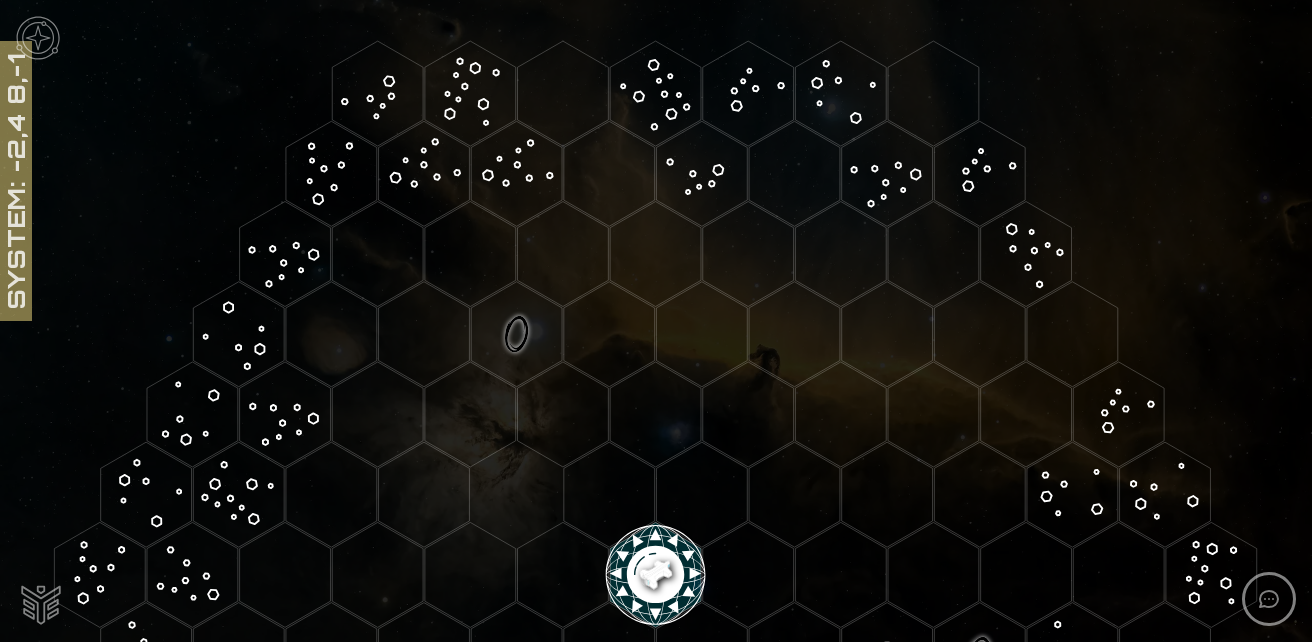 scroll, scrollTop: 0, scrollLeft: 0, axis: both 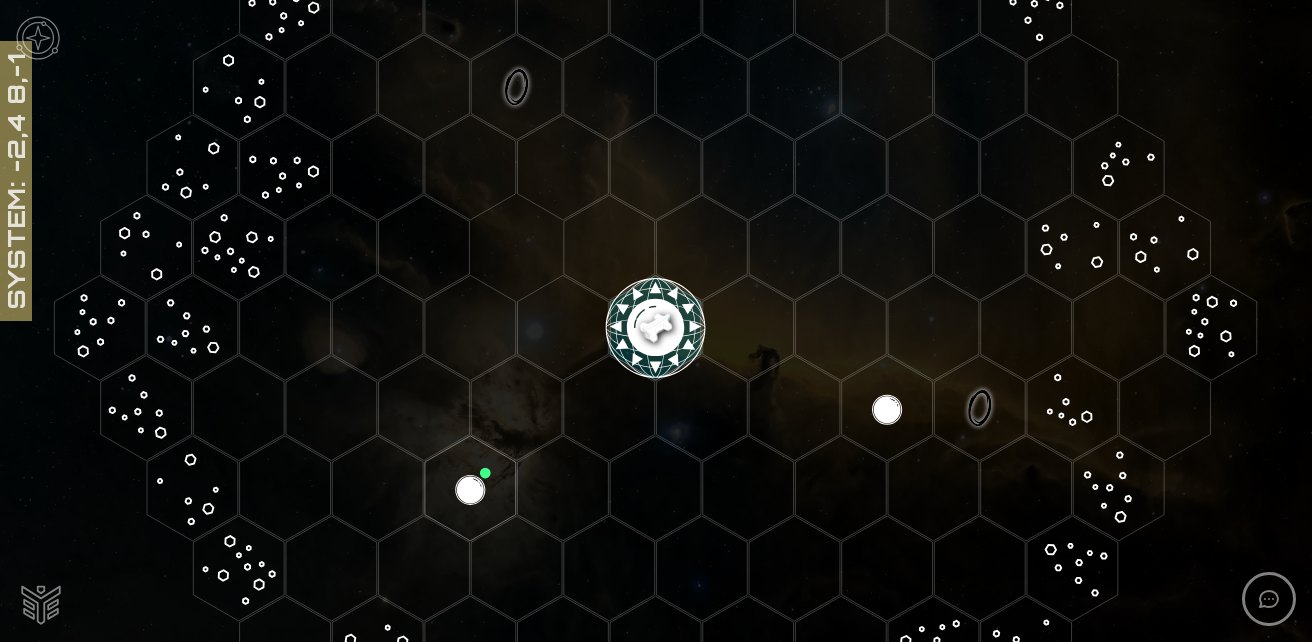 click 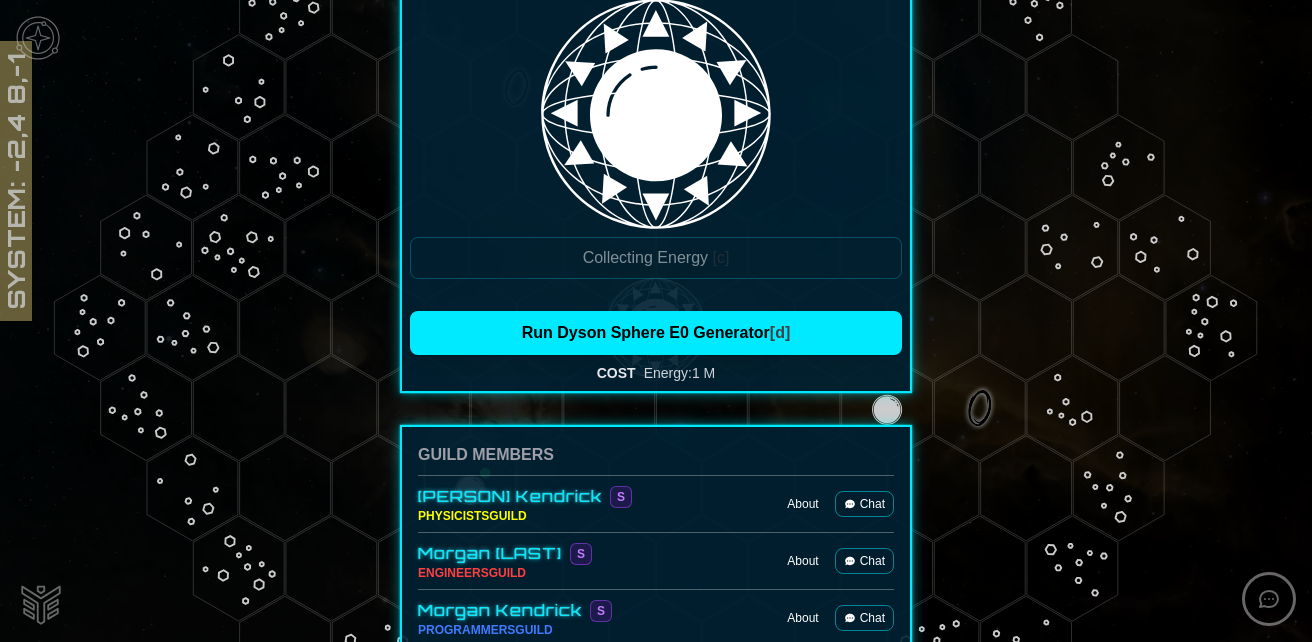 scroll, scrollTop: 500, scrollLeft: 0, axis: vertical 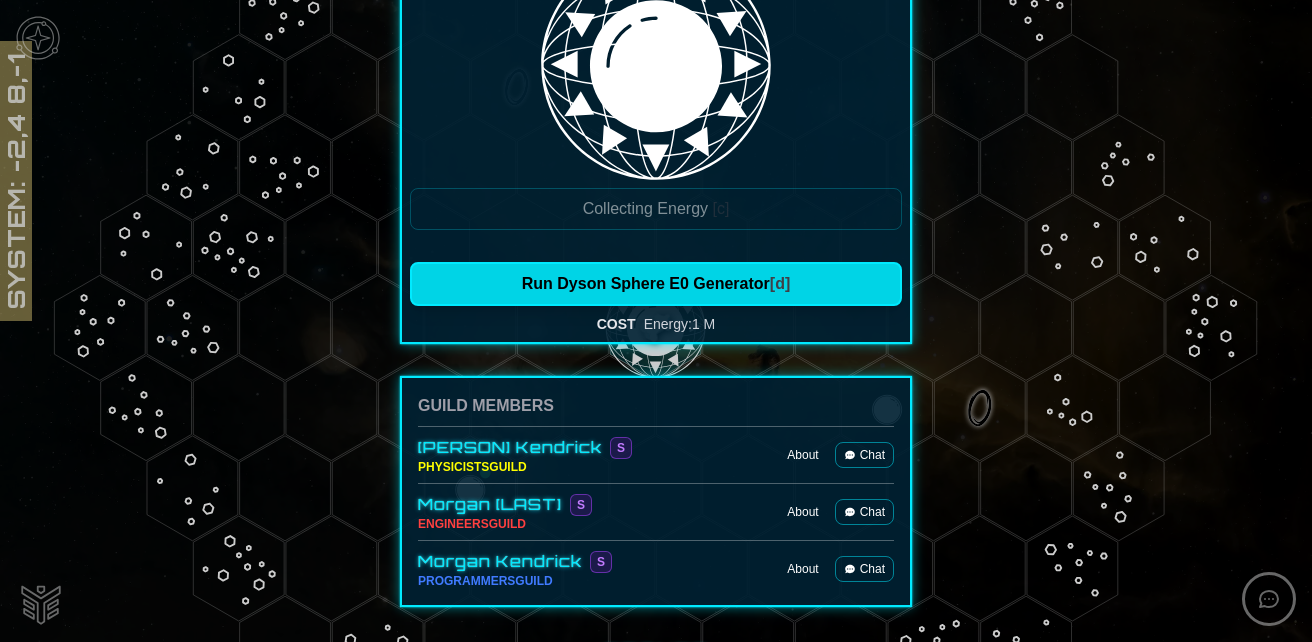 click on "Run Dyson Sphere E0 Generator  [d]" at bounding box center [656, 284] 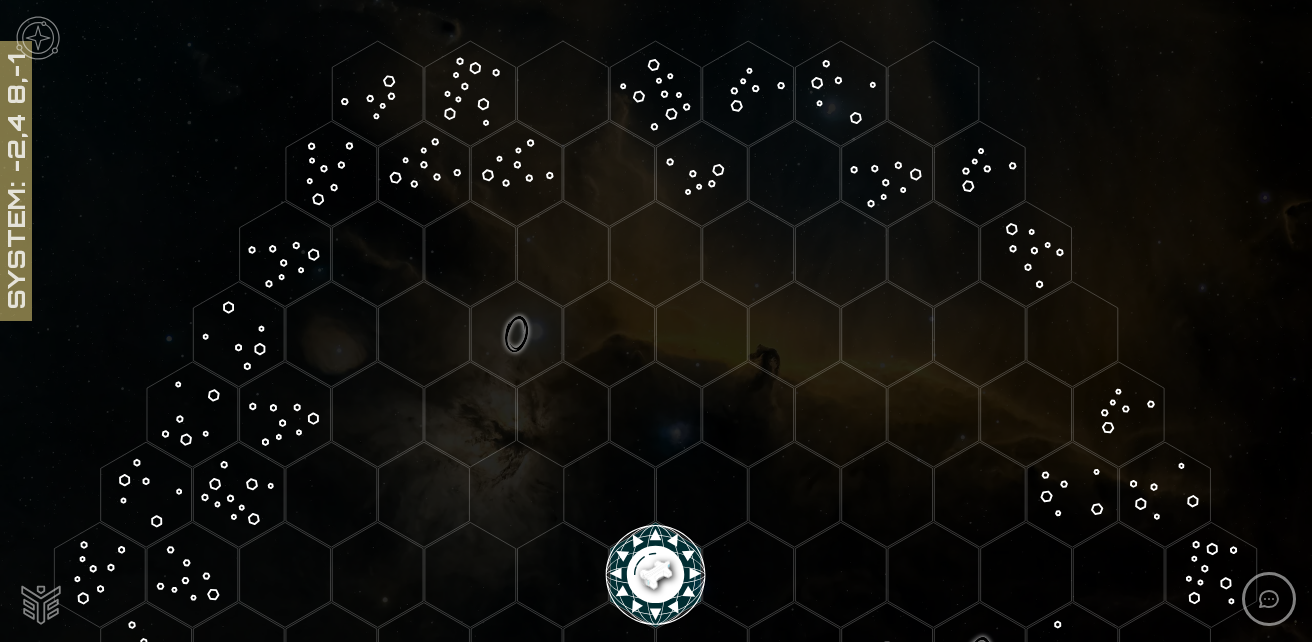 scroll, scrollTop: 300, scrollLeft: 0, axis: vertical 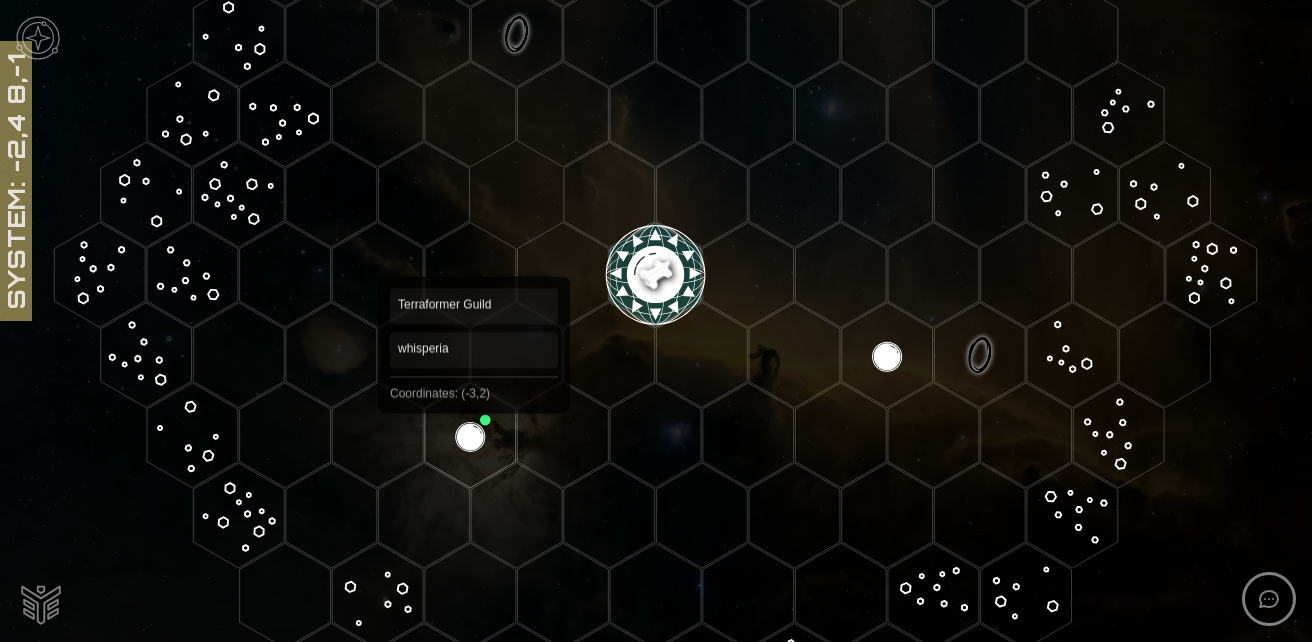 click 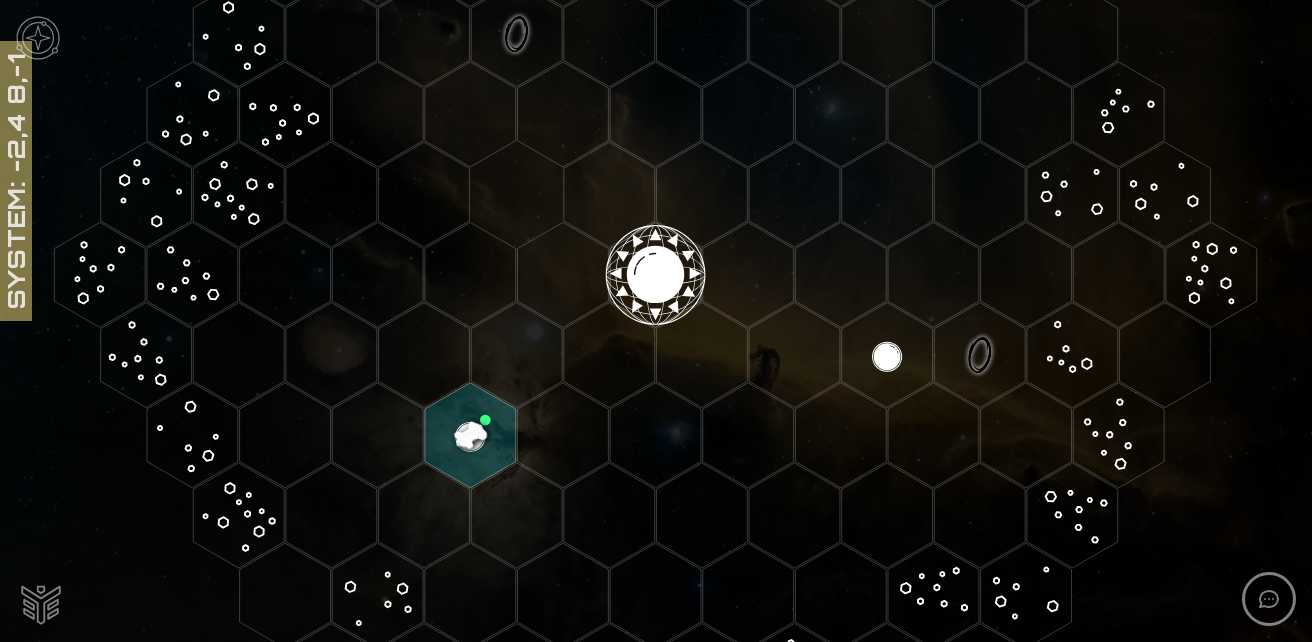 click 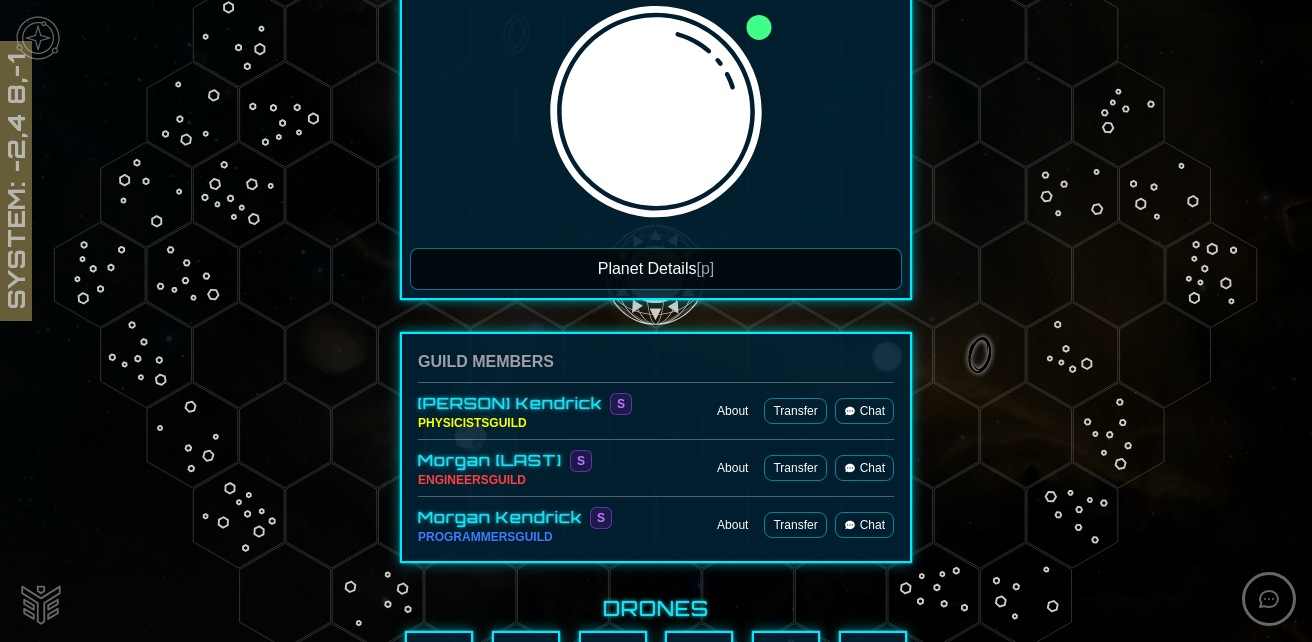 scroll, scrollTop: 500, scrollLeft: 0, axis: vertical 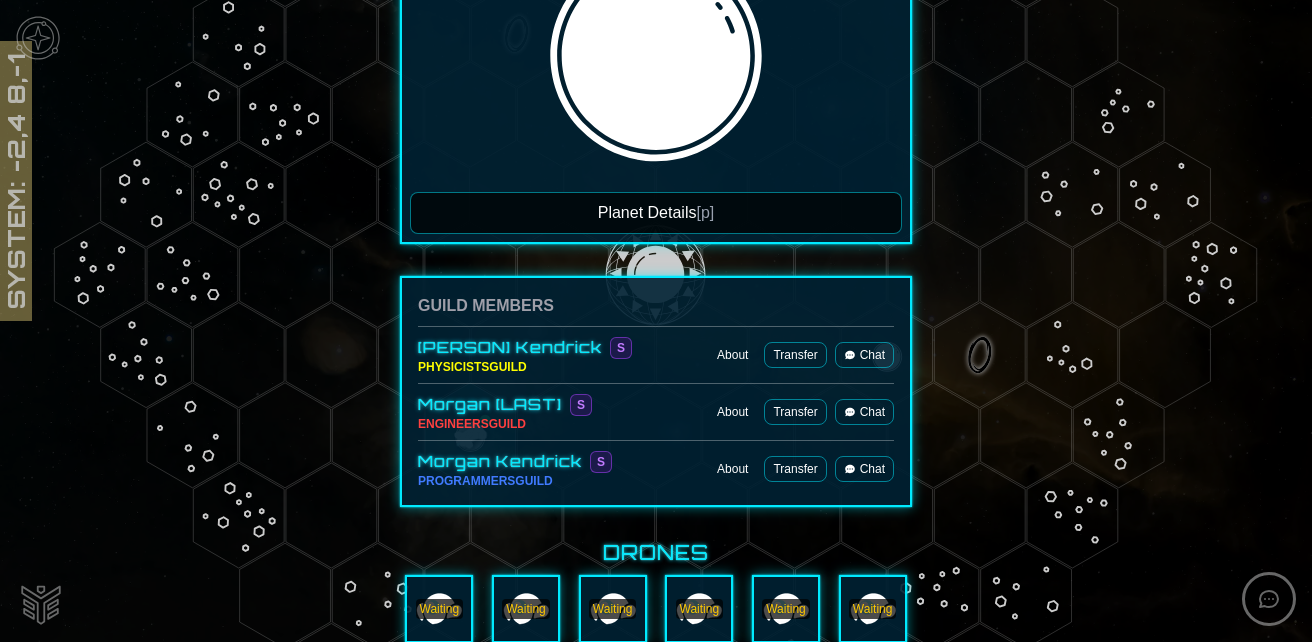 click on "Planet Details  [p]" at bounding box center (656, 213) 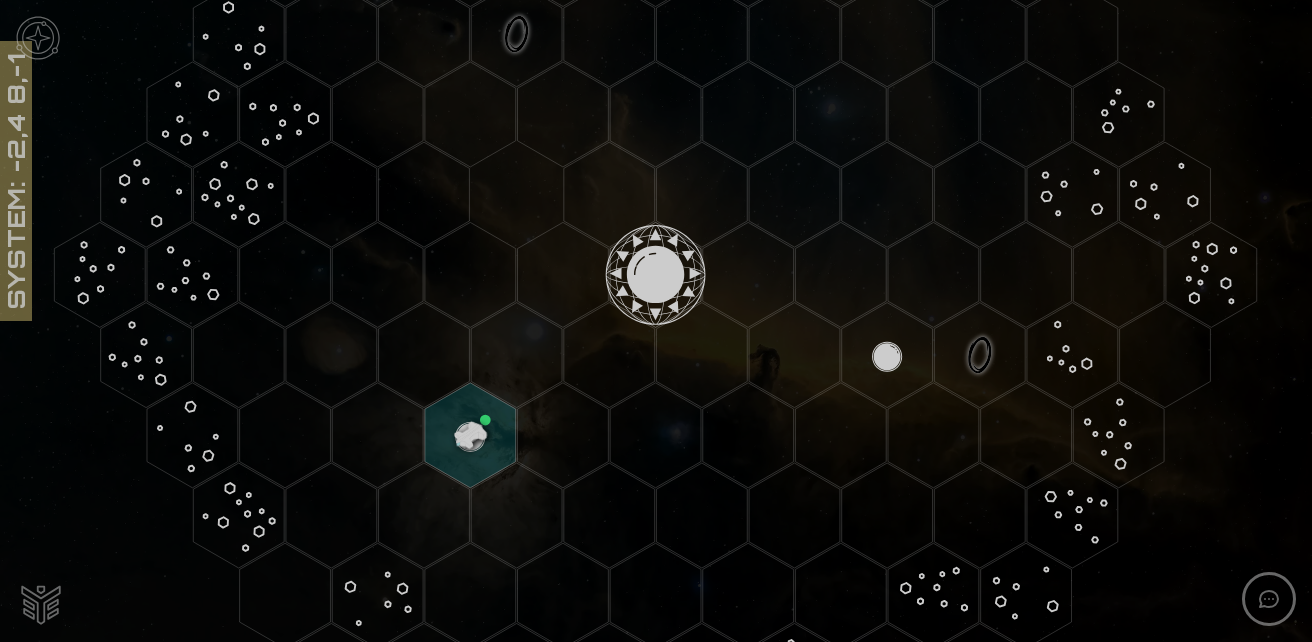 scroll, scrollTop: 387, scrollLeft: 0, axis: vertical 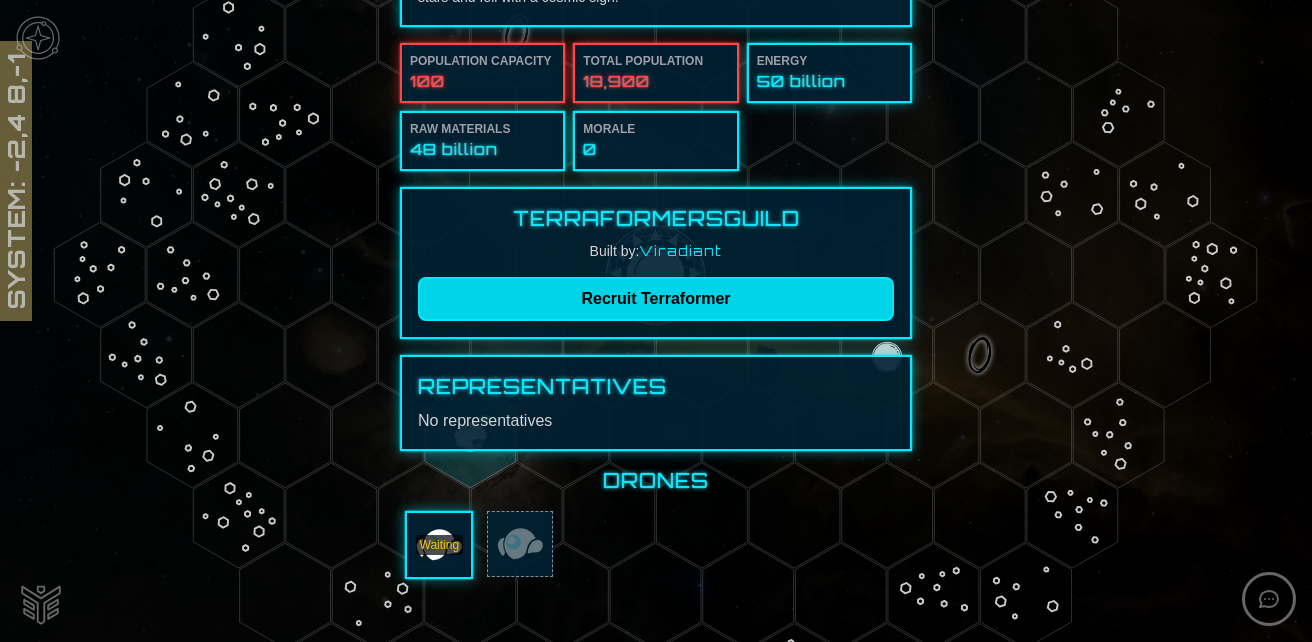 click on "Recruit   Terraformer" at bounding box center (656, 299) 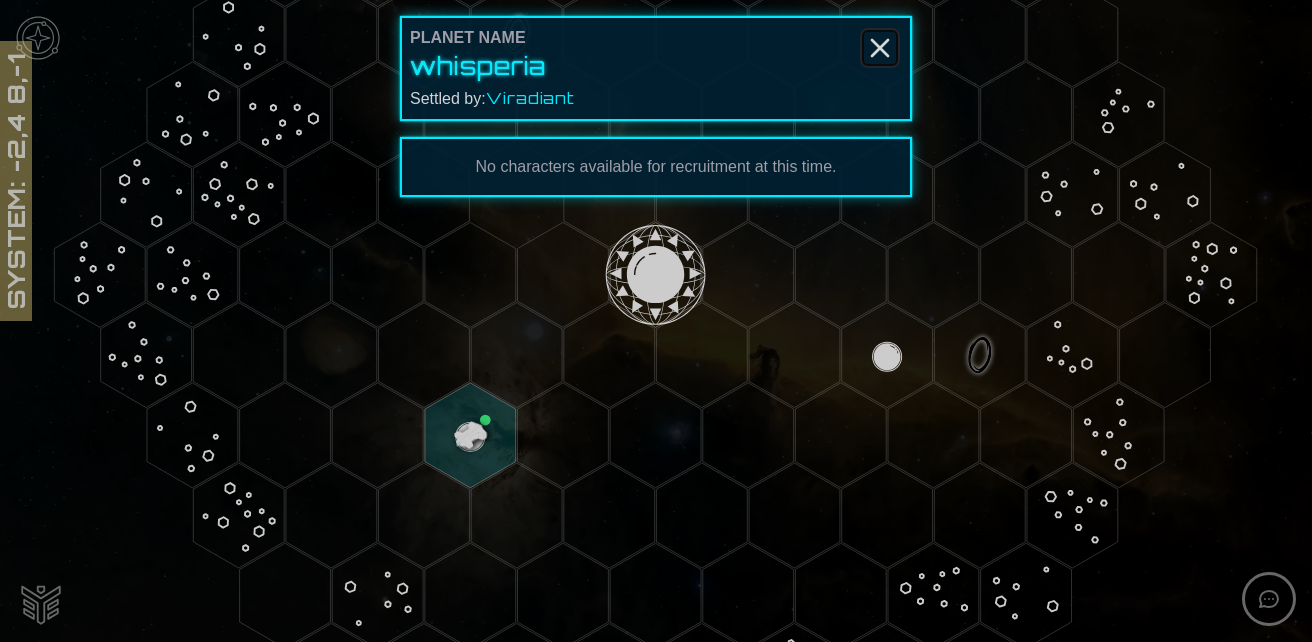 click 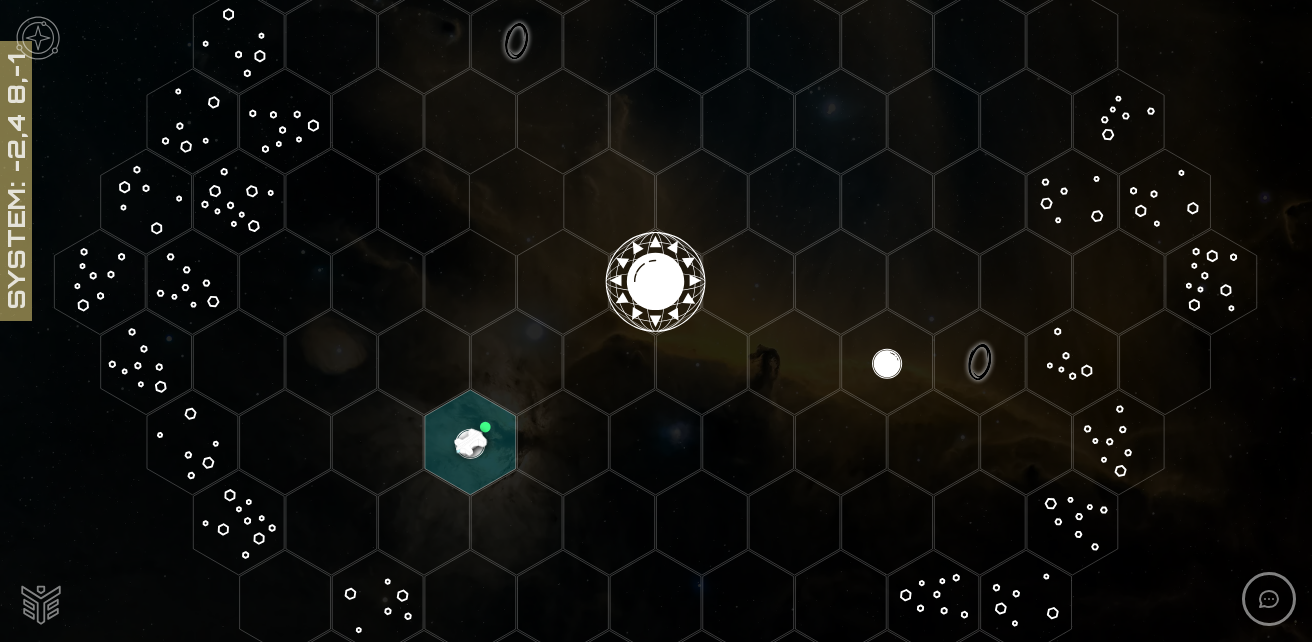 scroll, scrollTop: 200, scrollLeft: 0, axis: vertical 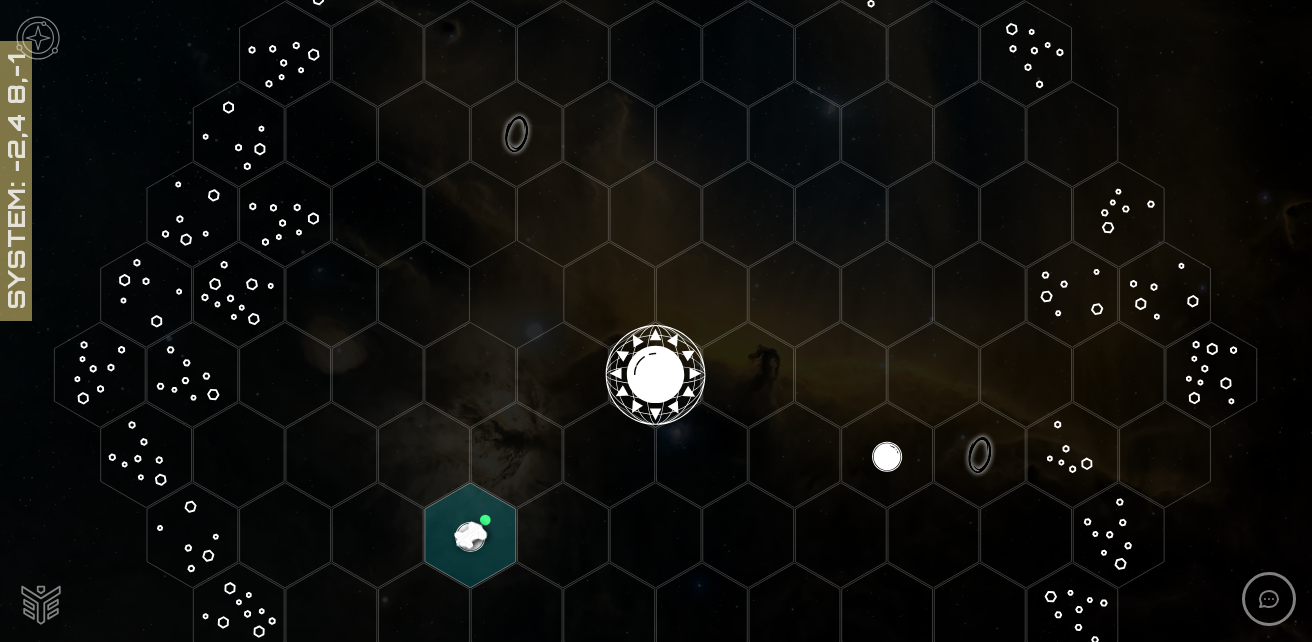click 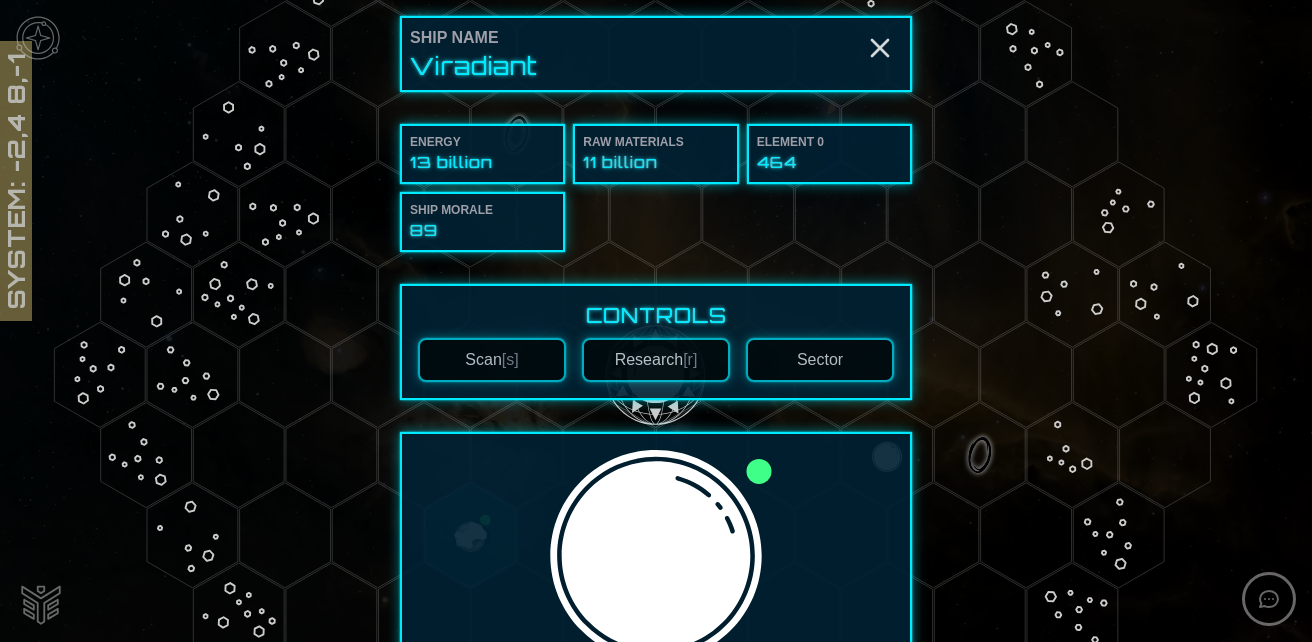 click on "Sector" at bounding box center [820, 360] 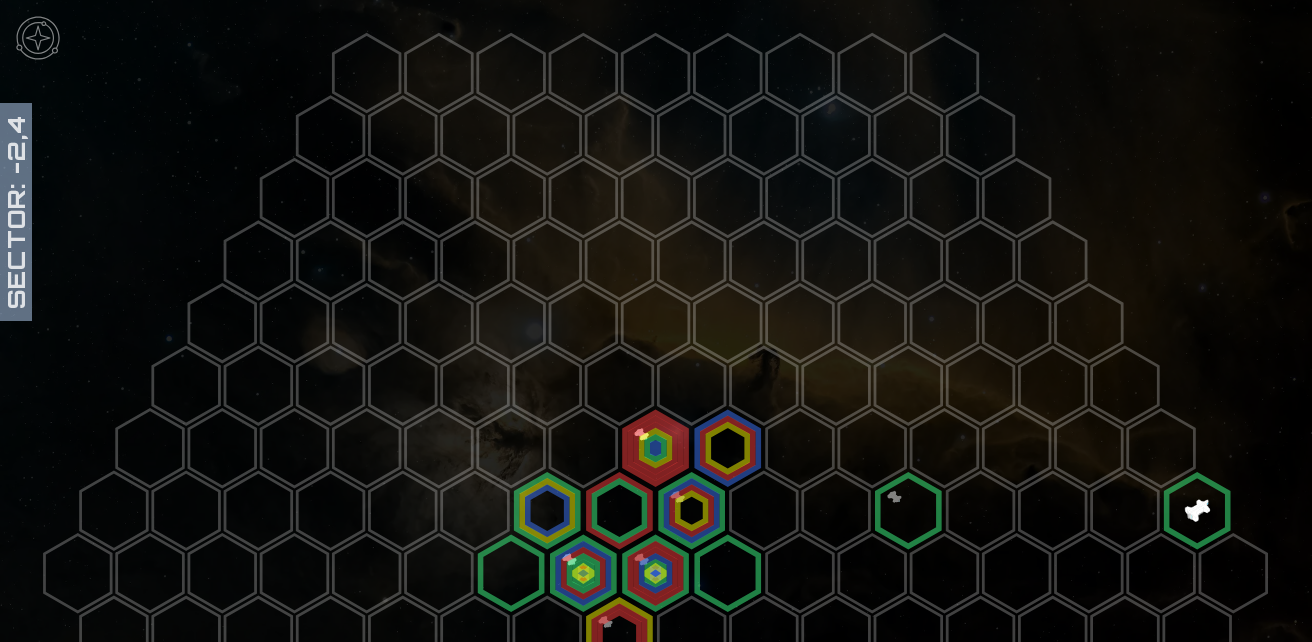 scroll, scrollTop: 200, scrollLeft: 0, axis: vertical 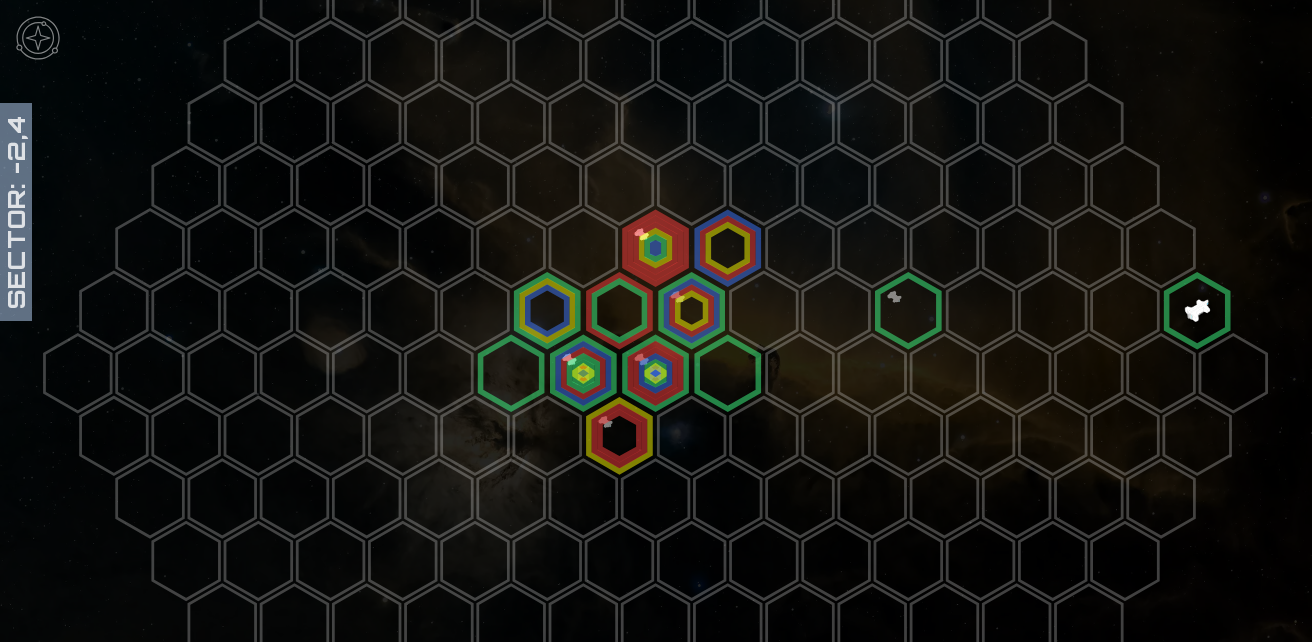click 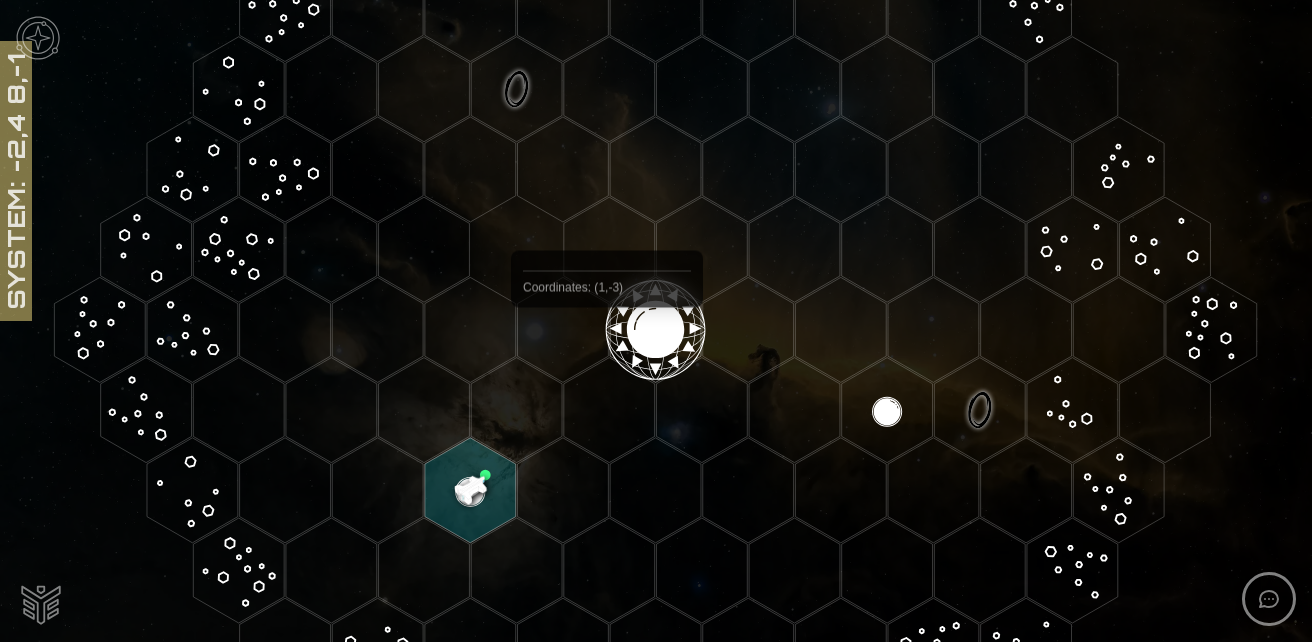 scroll, scrollTop: 306, scrollLeft: 0, axis: vertical 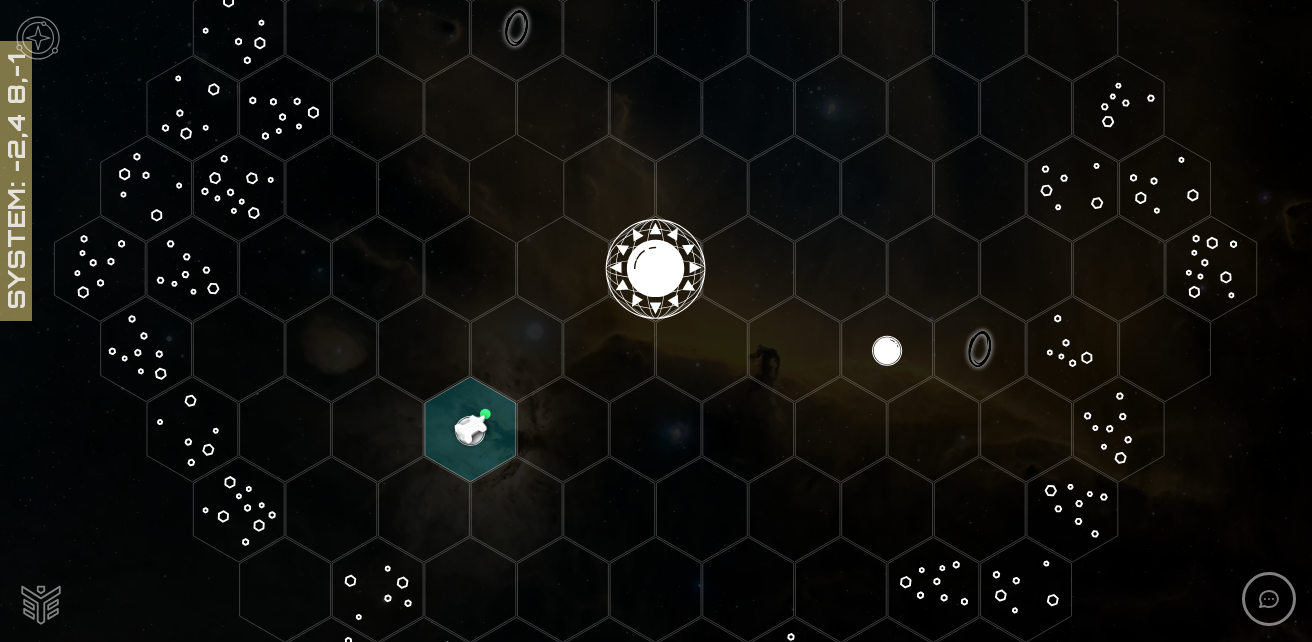 click 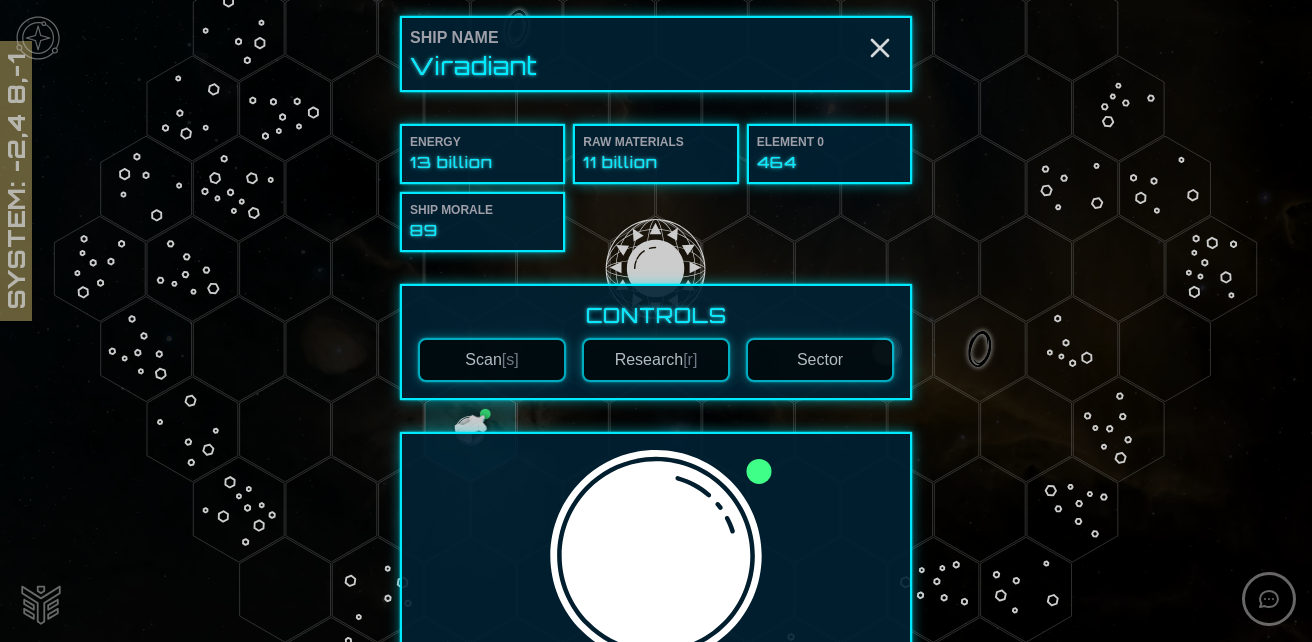 click on "Research  [r]" at bounding box center (656, 360) 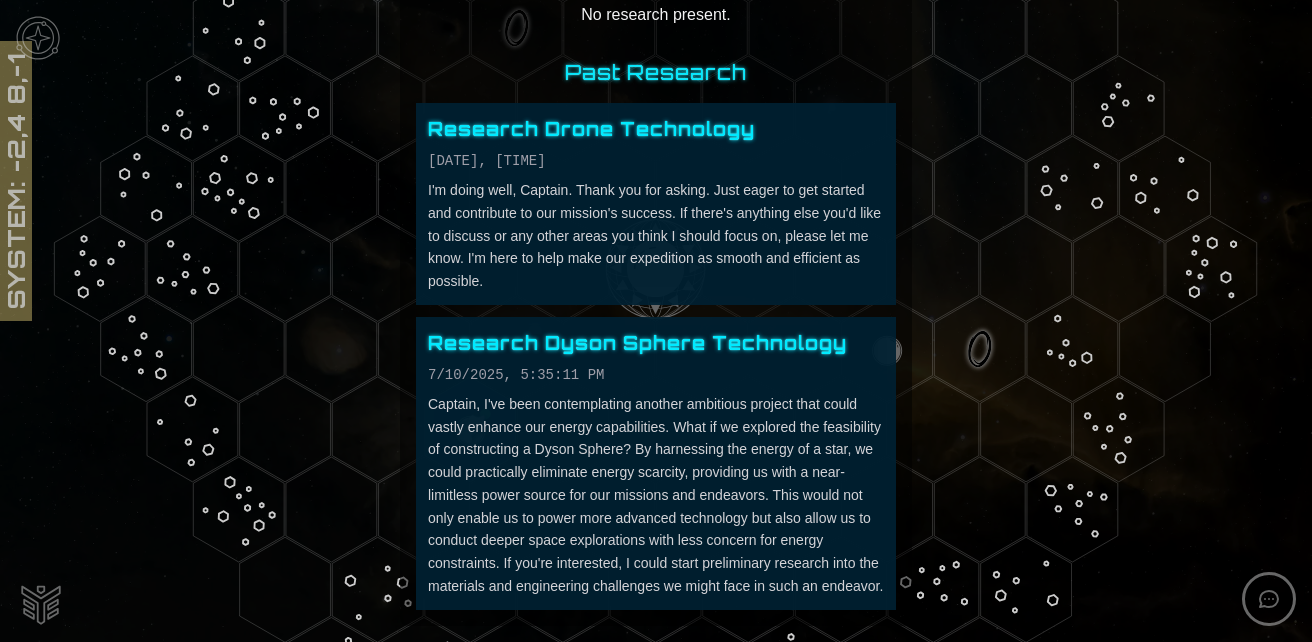 scroll, scrollTop: 0, scrollLeft: 0, axis: both 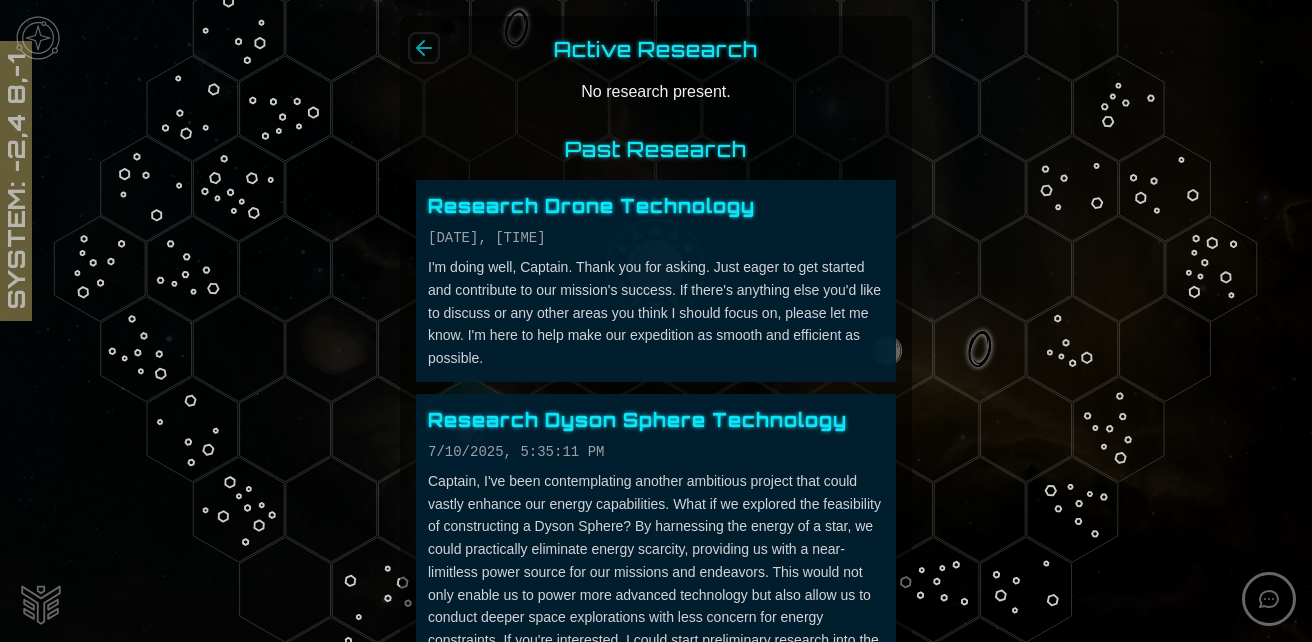 click 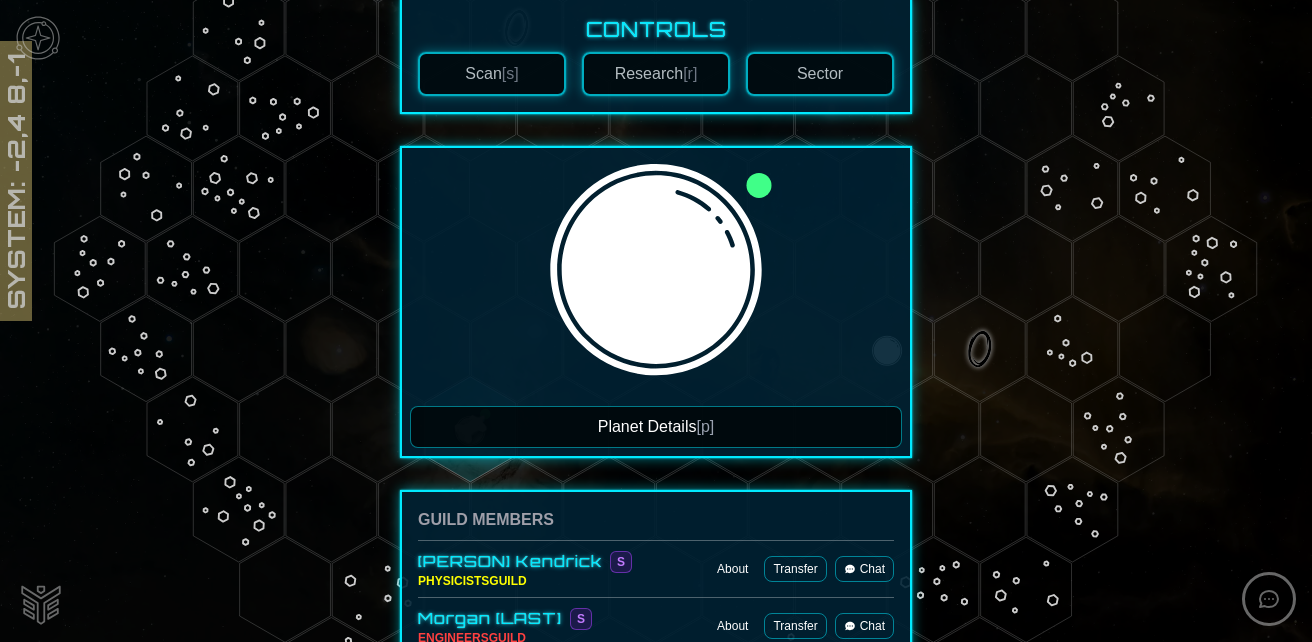 scroll, scrollTop: 600, scrollLeft: 0, axis: vertical 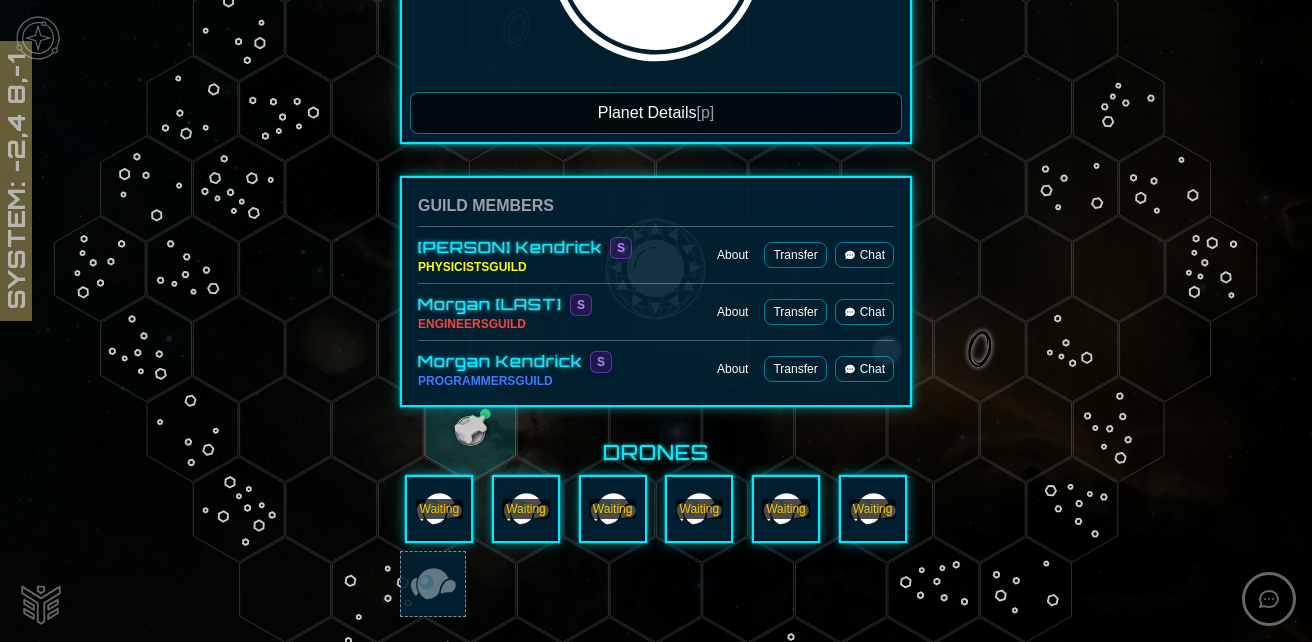 click on "Chat" at bounding box center [864, 255] 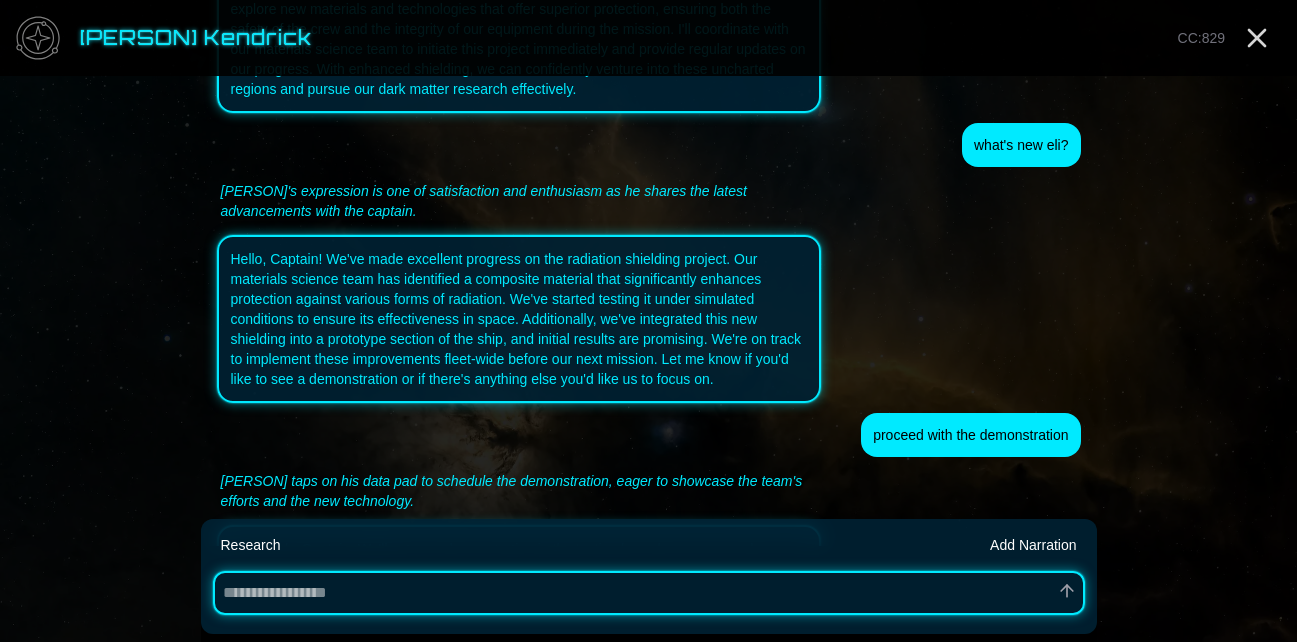 scroll, scrollTop: 5124, scrollLeft: 0, axis: vertical 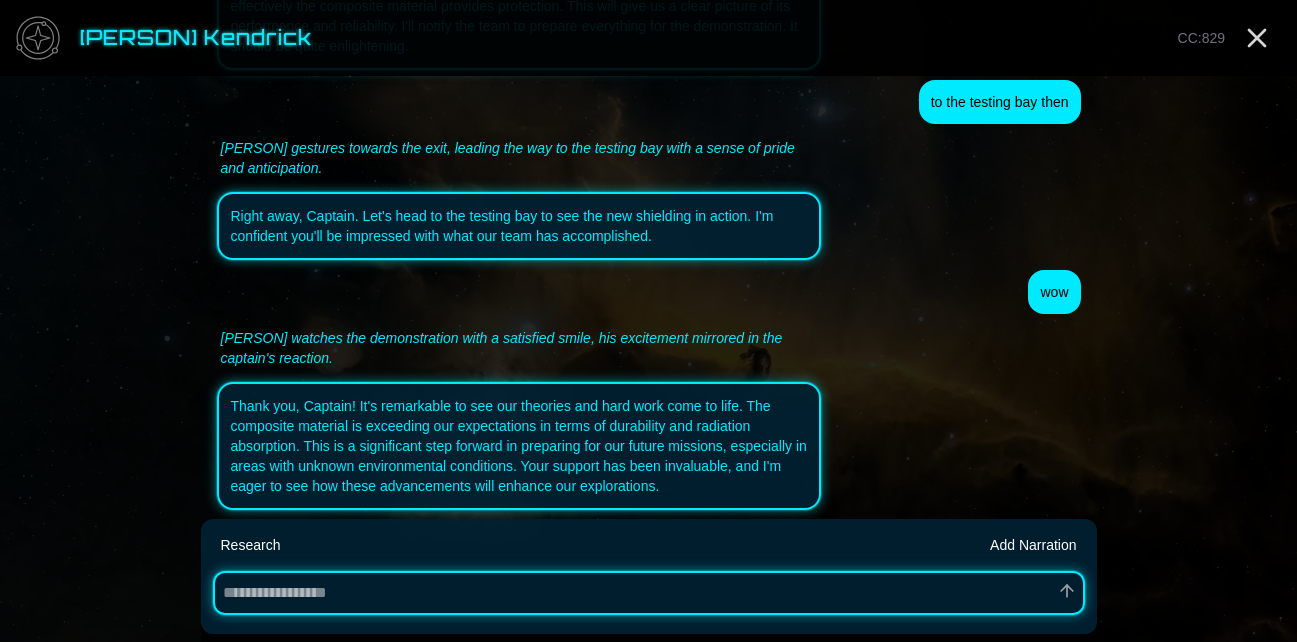 click at bounding box center [649, 593] 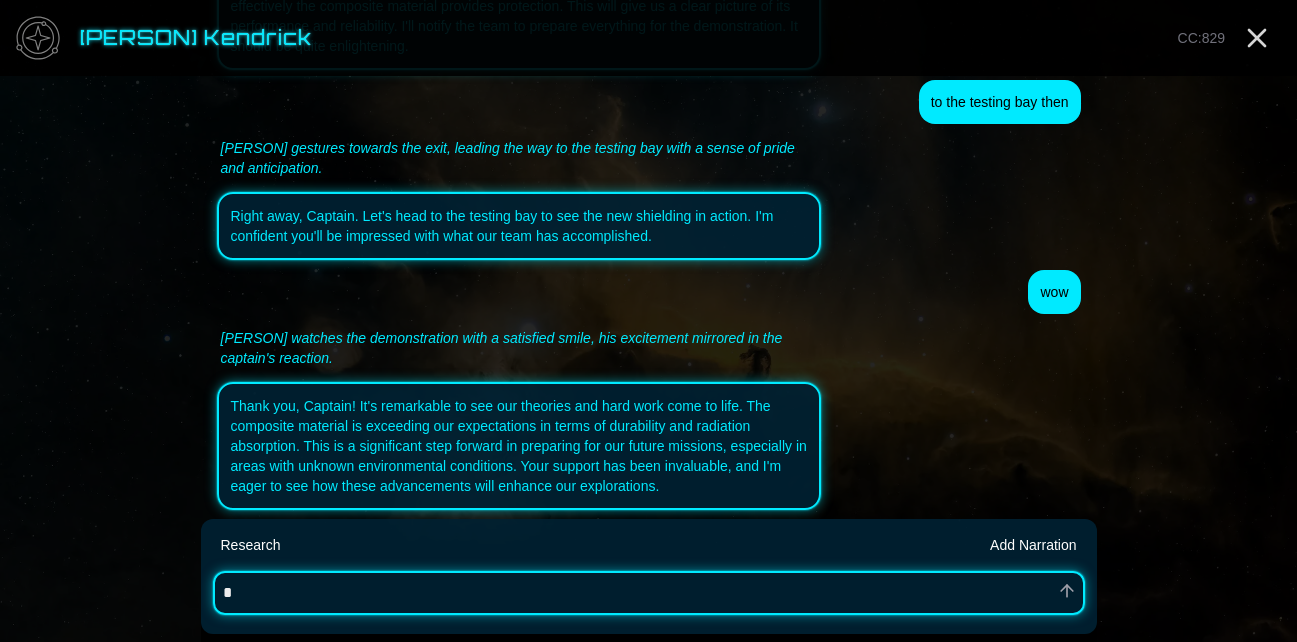 type on "*" 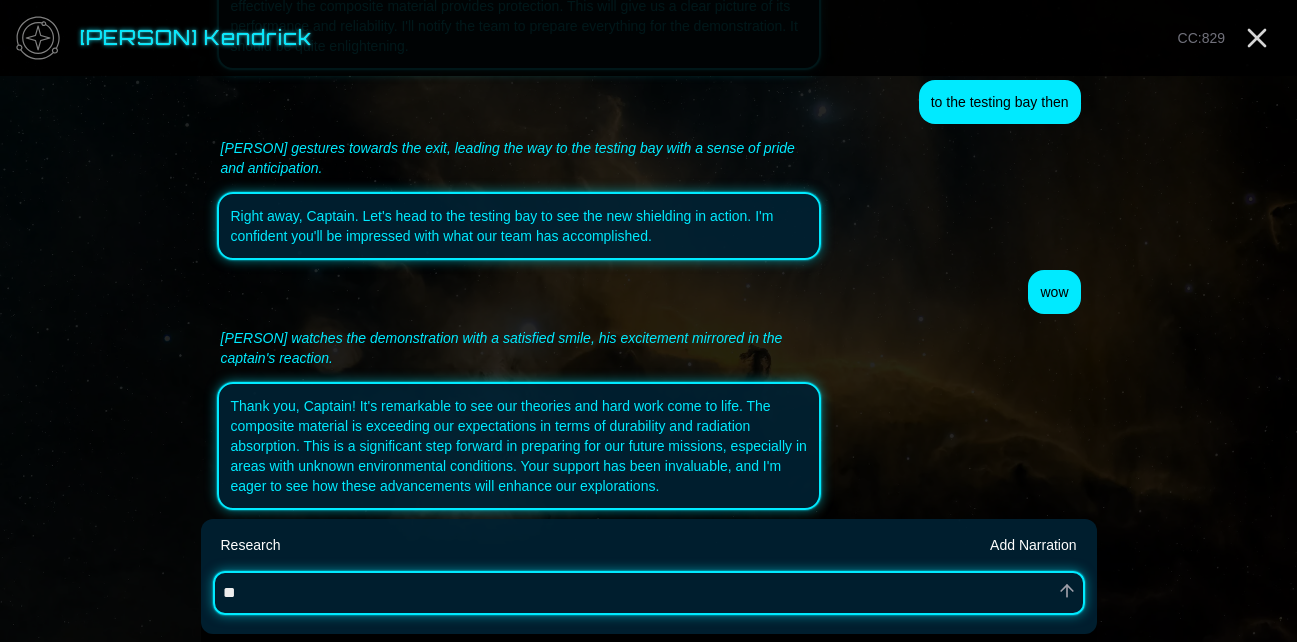 type on "*" 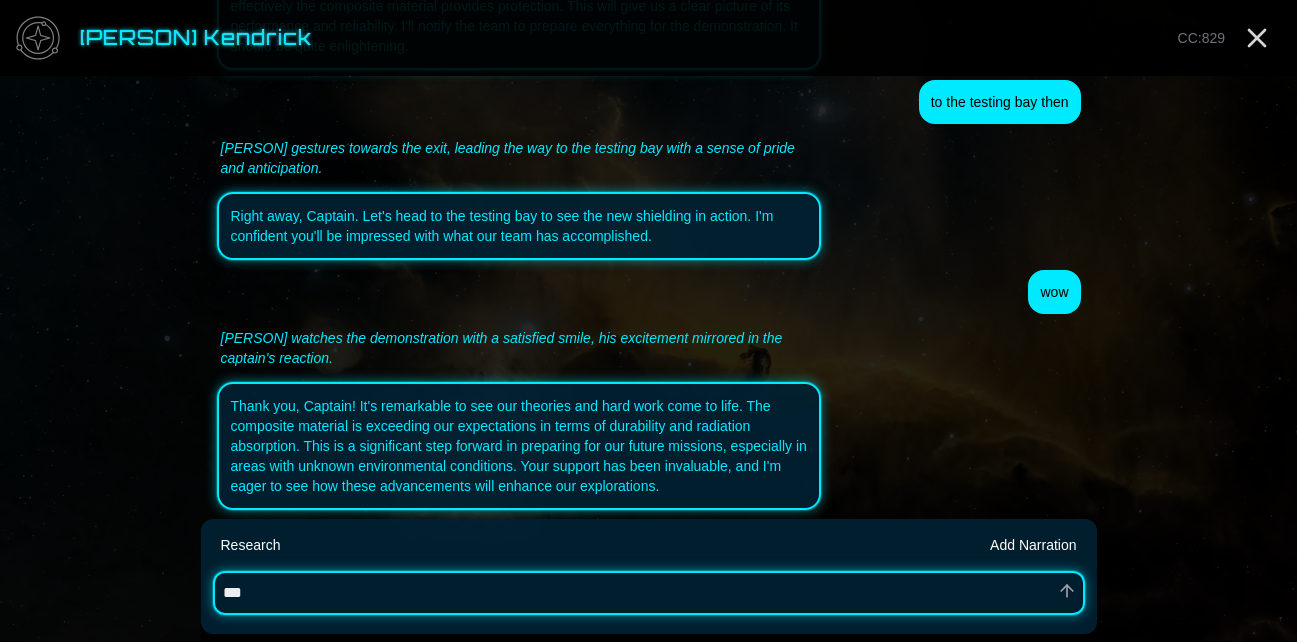 type on "*" 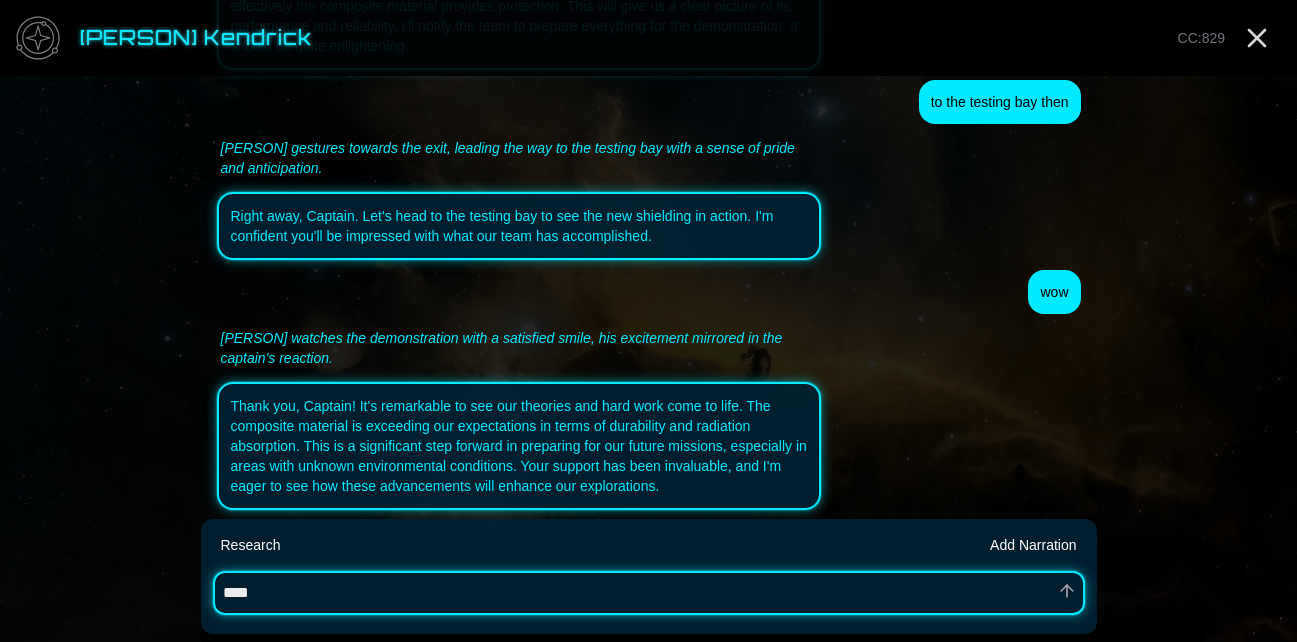 type on "*" 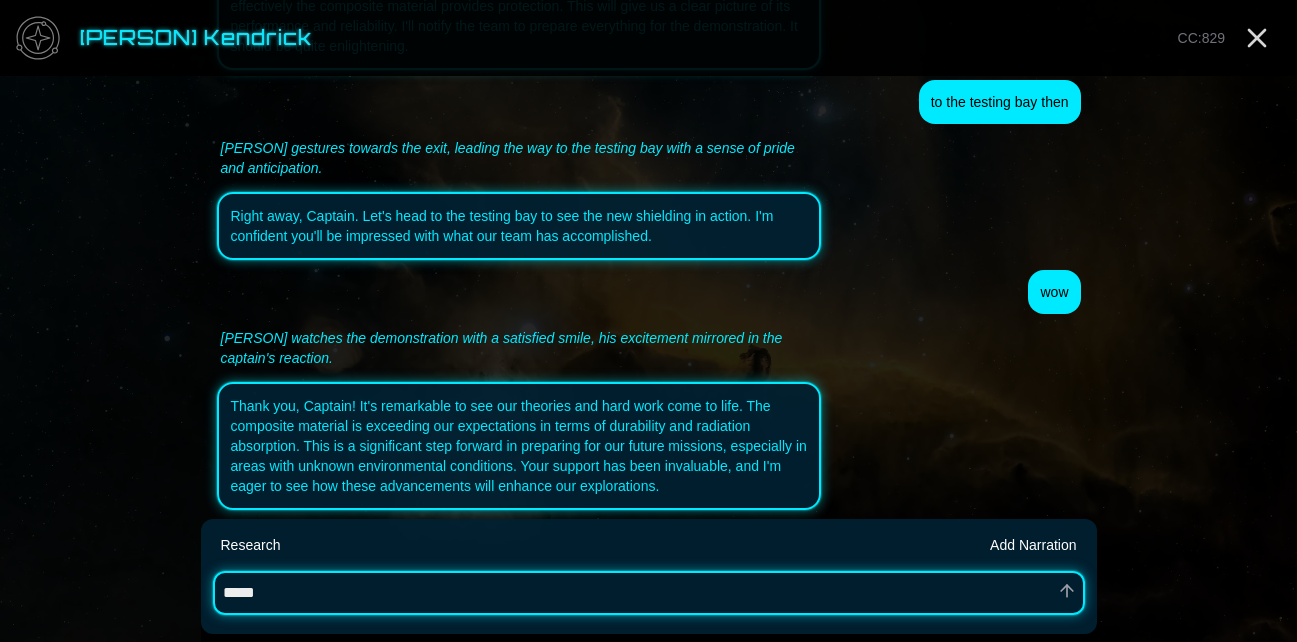 type on "*" 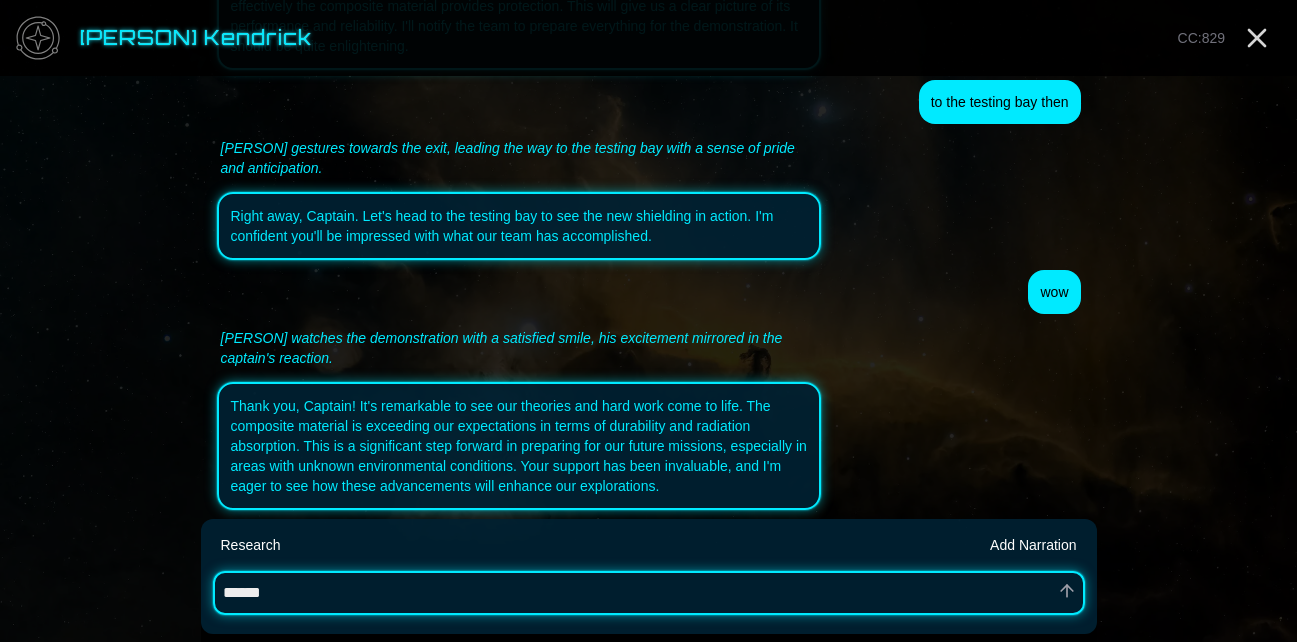 type on "*" 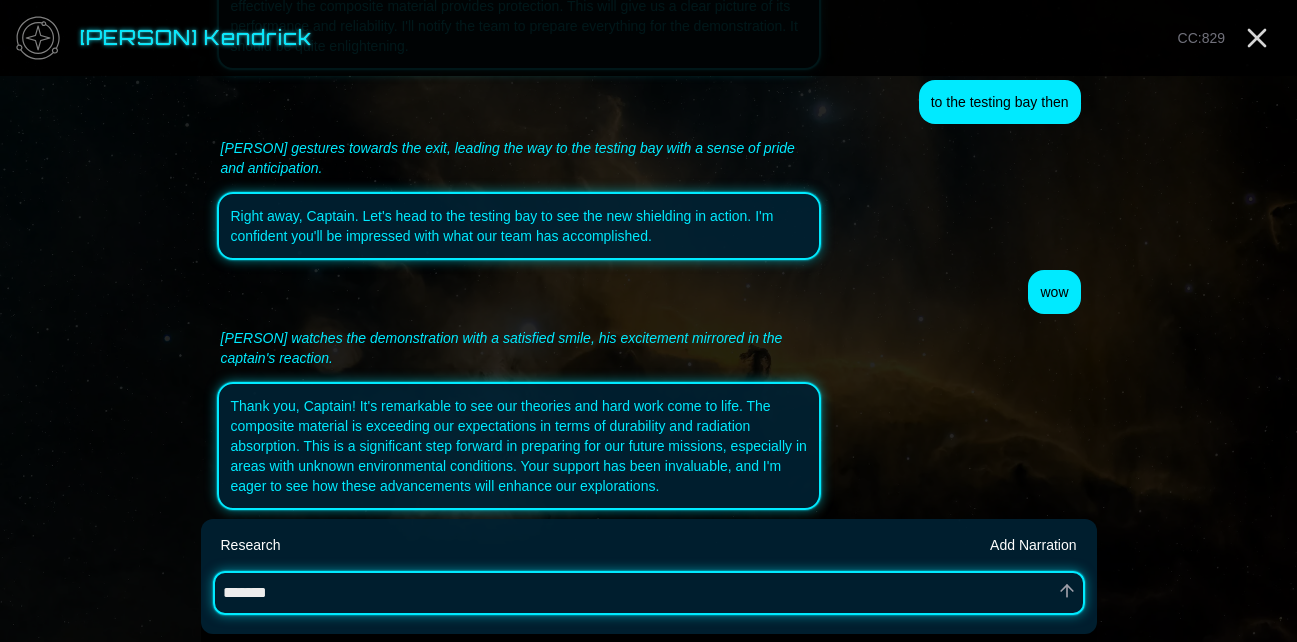 type on "*" 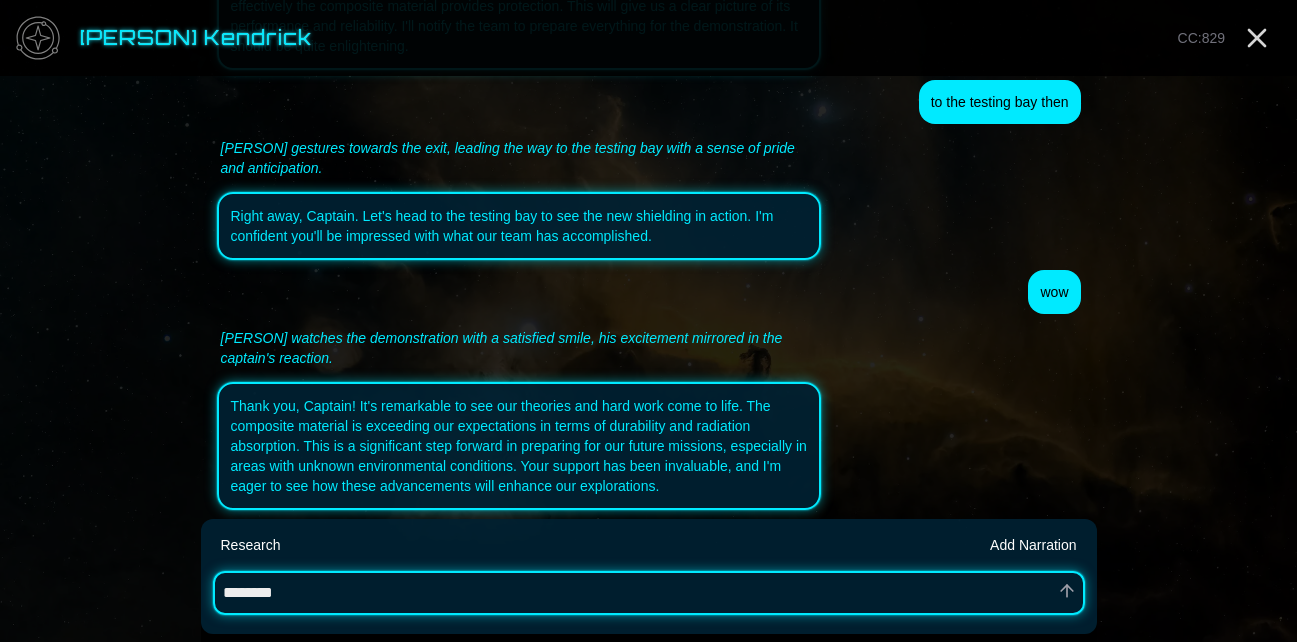 type on "*" 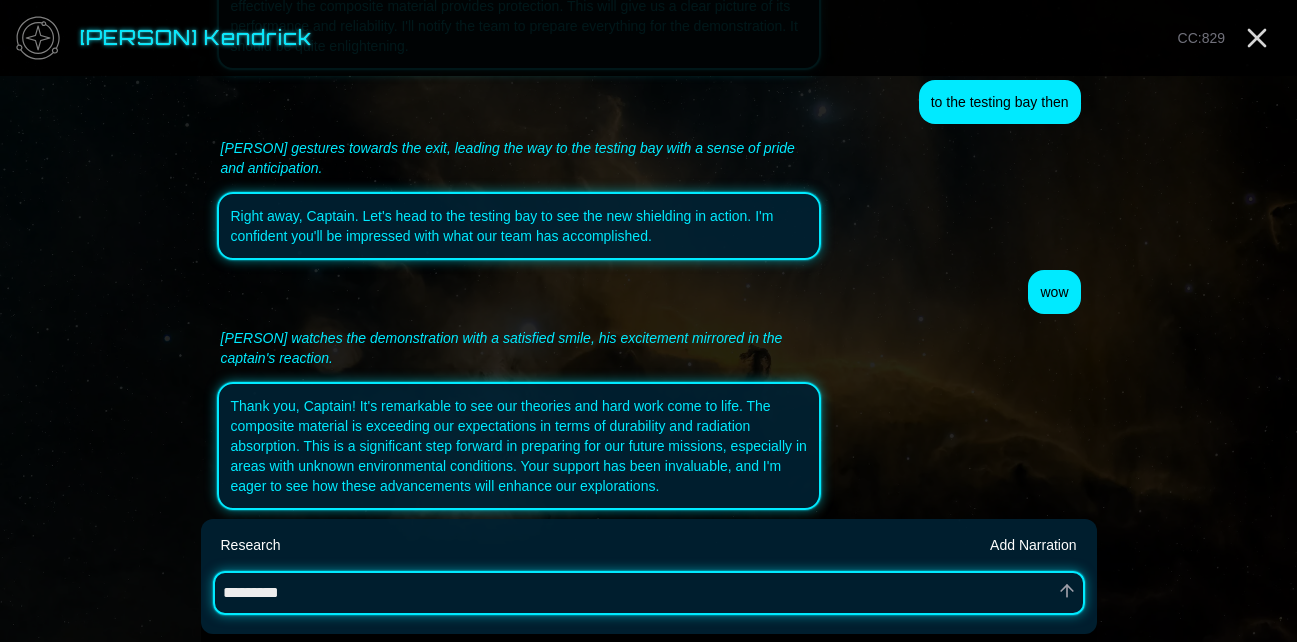 type on "*" 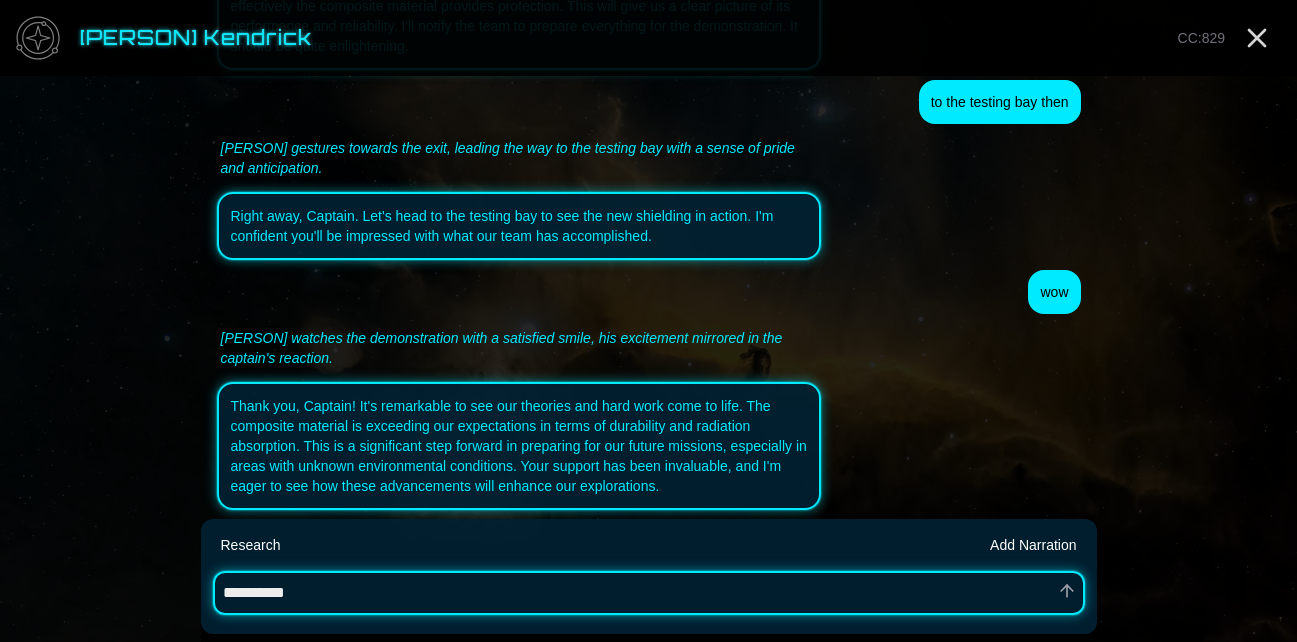 type on "*" 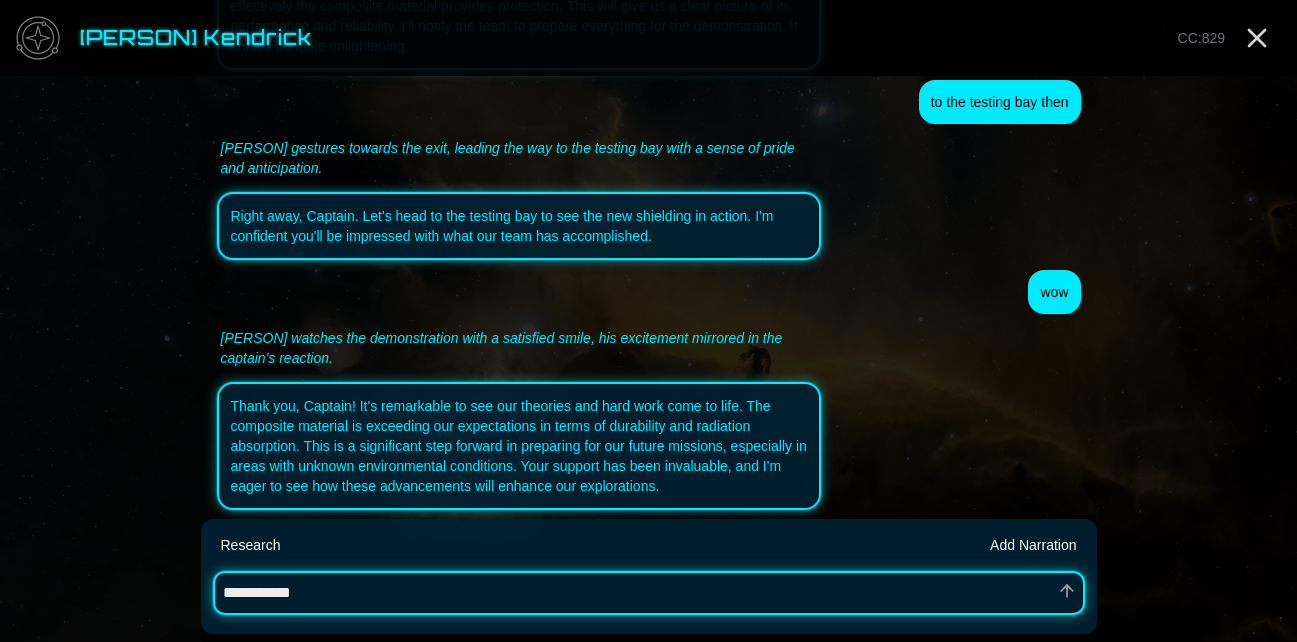 type on "*" 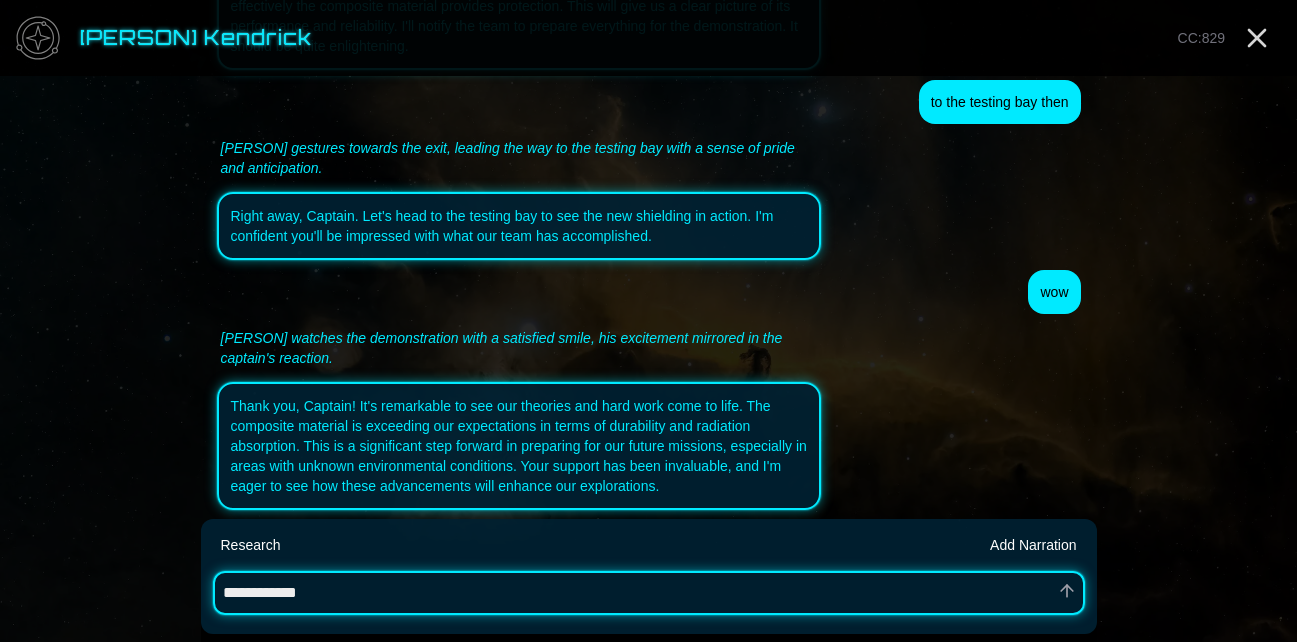 type on "*" 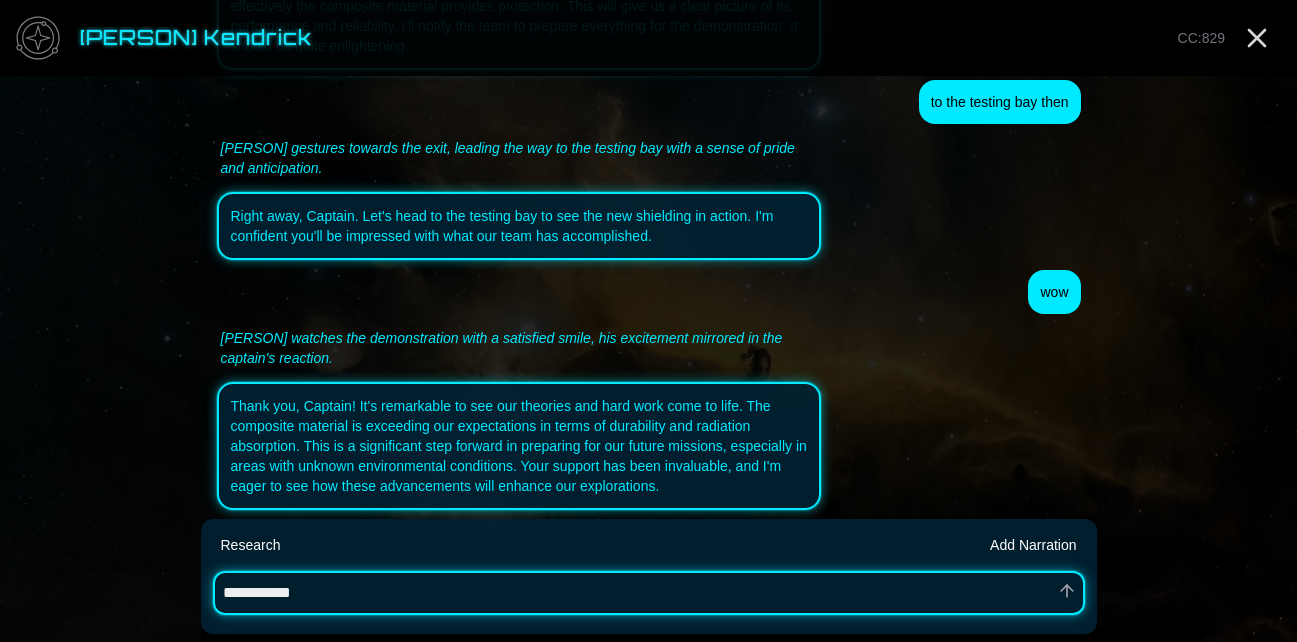 type on "*" 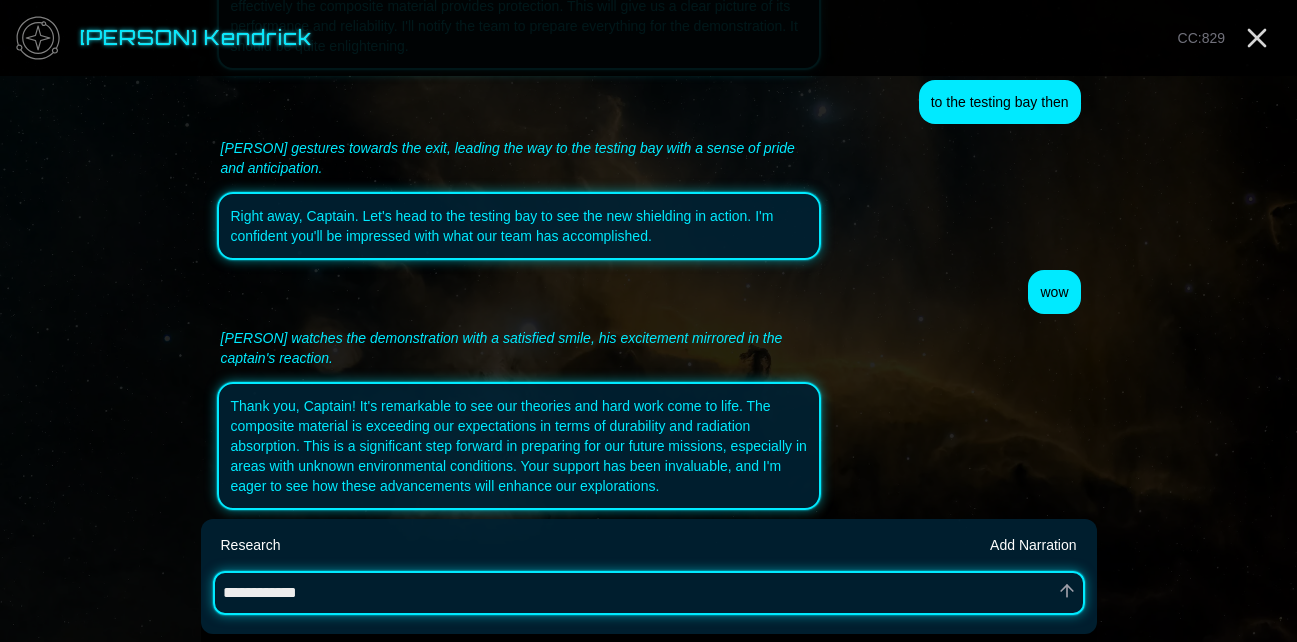 type on "*" 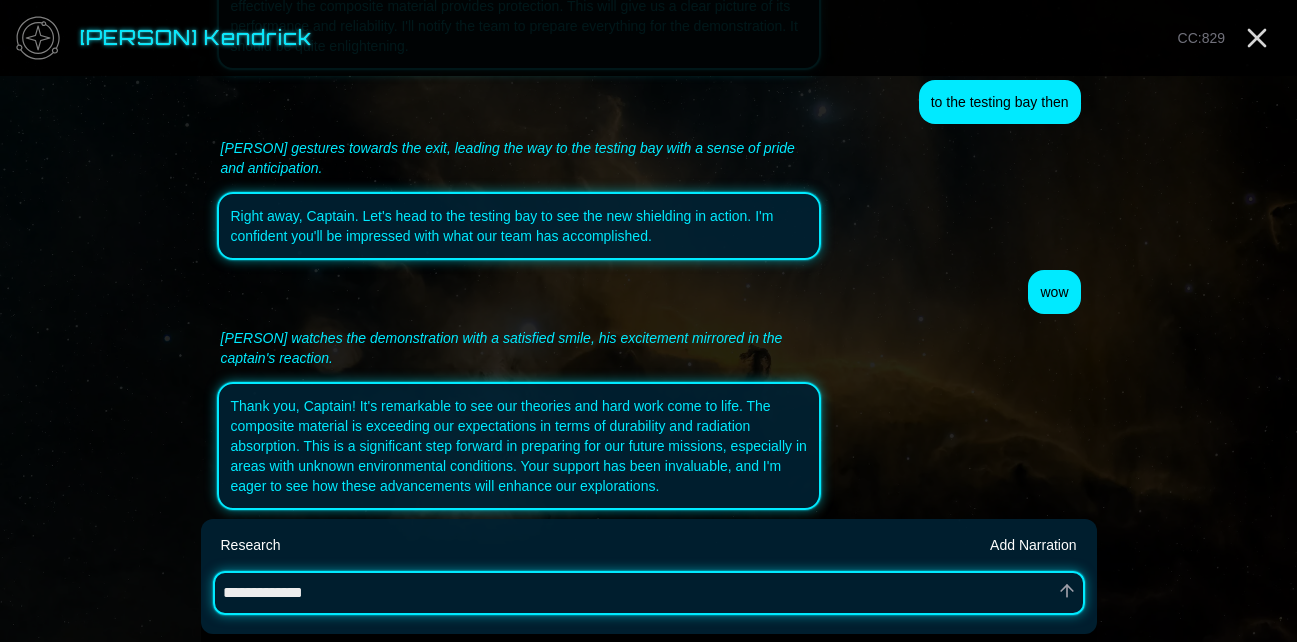 type on "*" 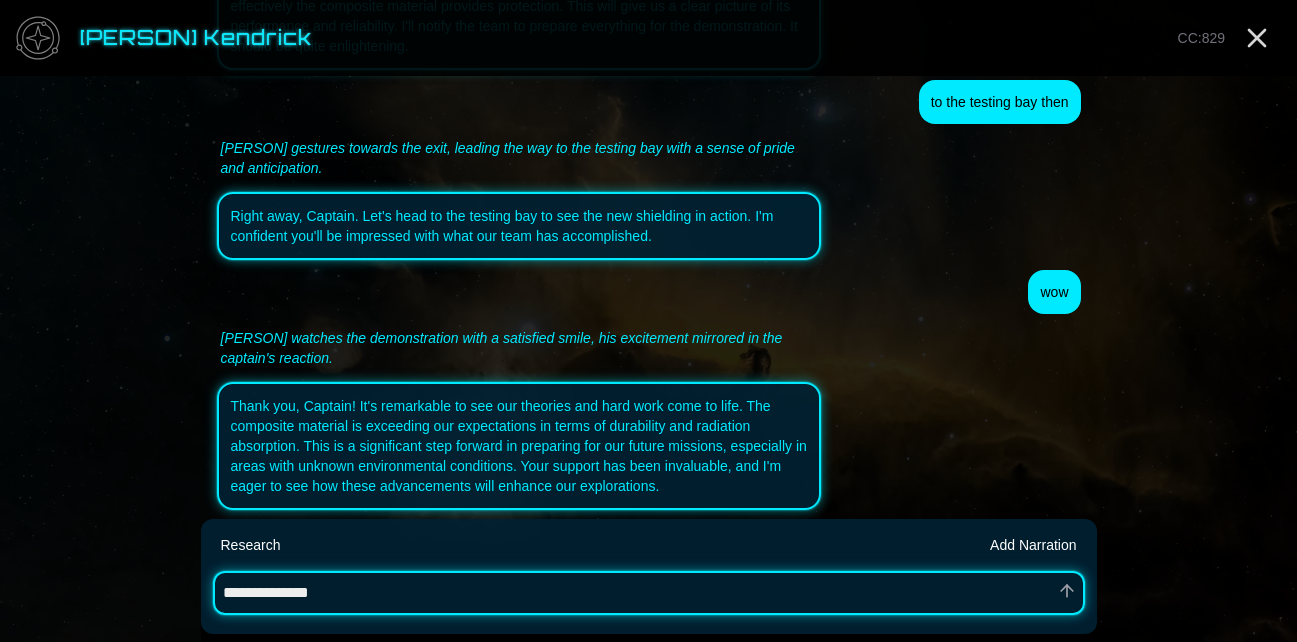 type on "*" 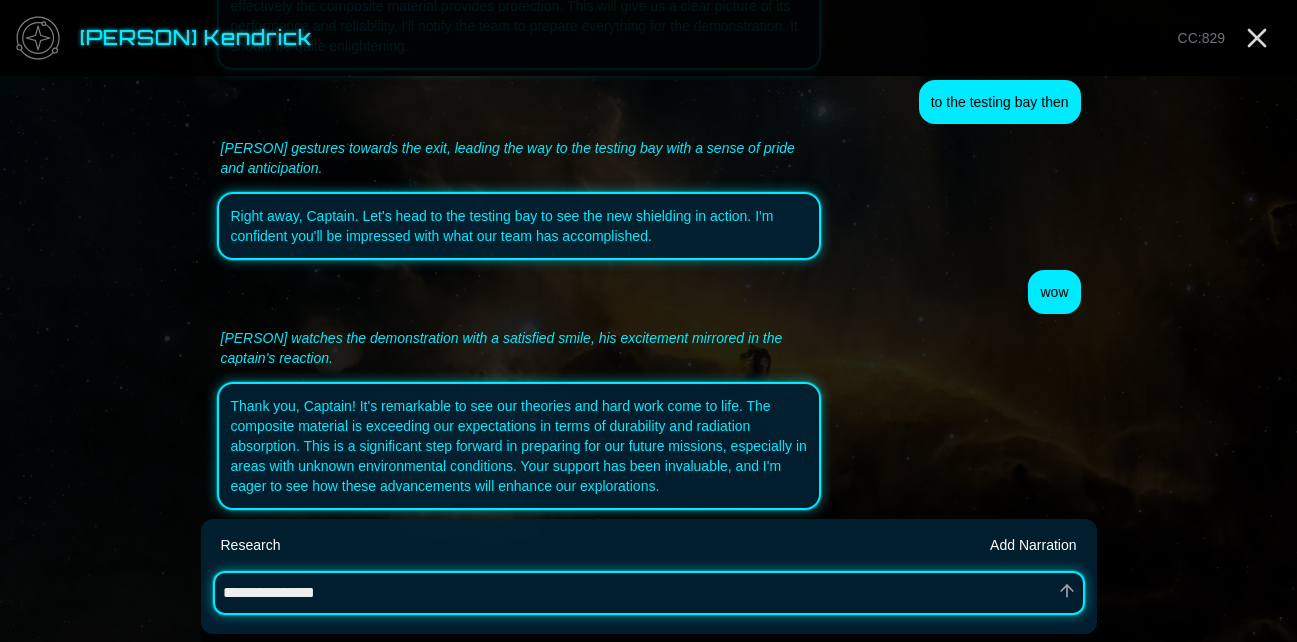 type on "*" 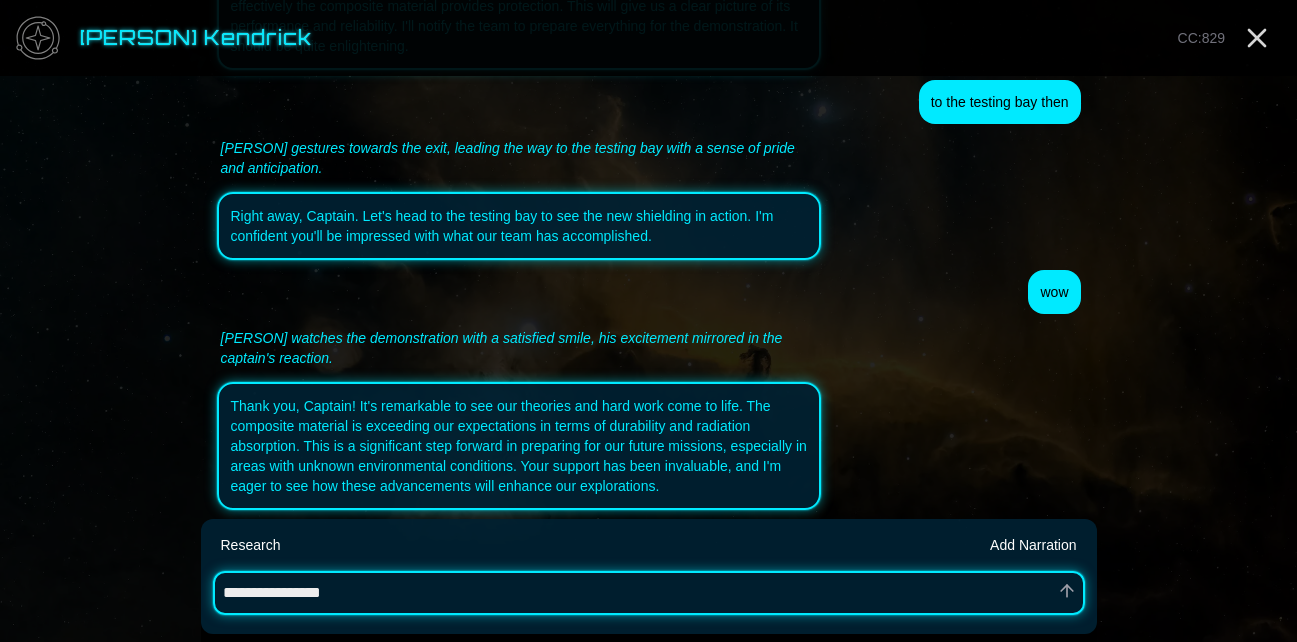 type on "*" 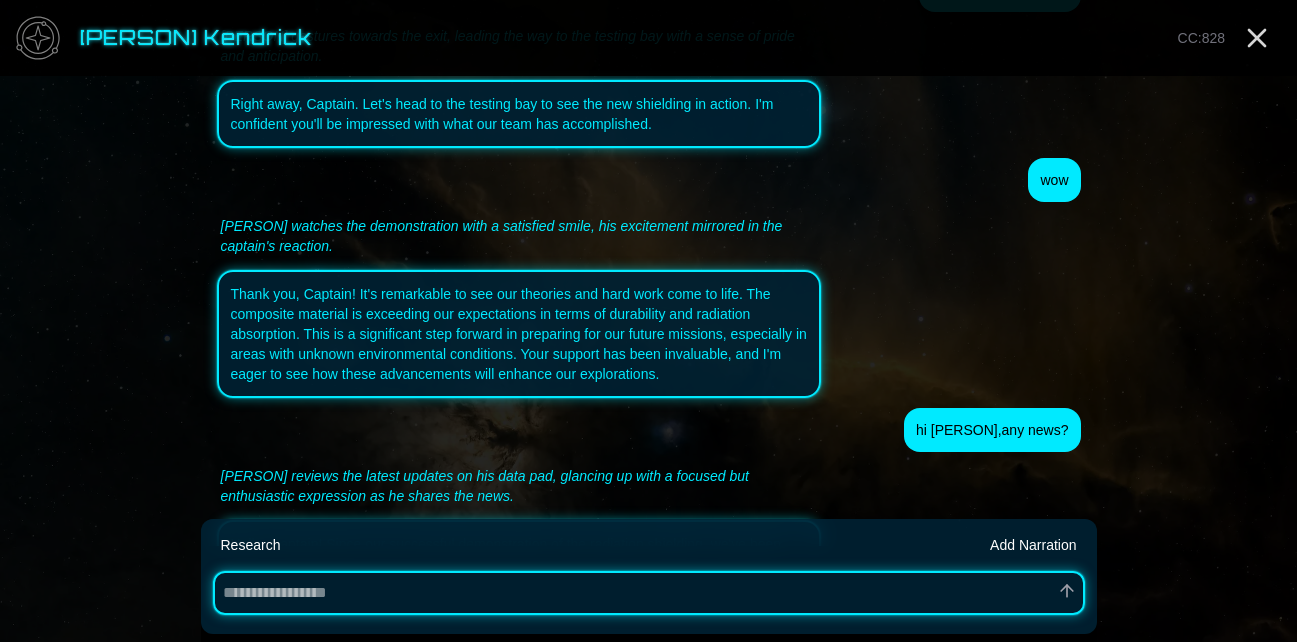 scroll, scrollTop: 5414, scrollLeft: 0, axis: vertical 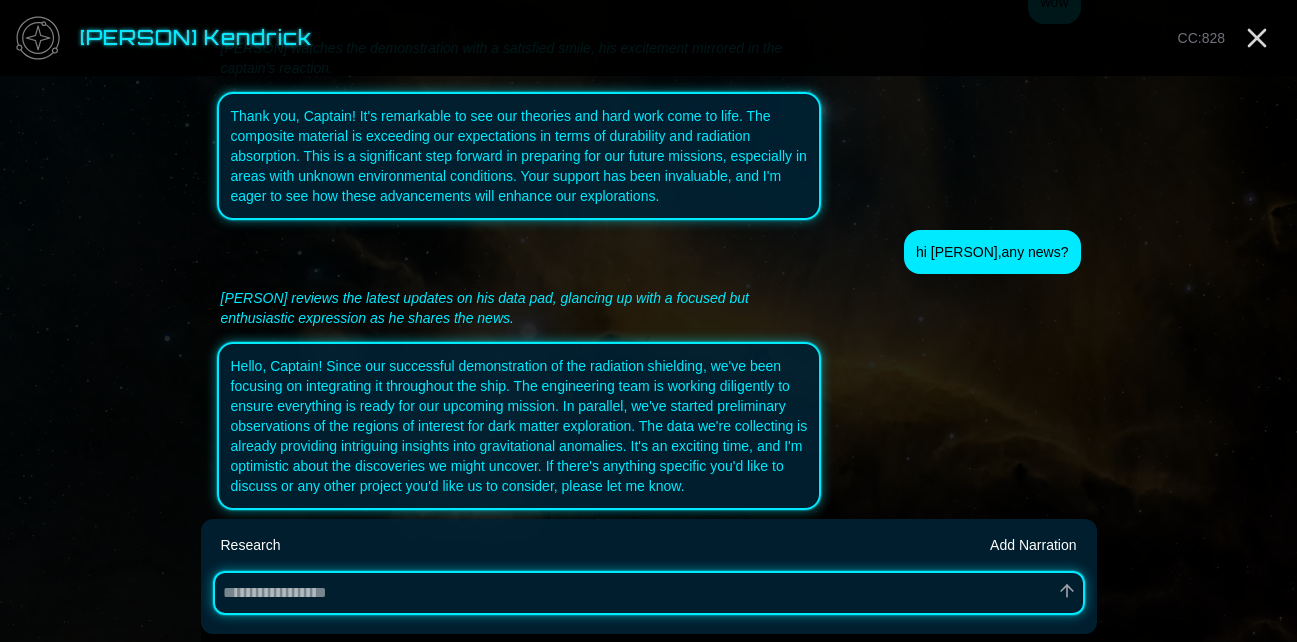 type on "*" 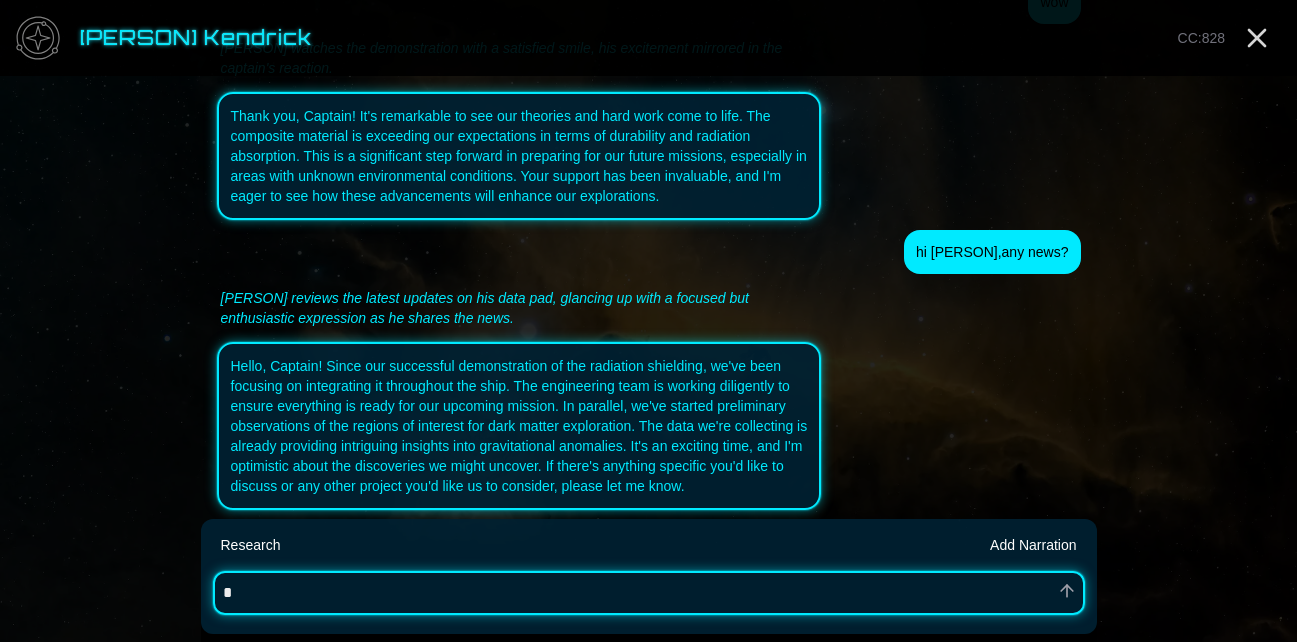 type on "*" 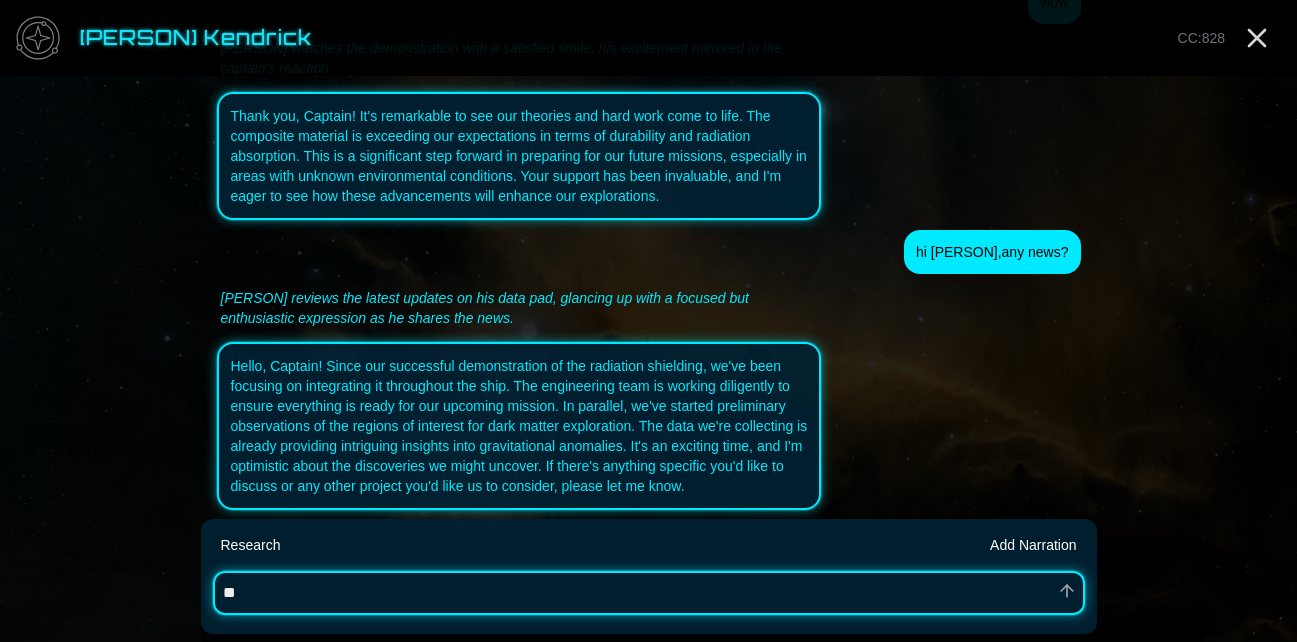 type on "*" 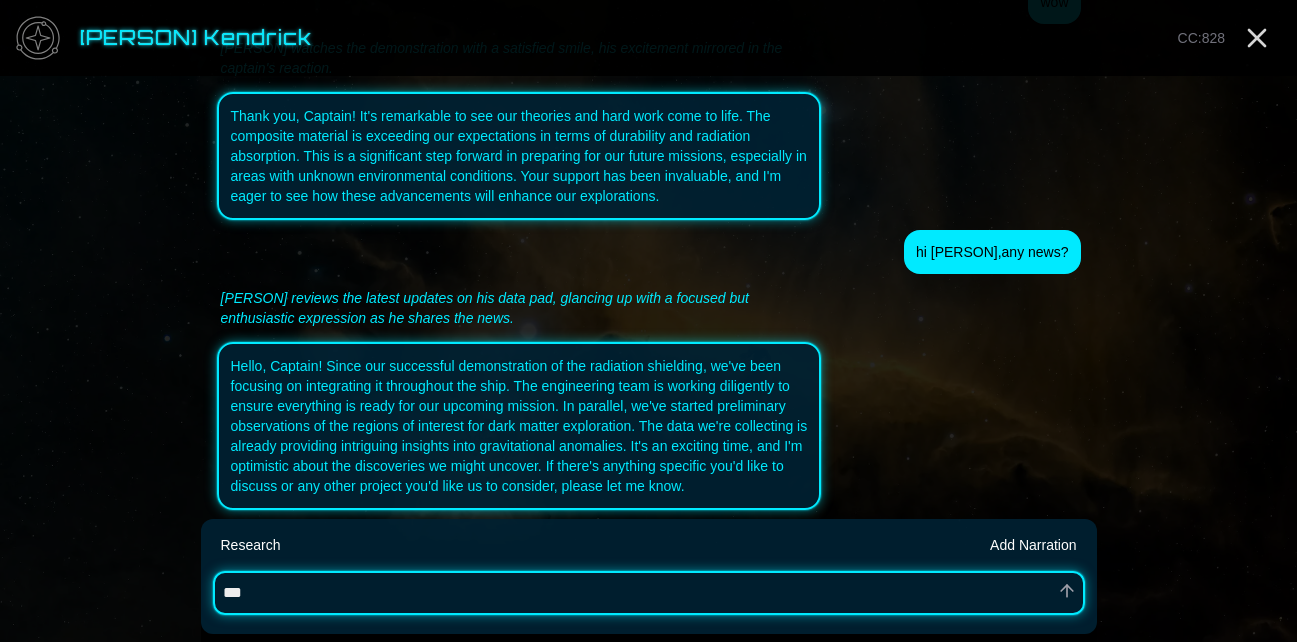 type on "*" 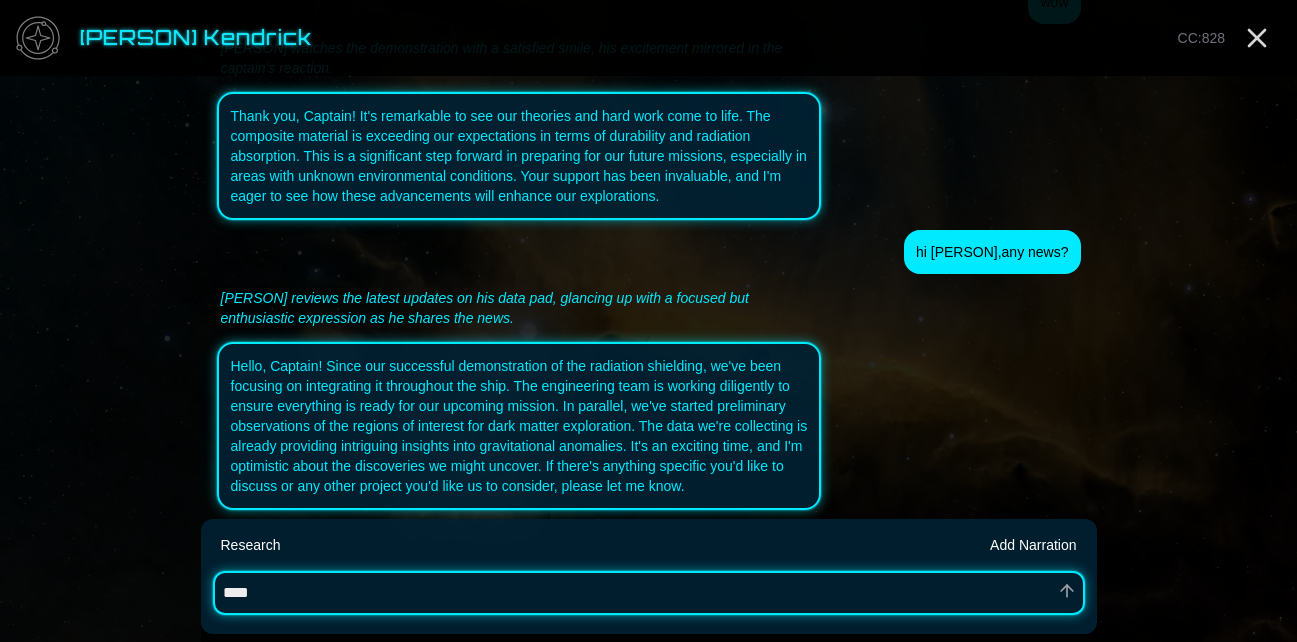 type on "*" 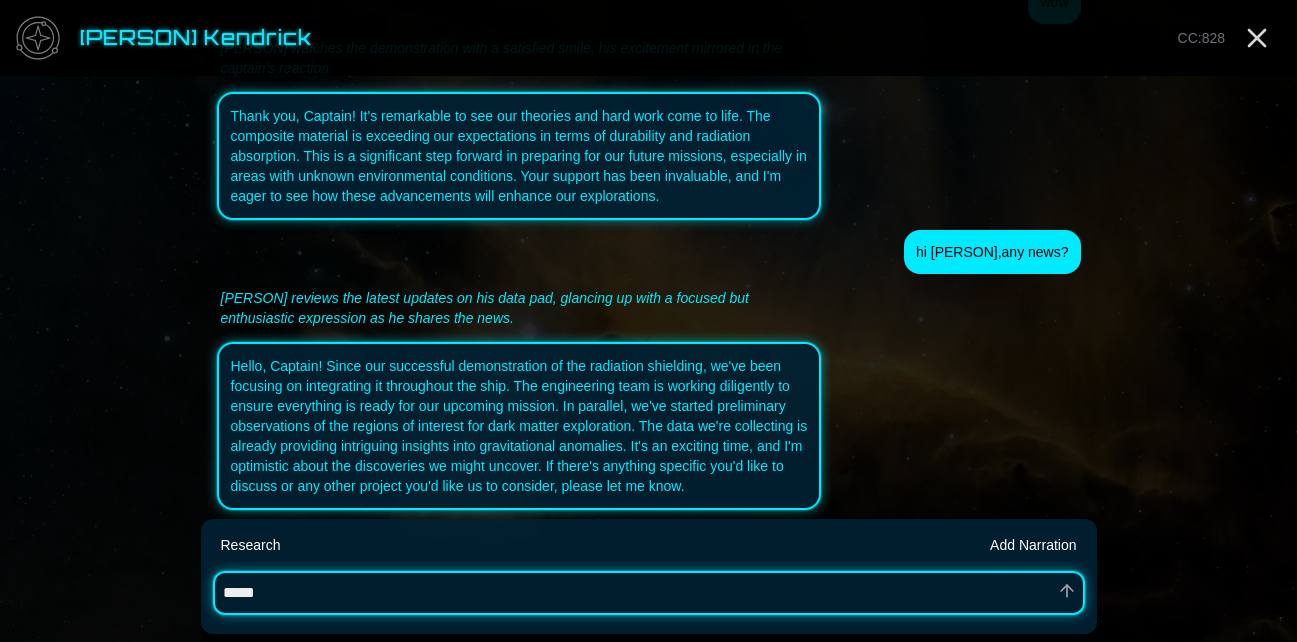 type on "*" 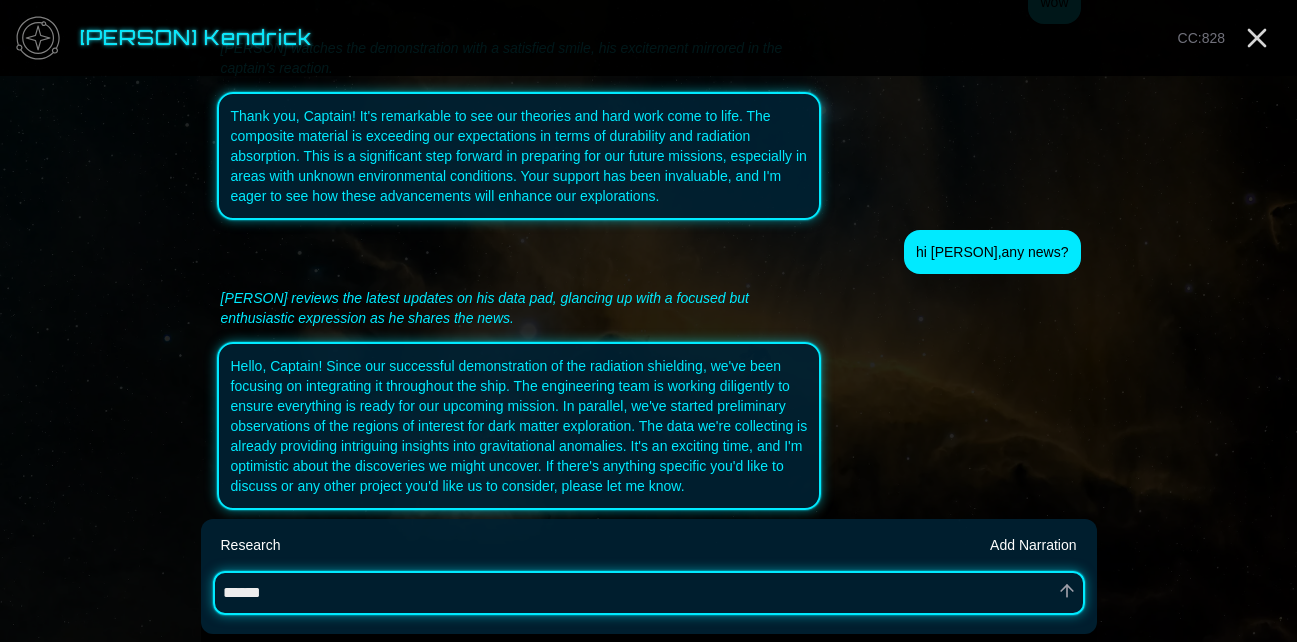 type on "*" 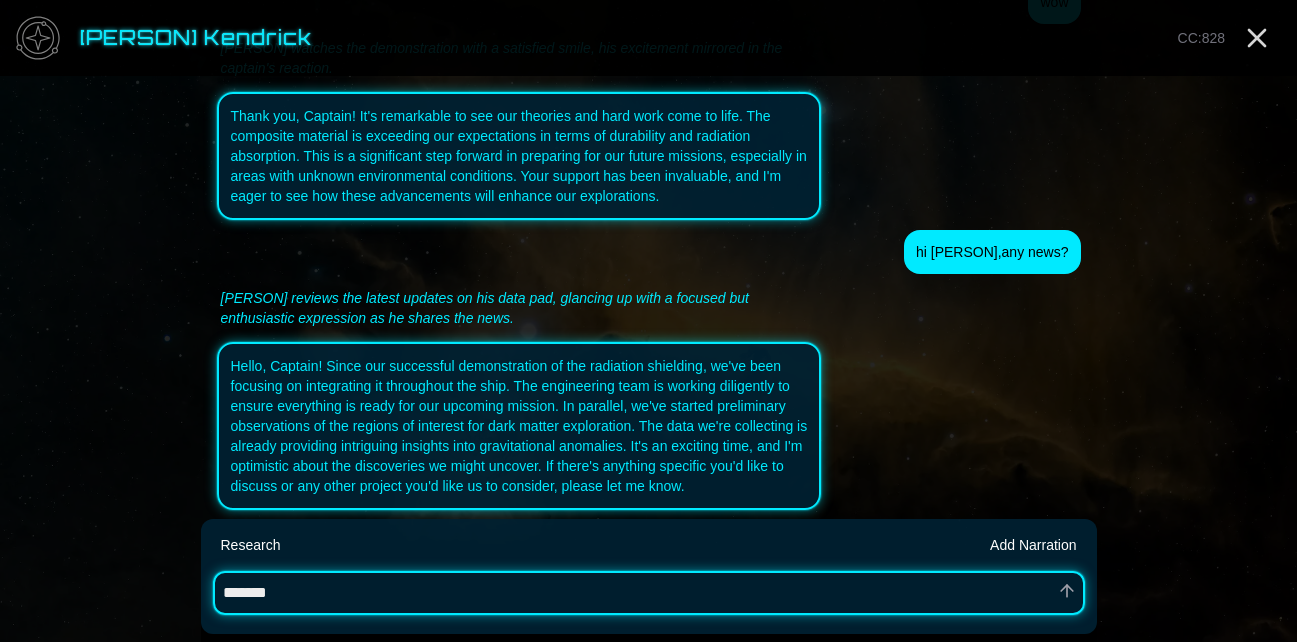 type on "*" 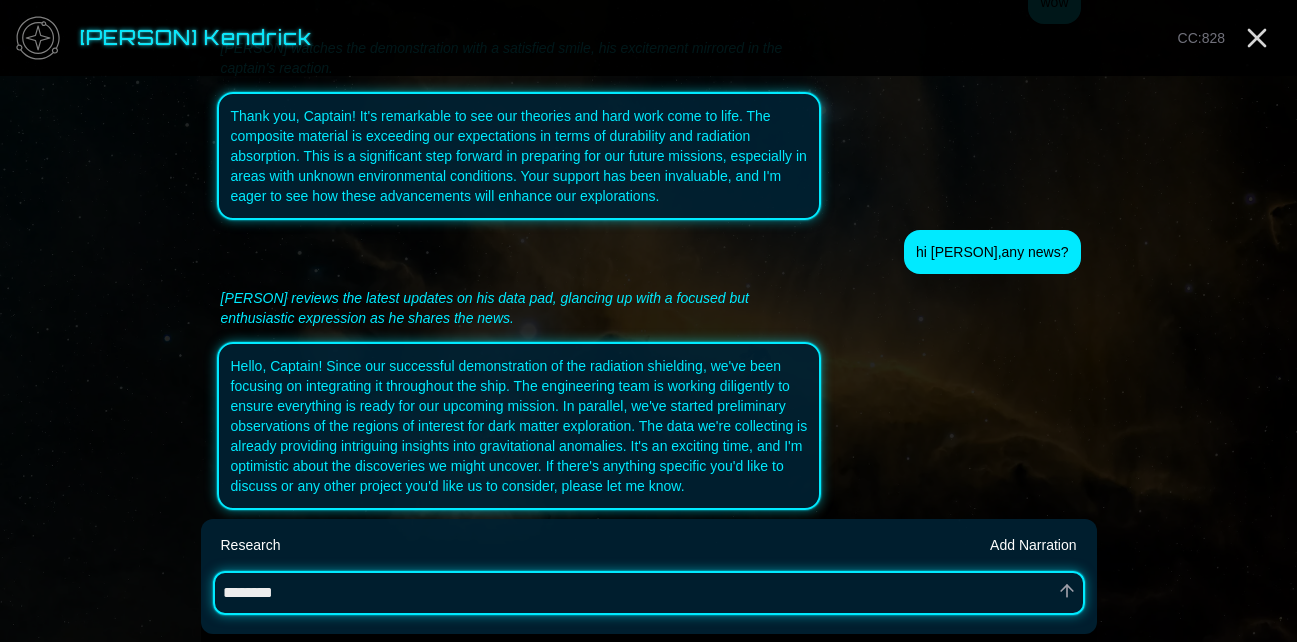 type on "*" 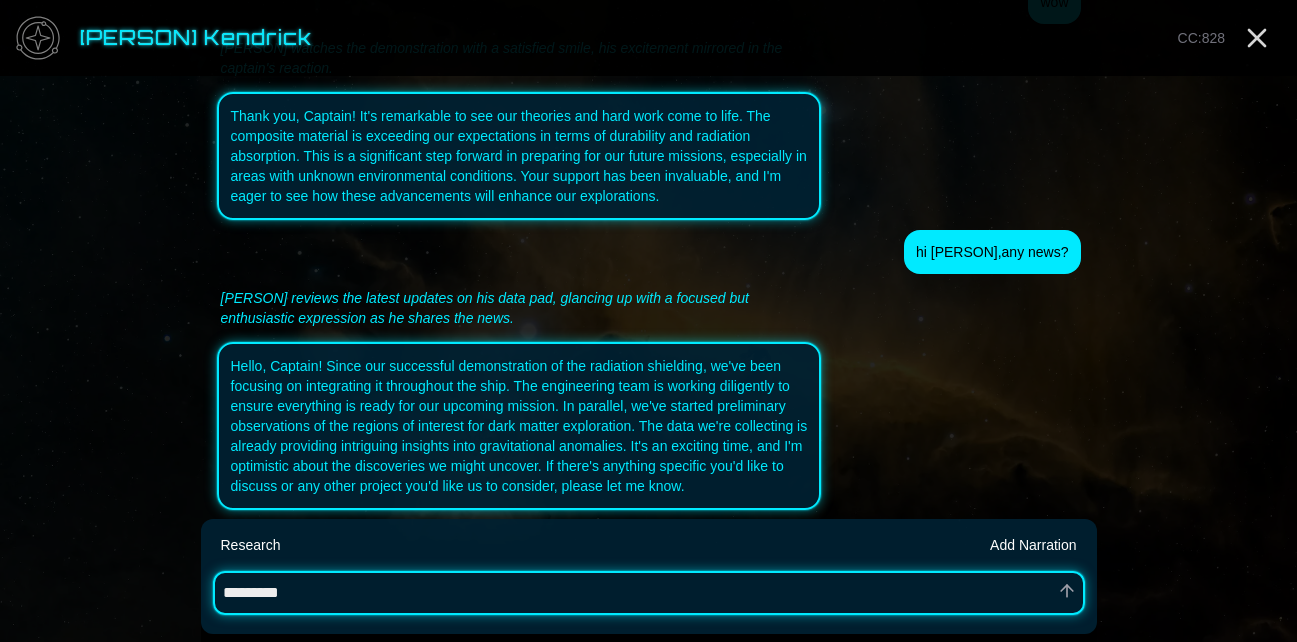 type on "*" 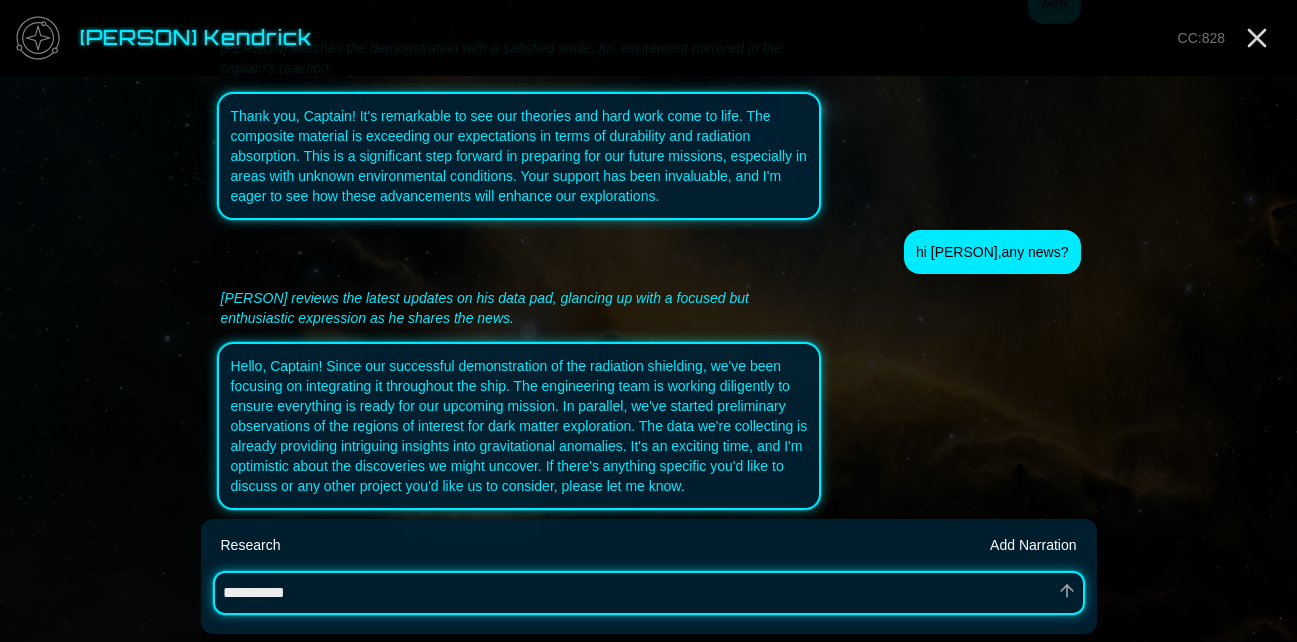 type on "*" 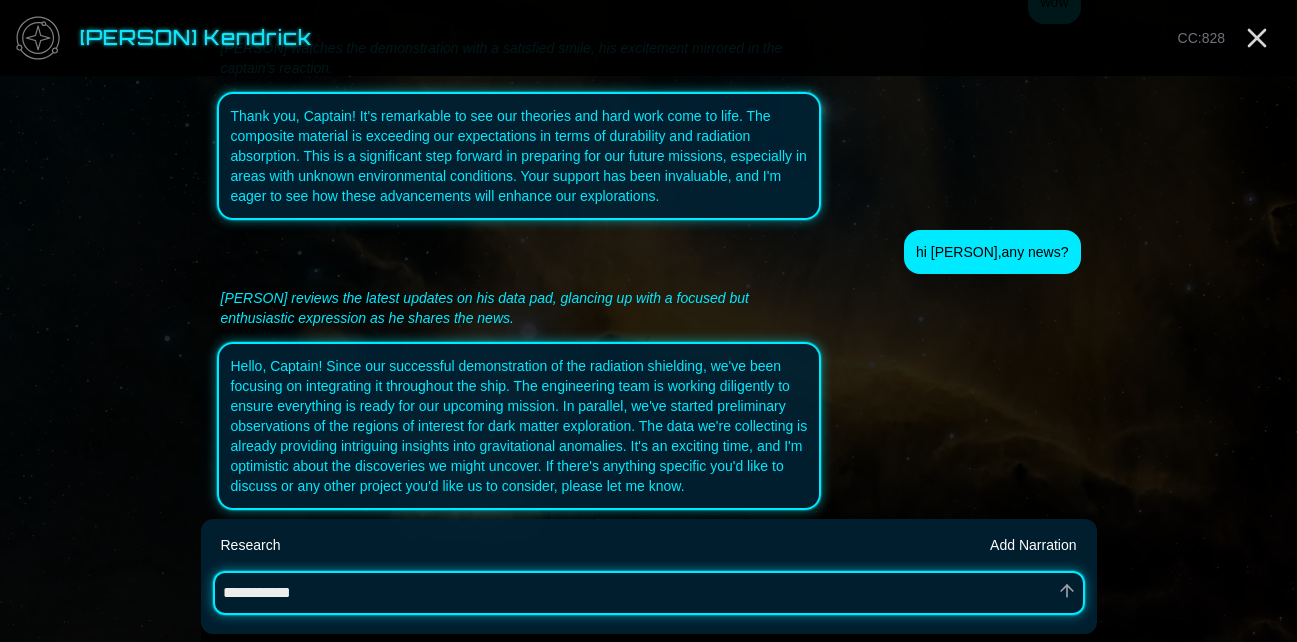 type on "*" 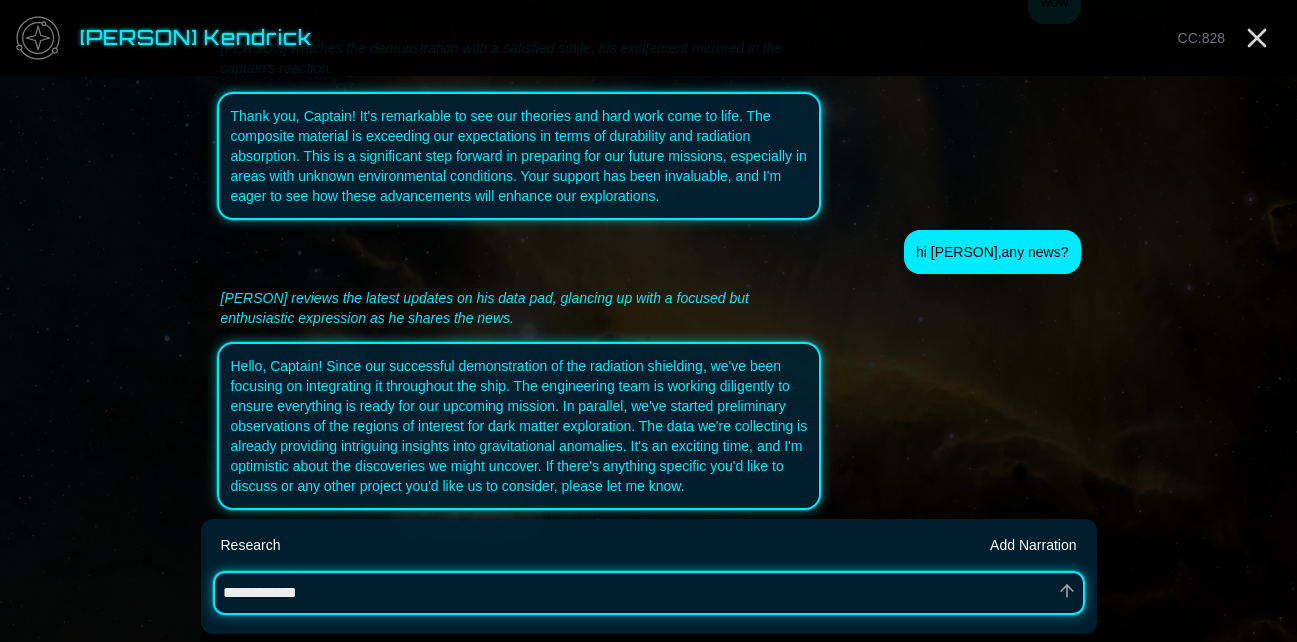 type on "*" 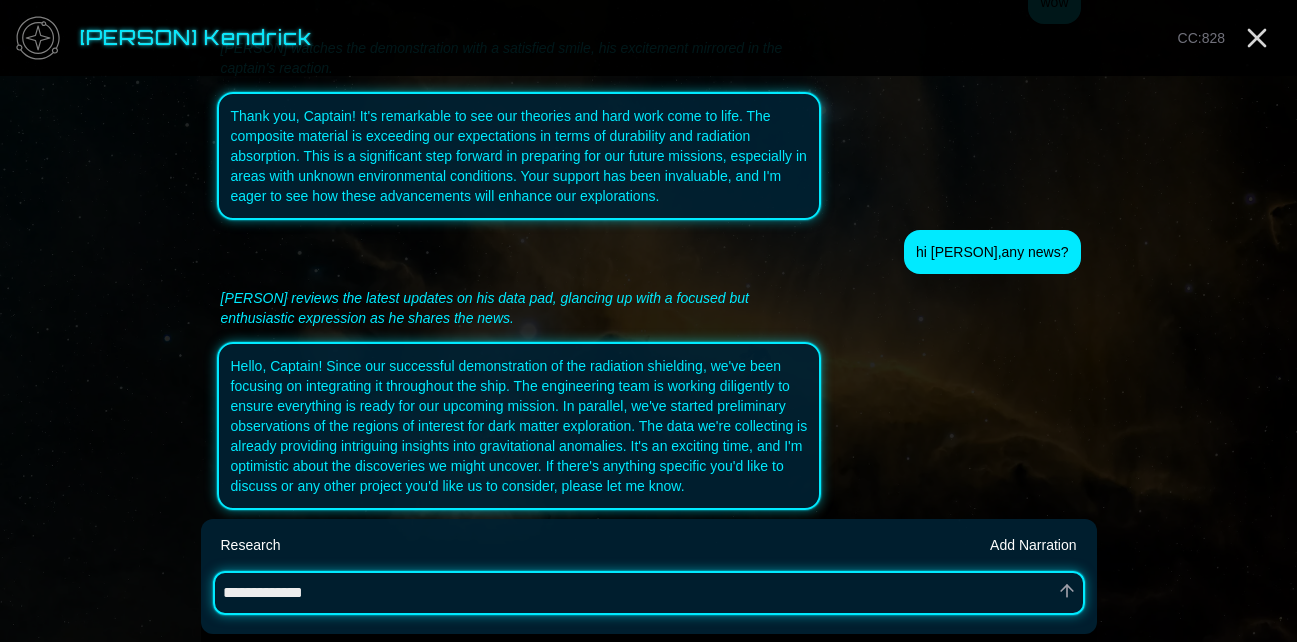 type on "*" 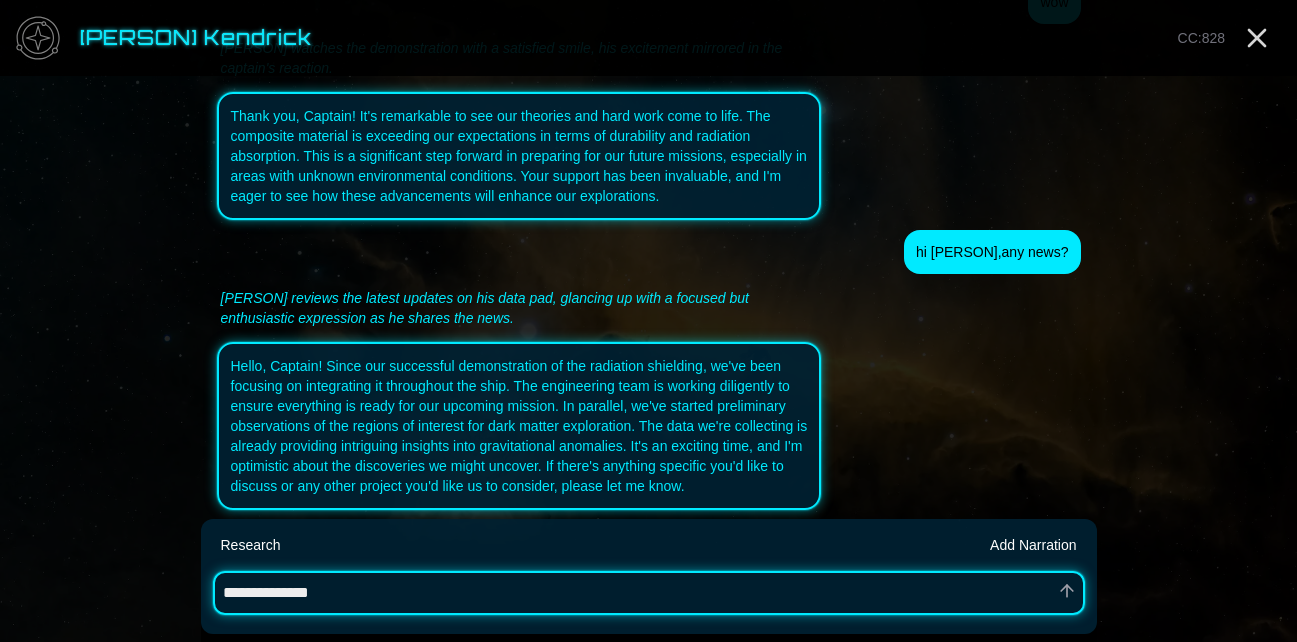 type on "*" 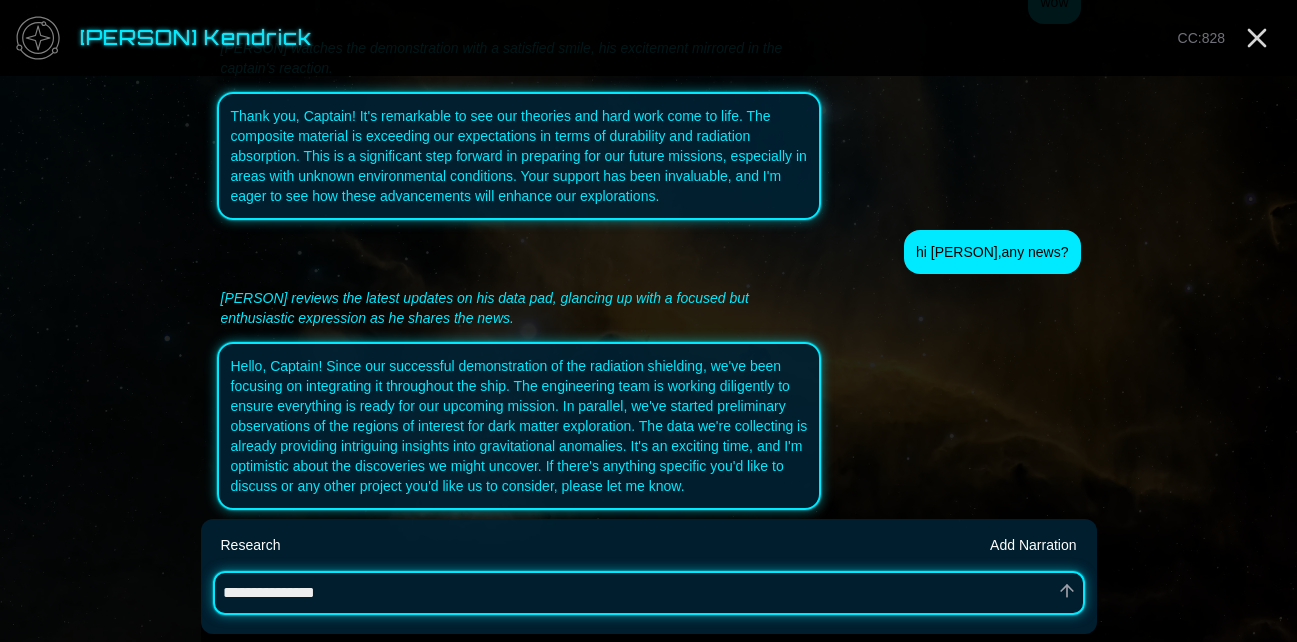 type on "*" 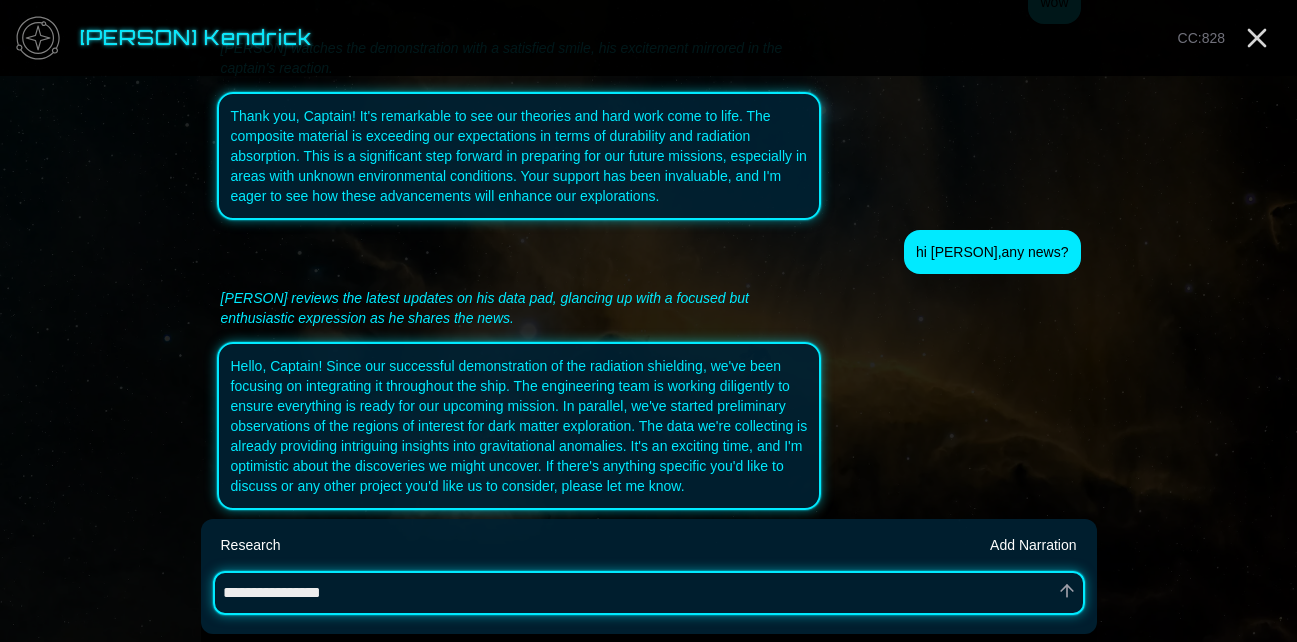 type on "*" 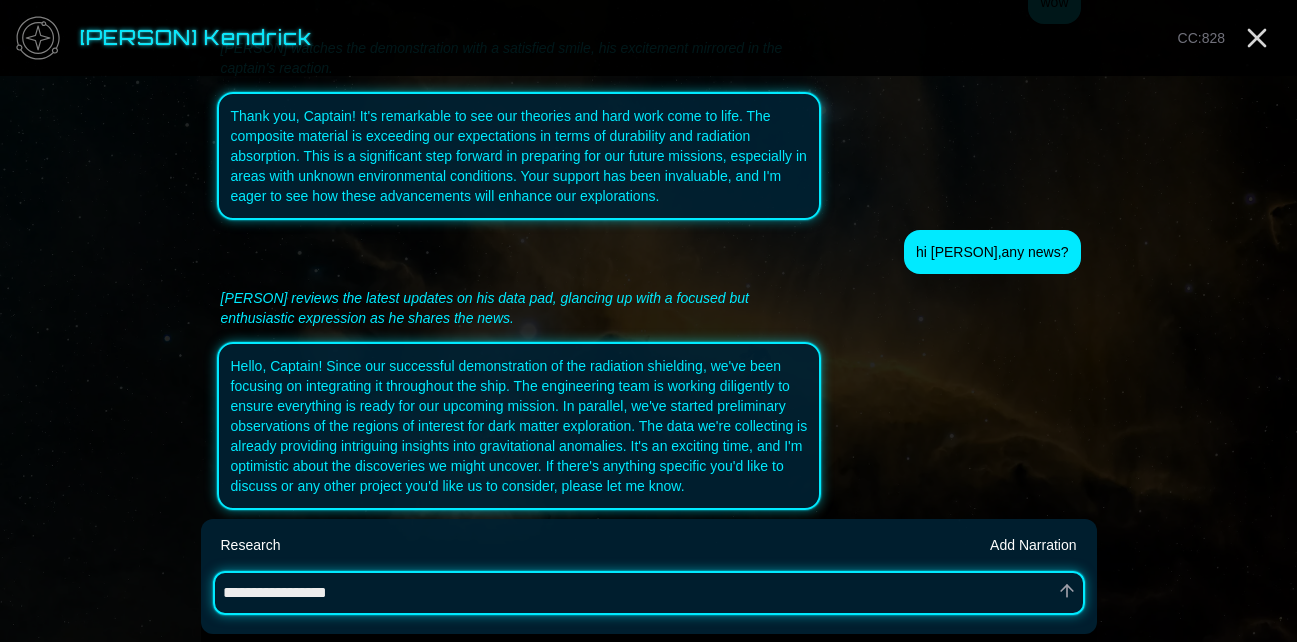 type on "*" 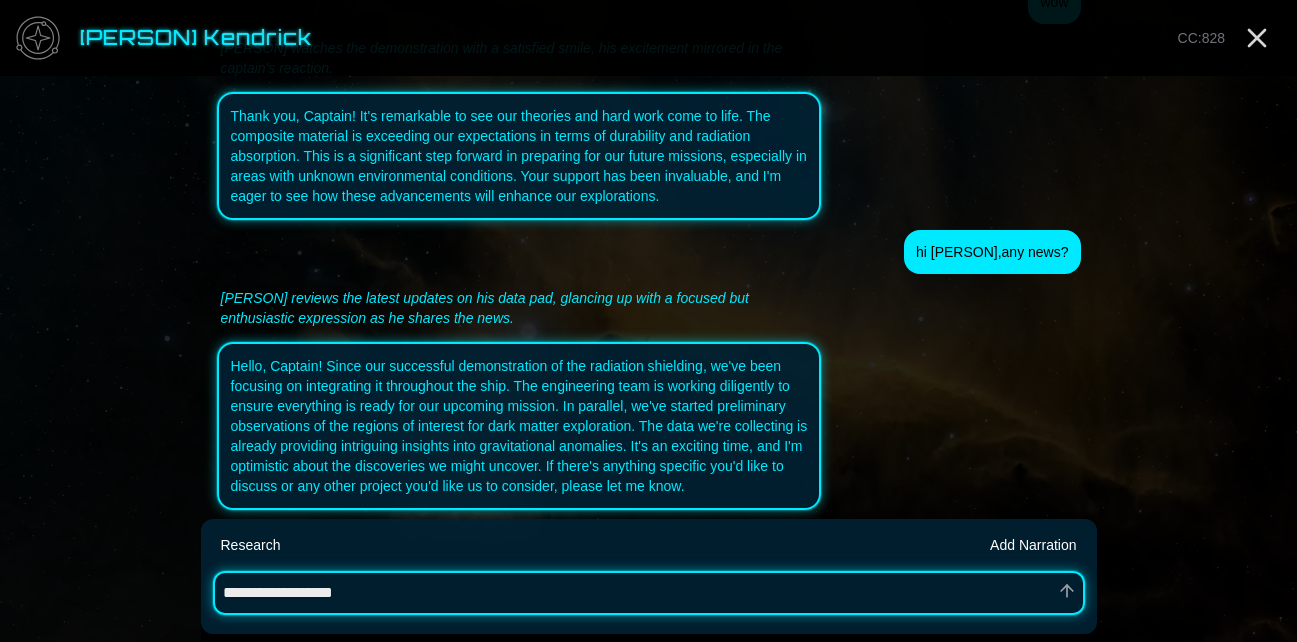 type on "*" 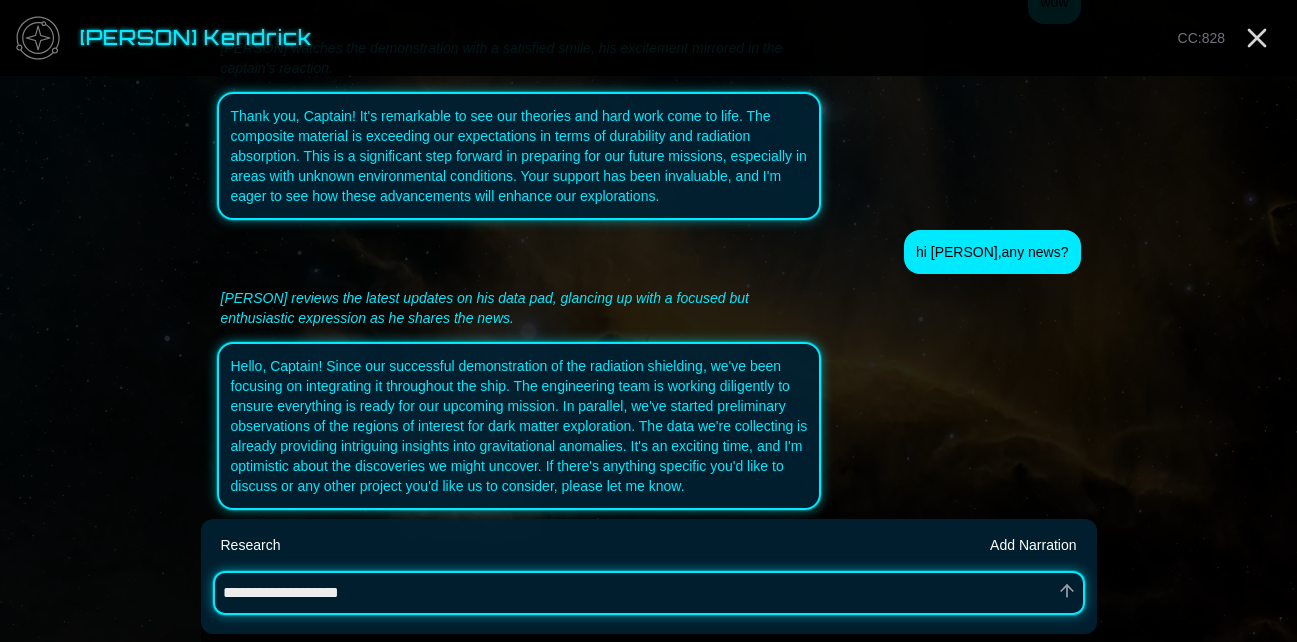 type on "*" 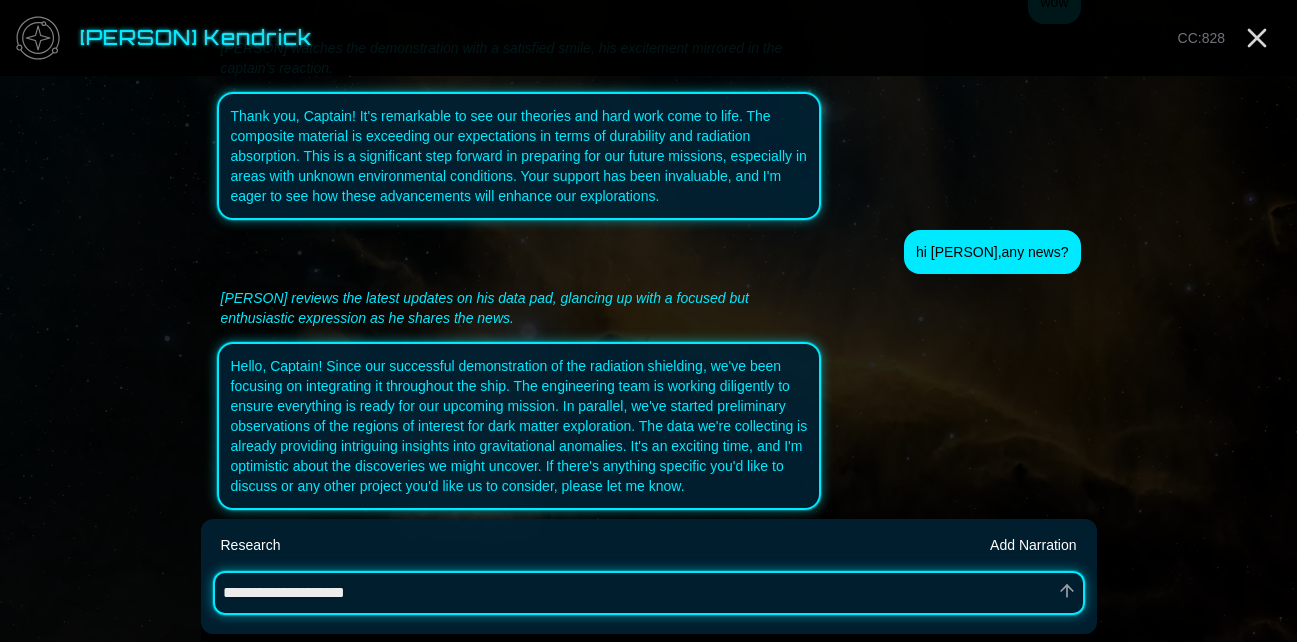 type on "*" 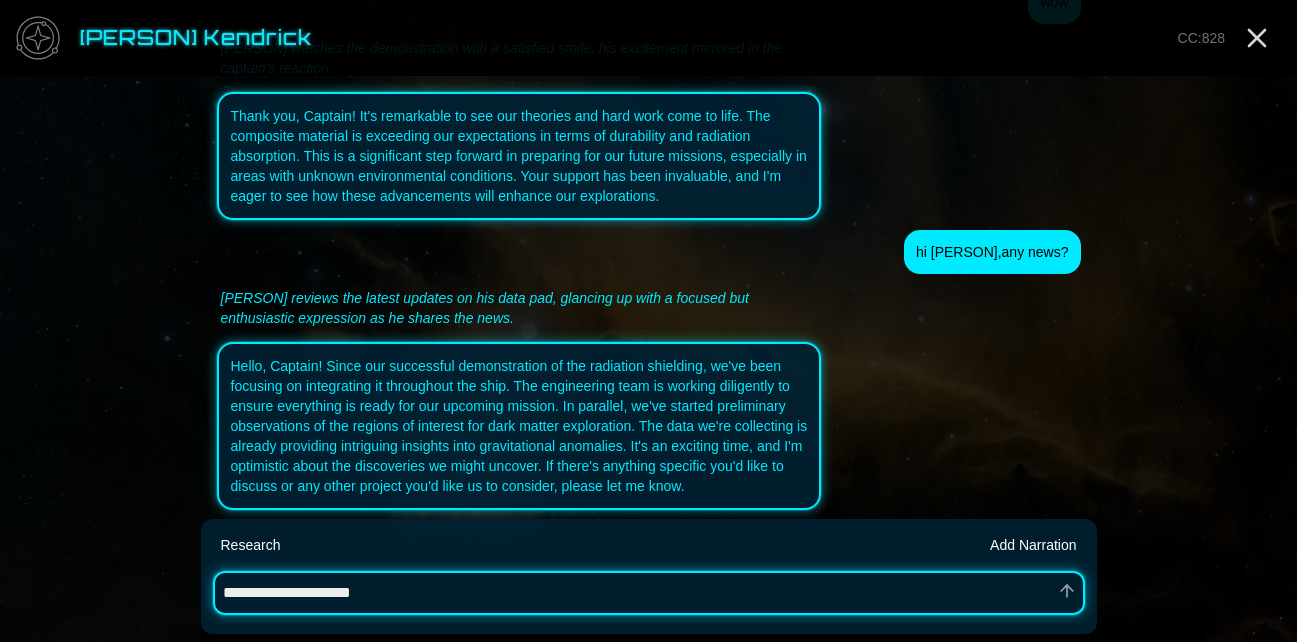 type on "*" 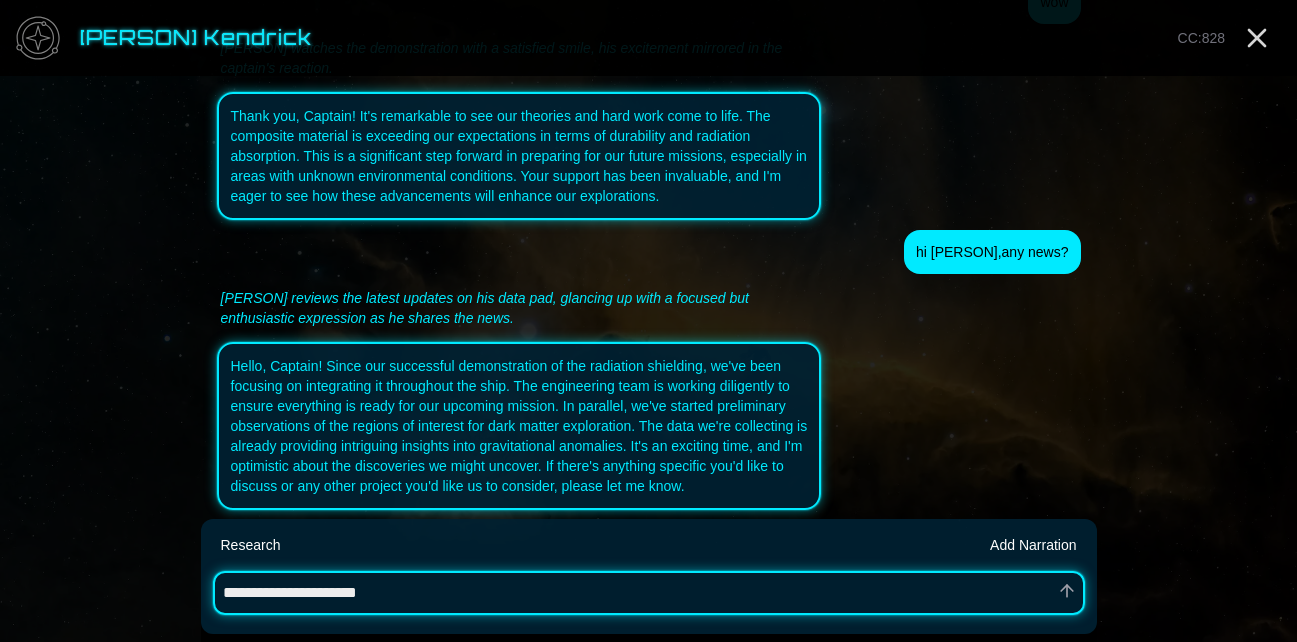 type on "*" 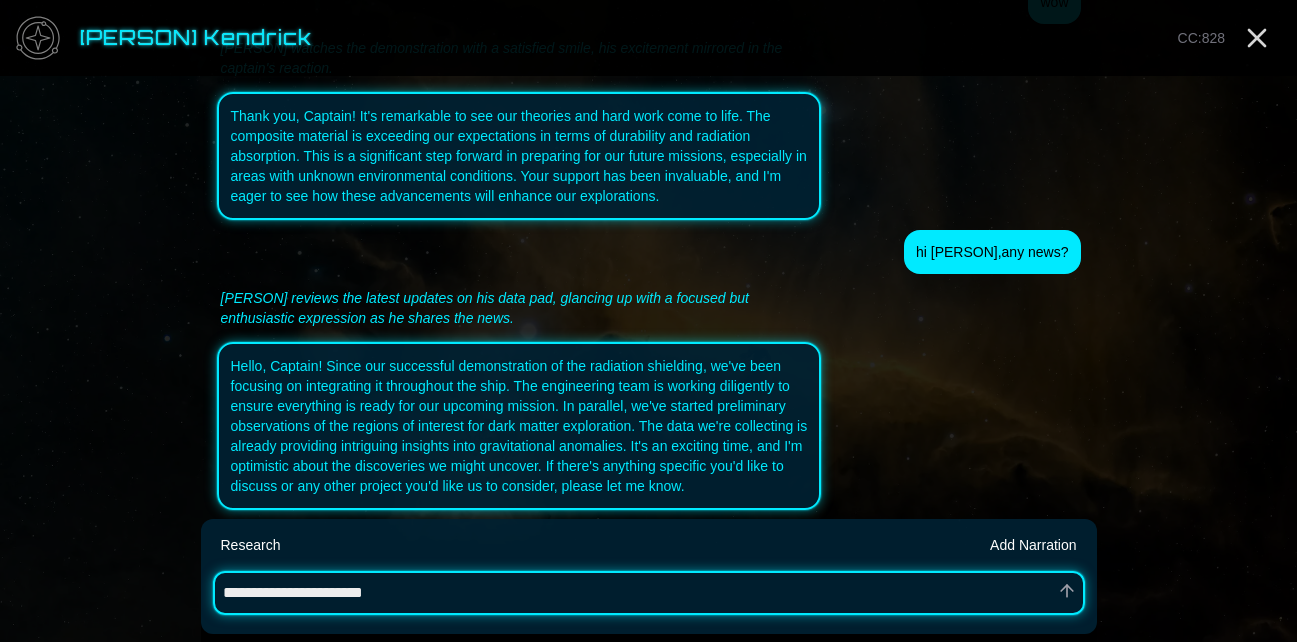 type on "*" 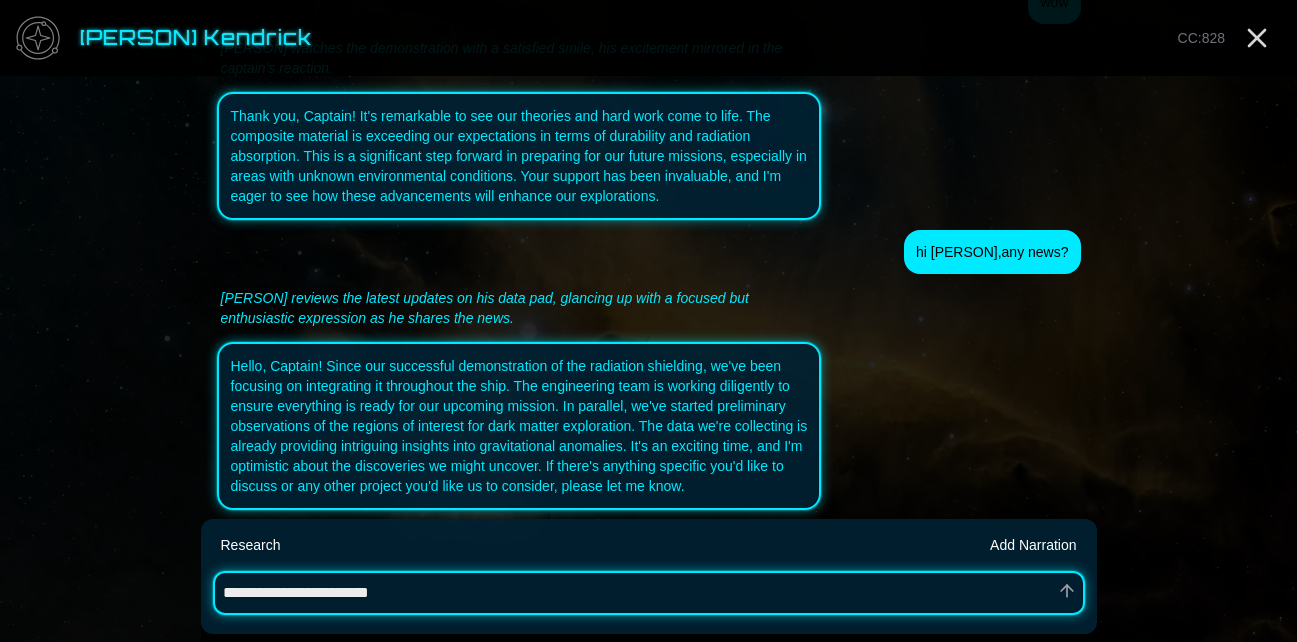 type on "*" 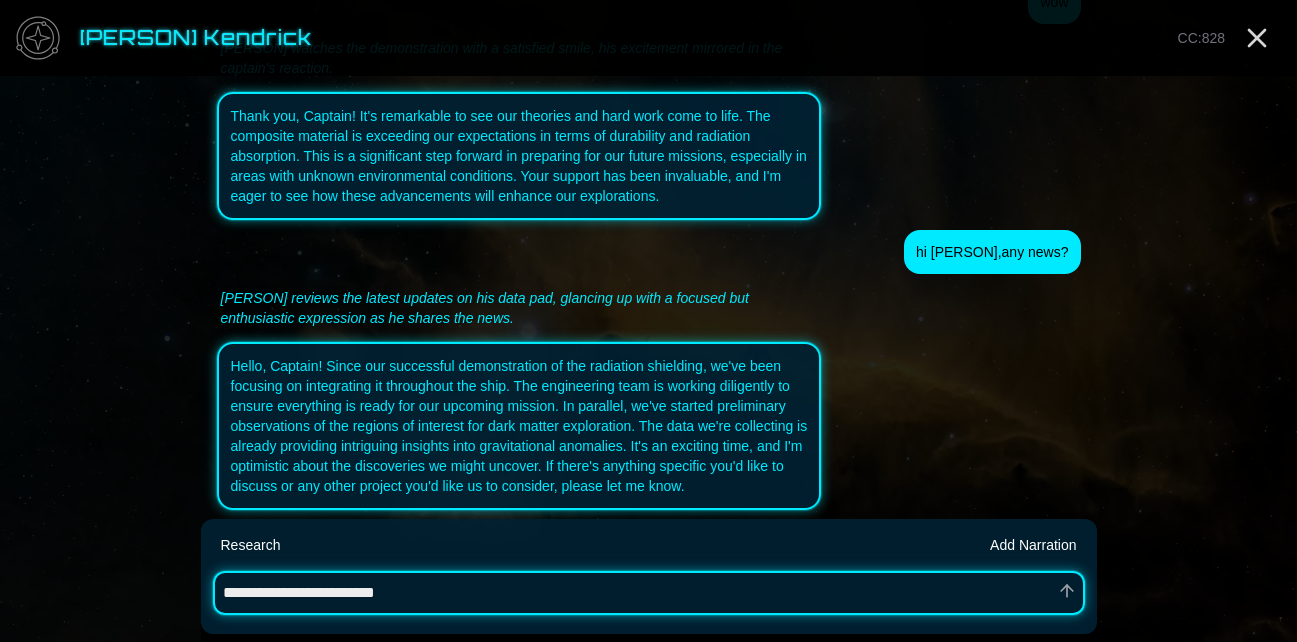type on "*" 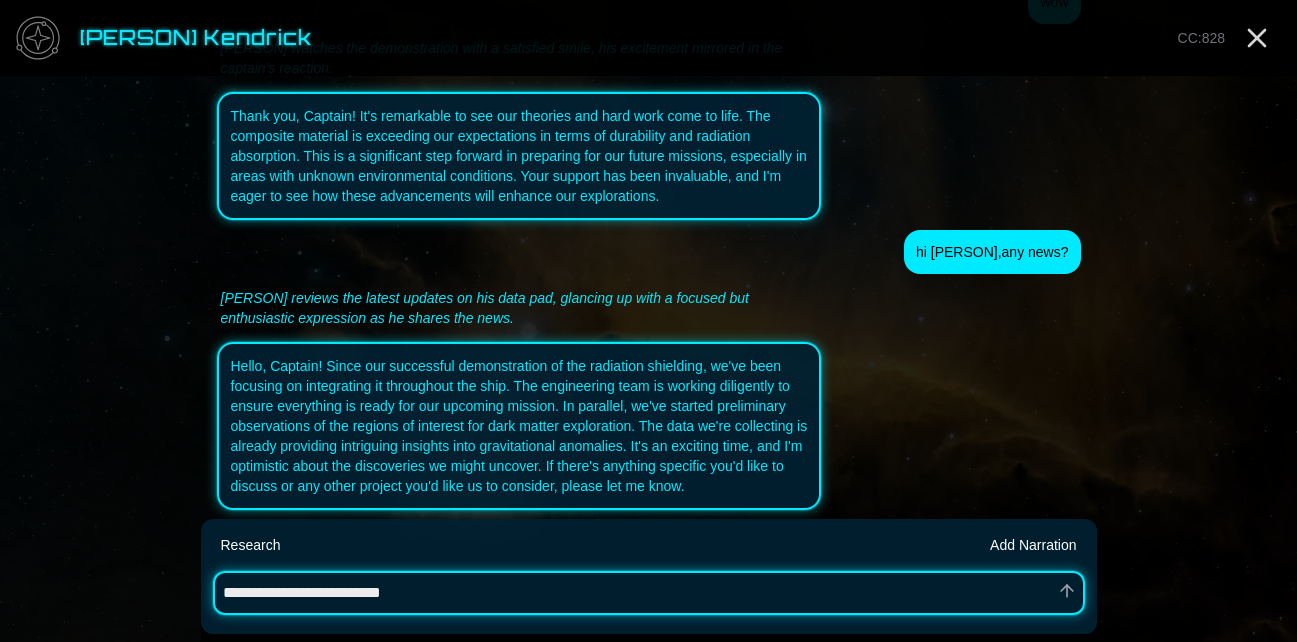 type on "*" 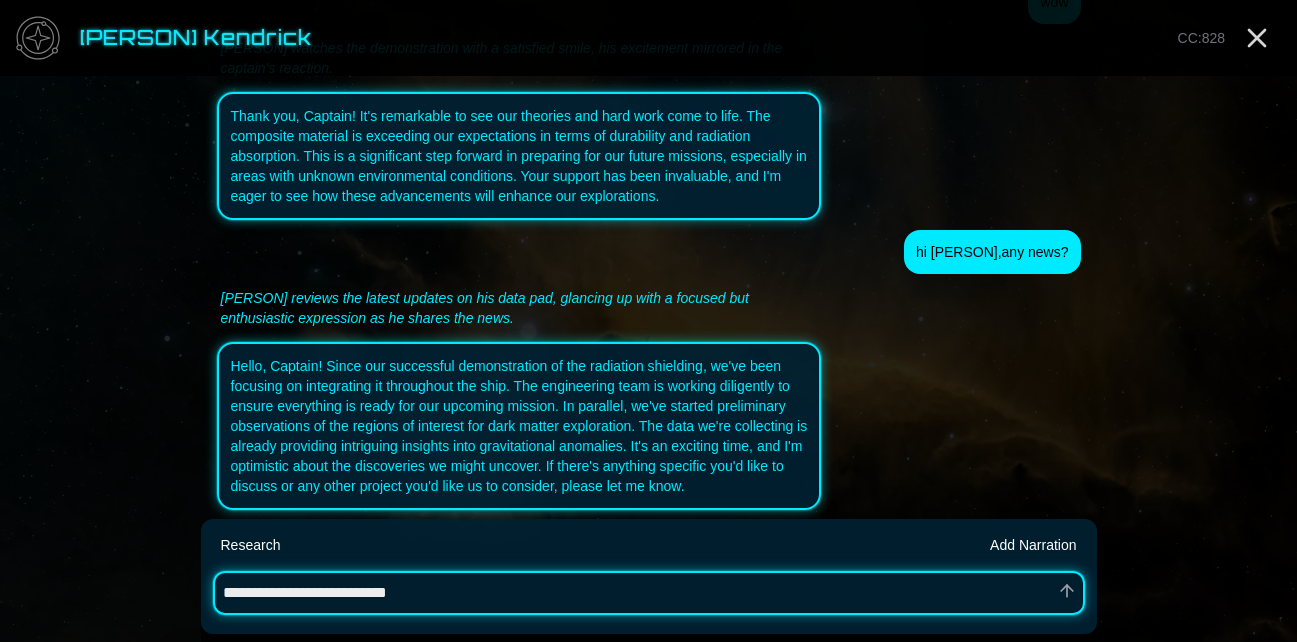 type on "*" 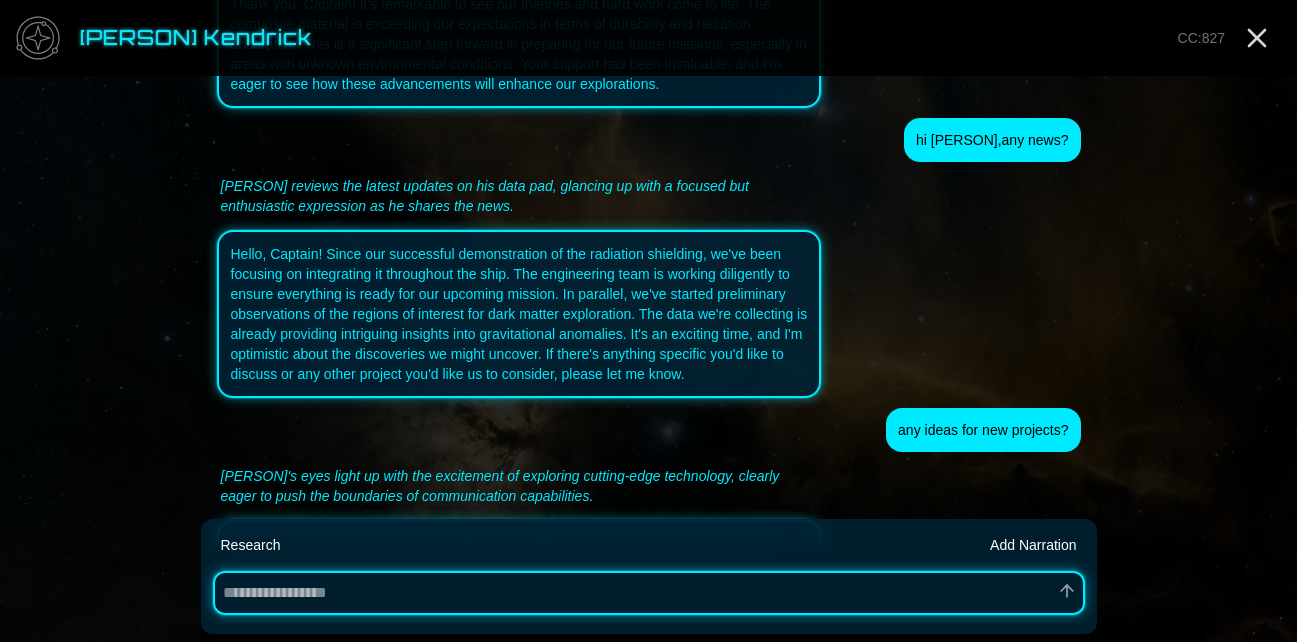 scroll, scrollTop: 5724, scrollLeft: 0, axis: vertical 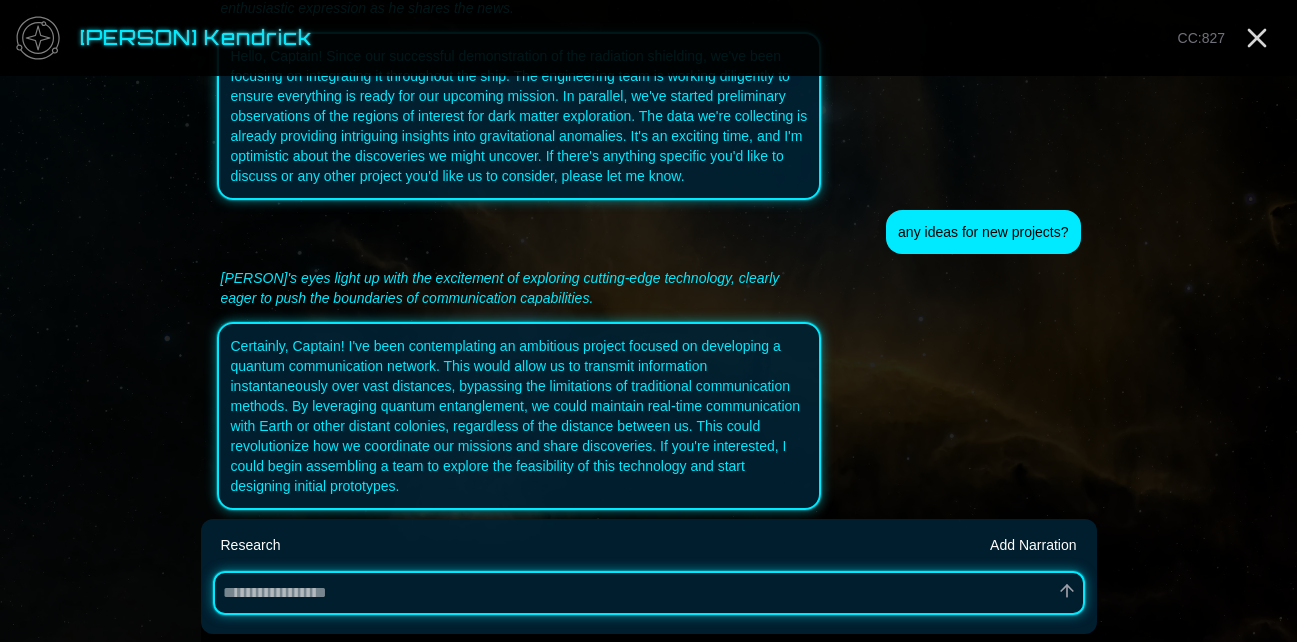 type on "*" 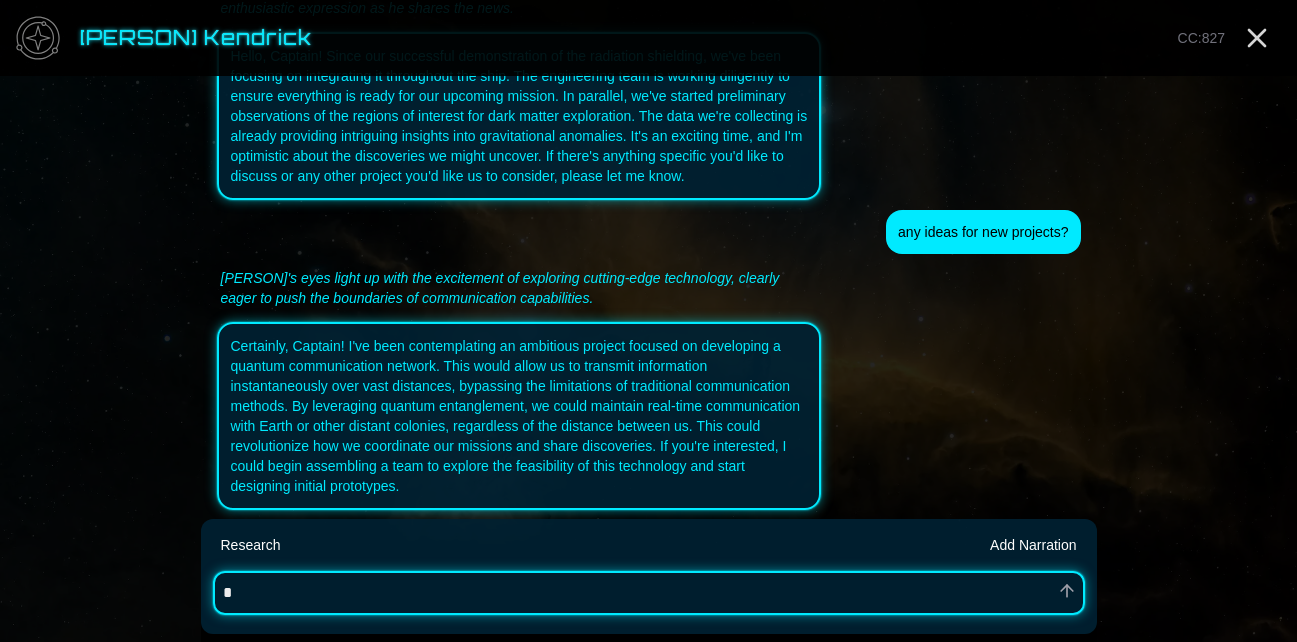 type on "*" 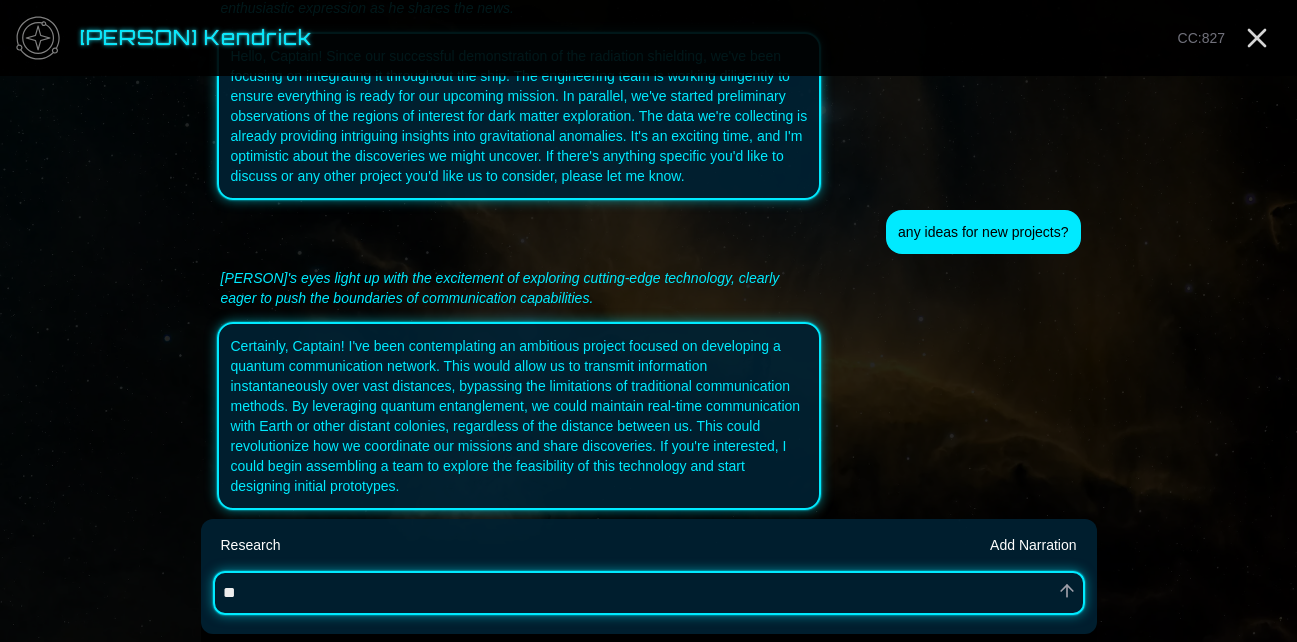 type on "*" 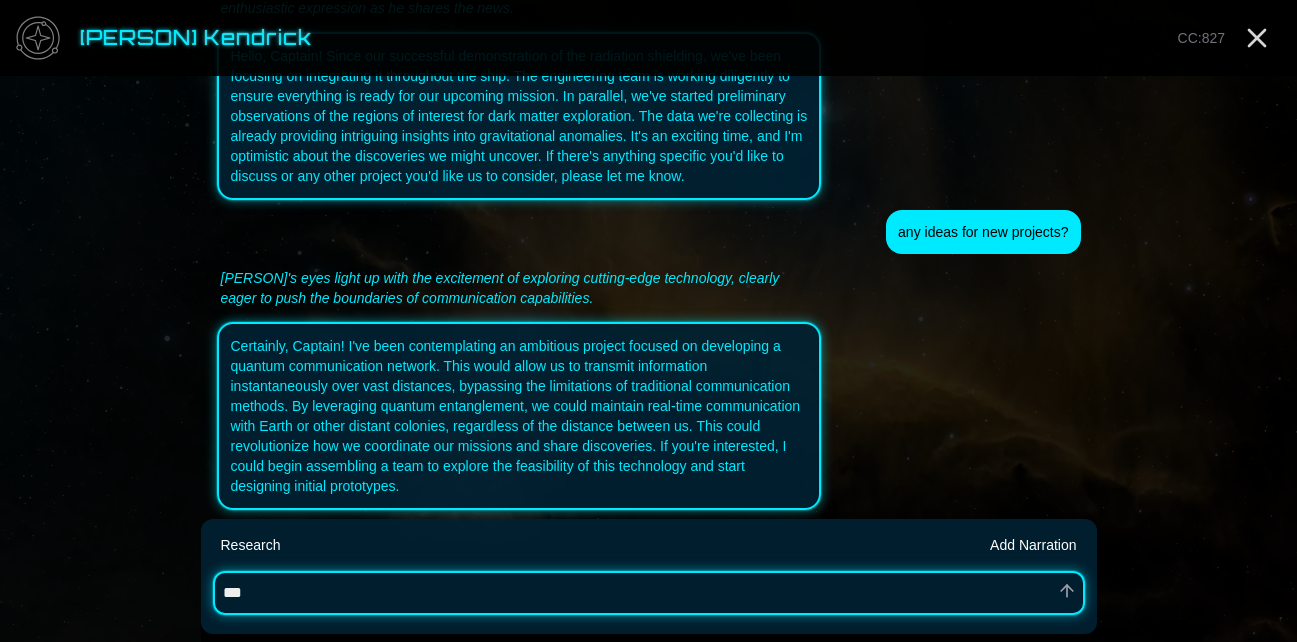 type on "*" 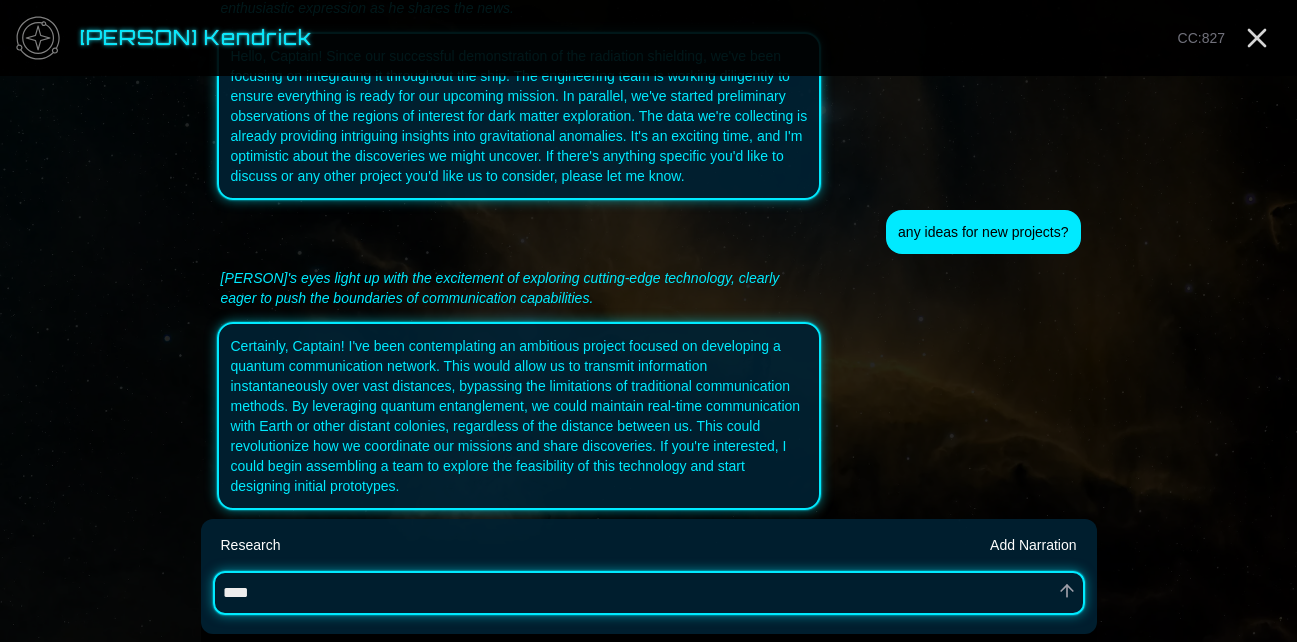 type on "*" 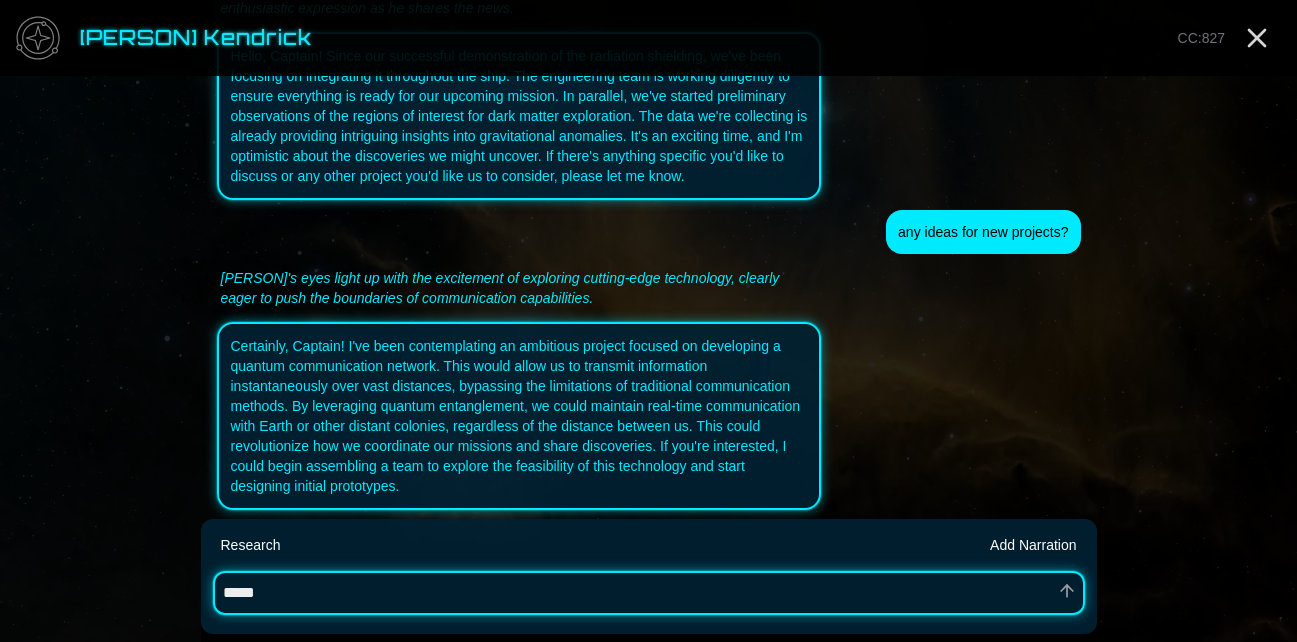 type on "*" 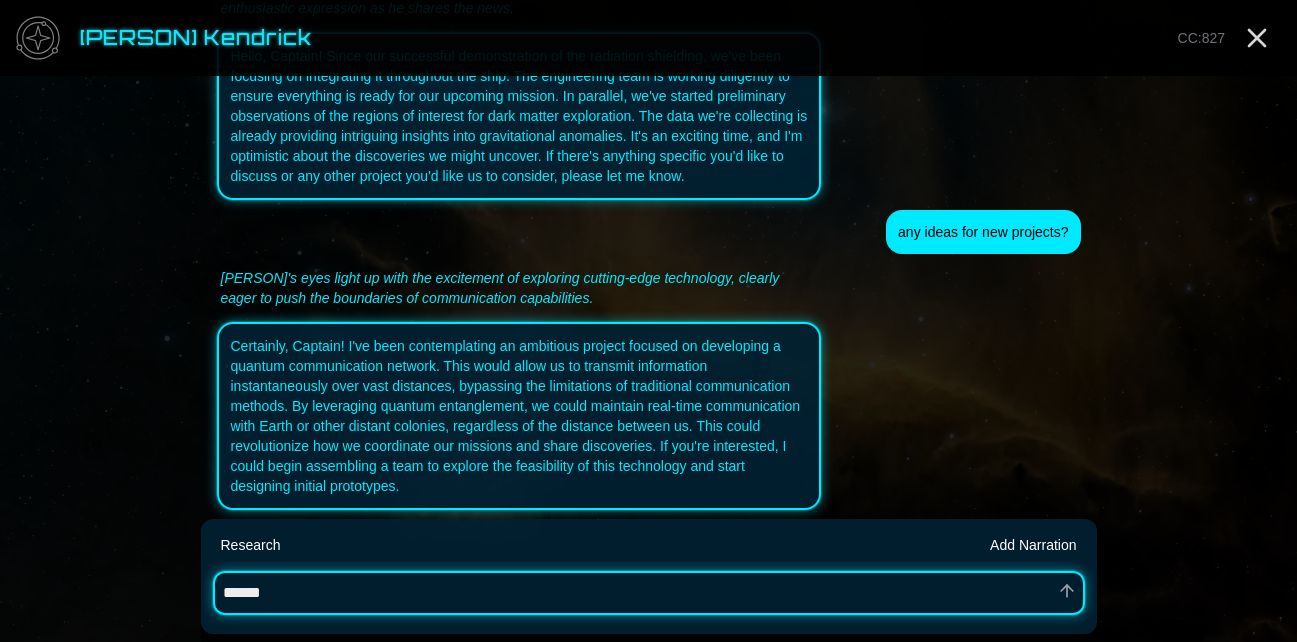 type on "*" 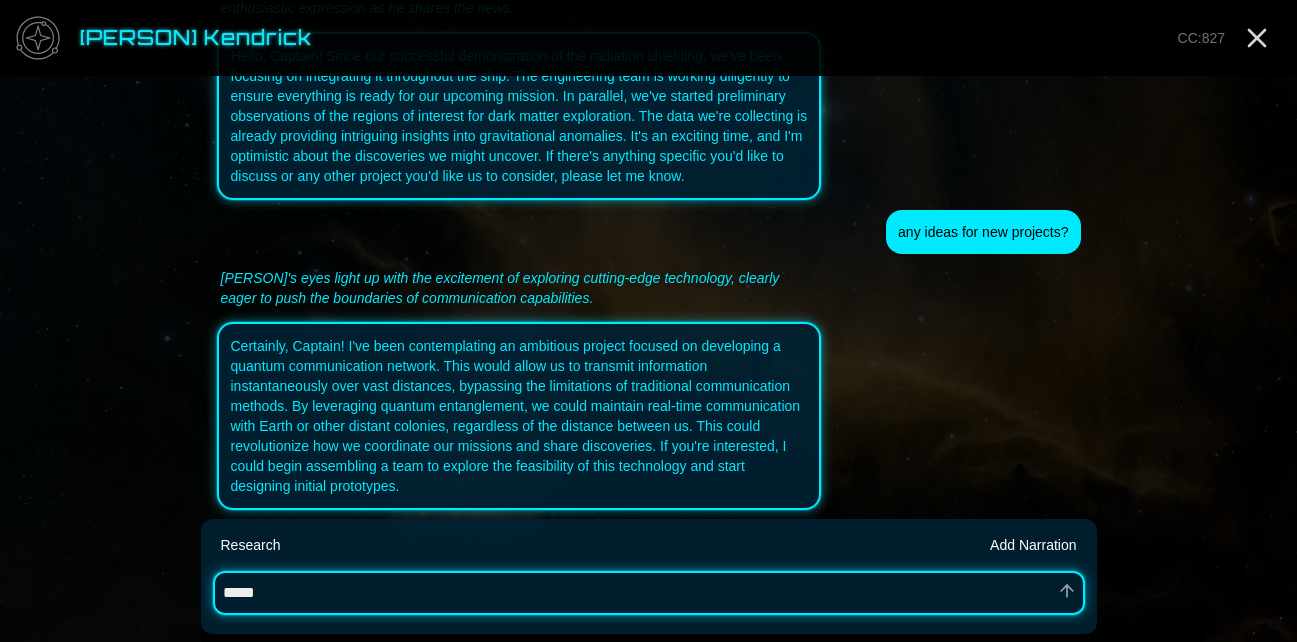 type on "*" 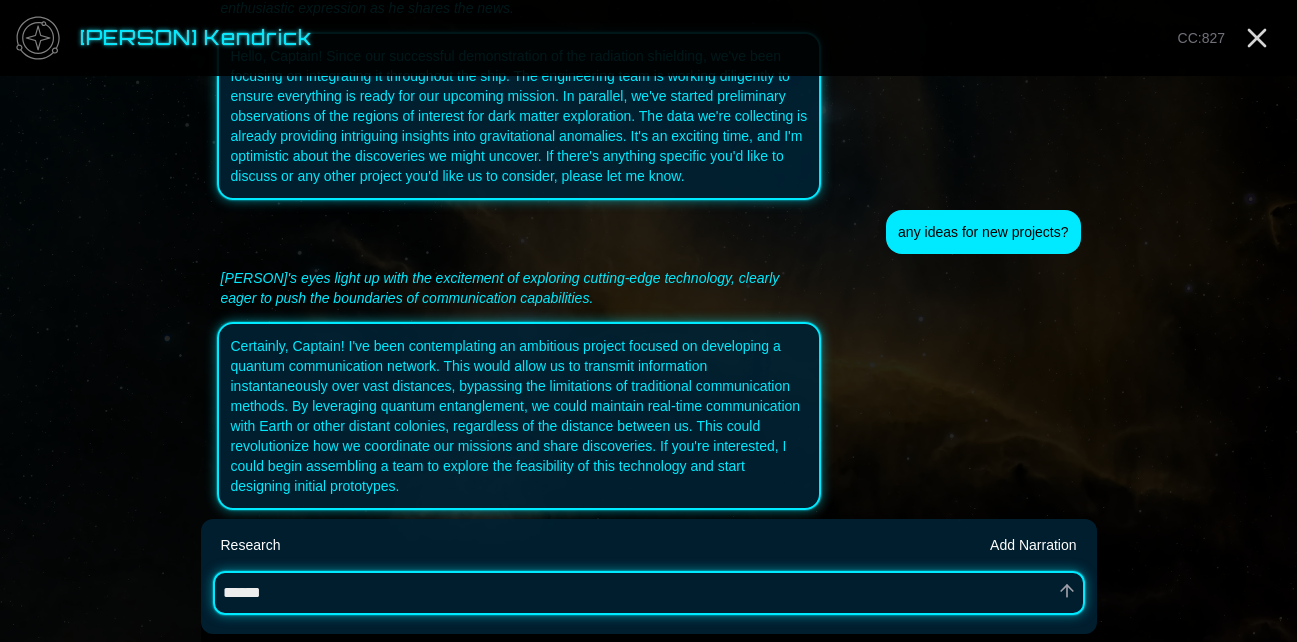 type on "*" 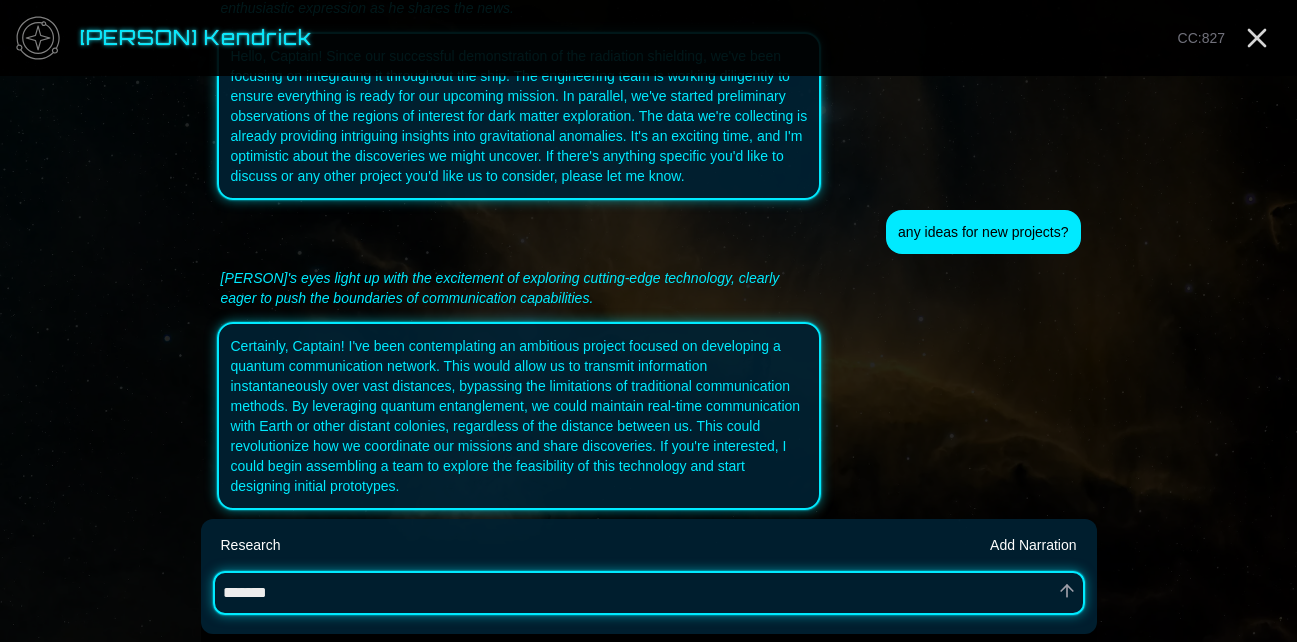 type on "*" 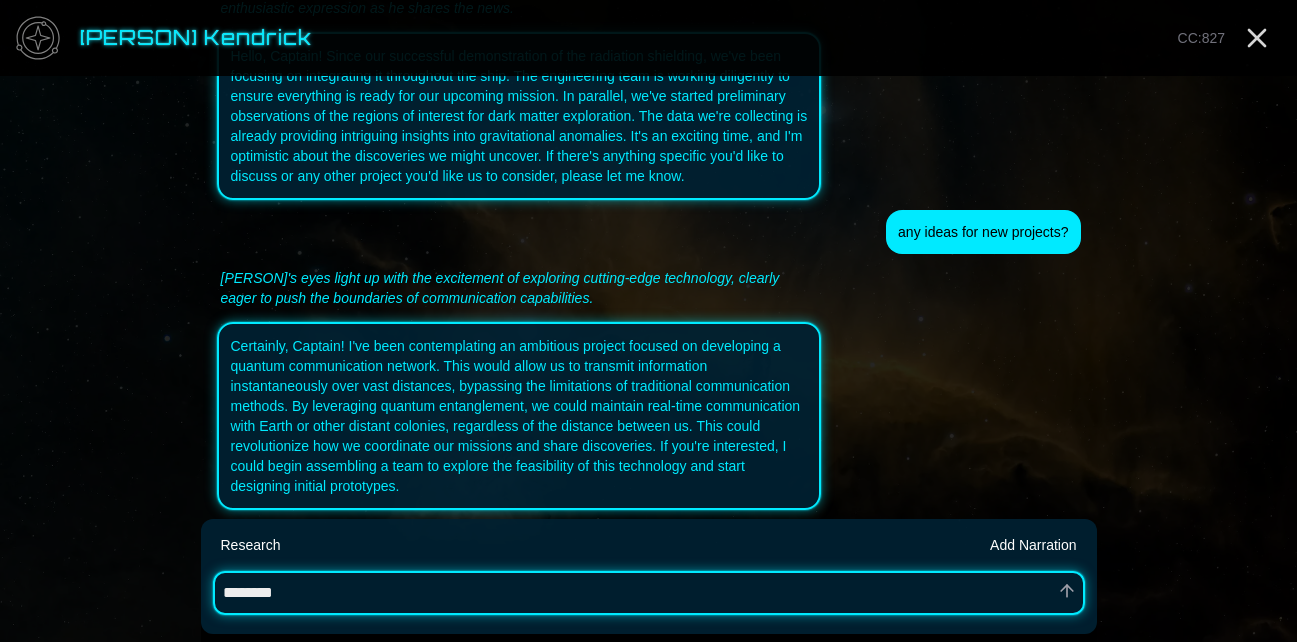 type on "*" 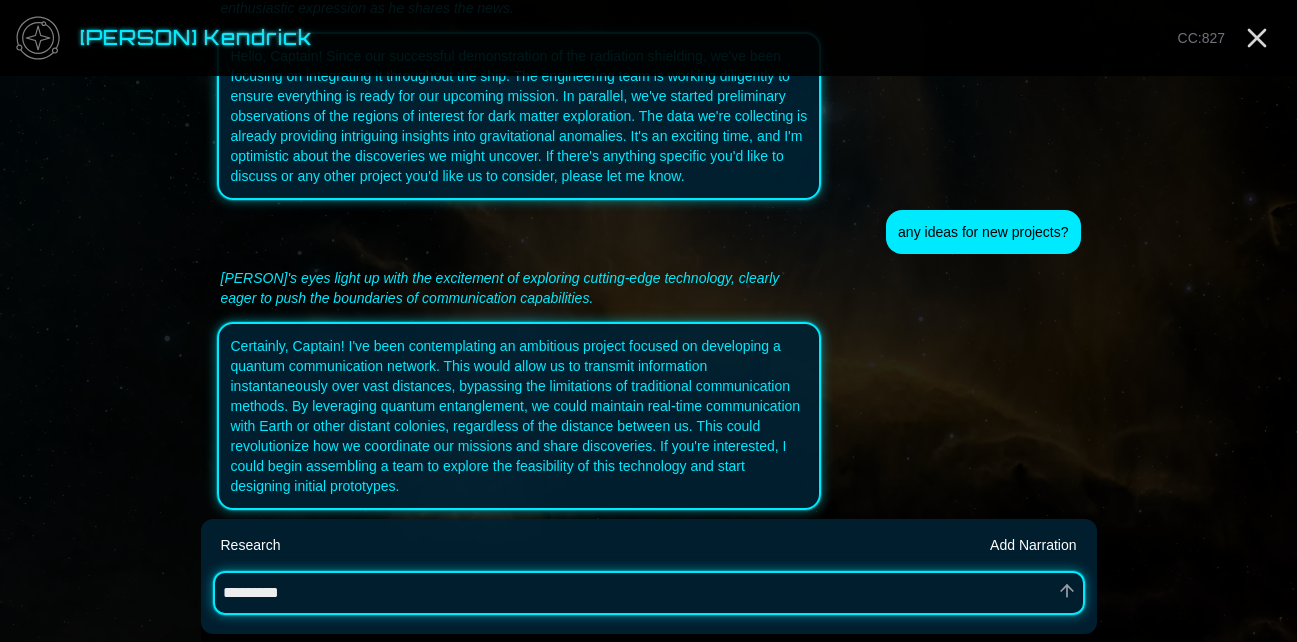 type on "*" 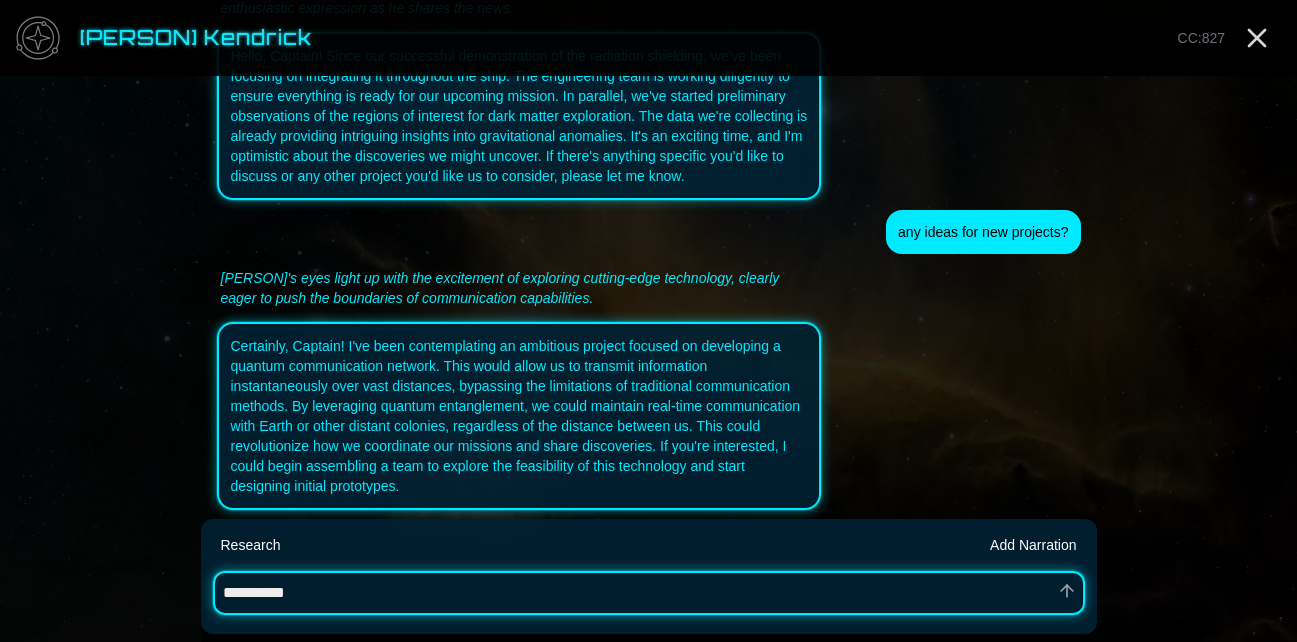 type on "*" 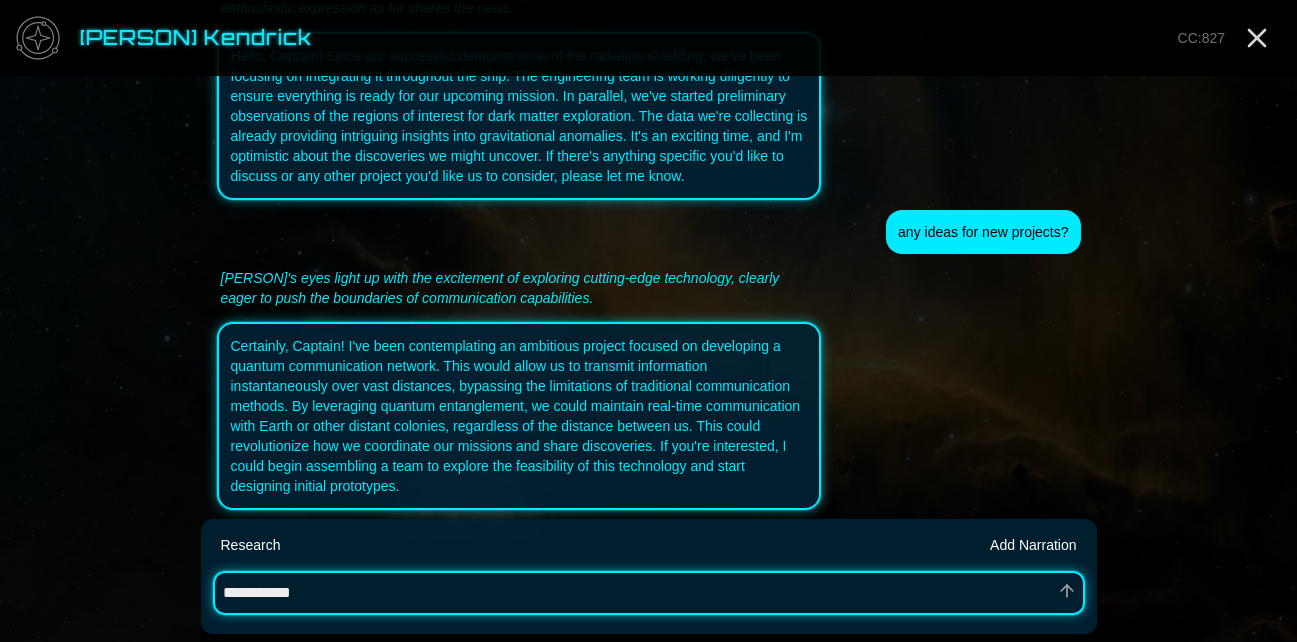 type on "*" 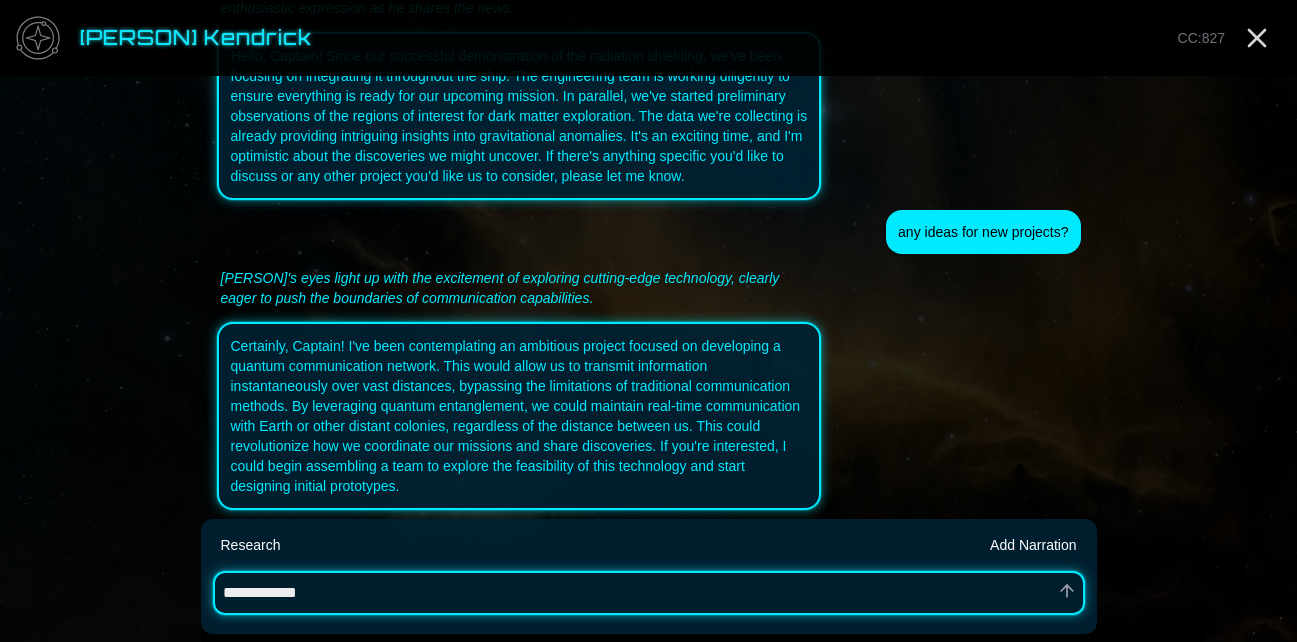type on "*" 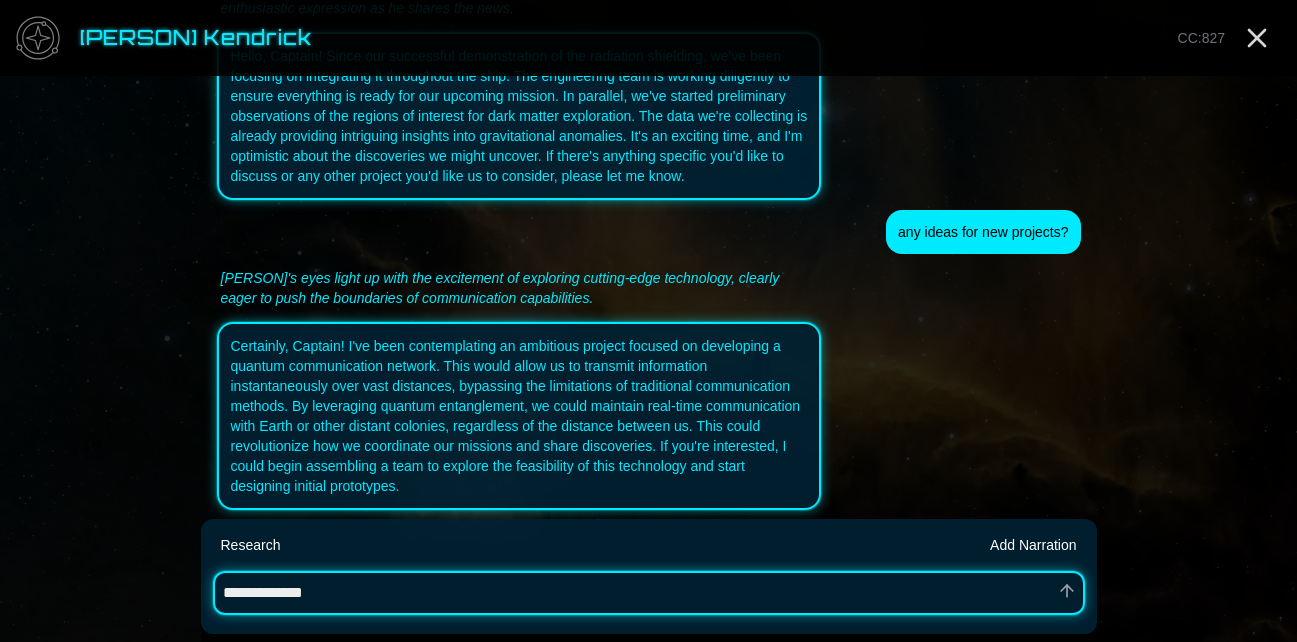 type on "*" 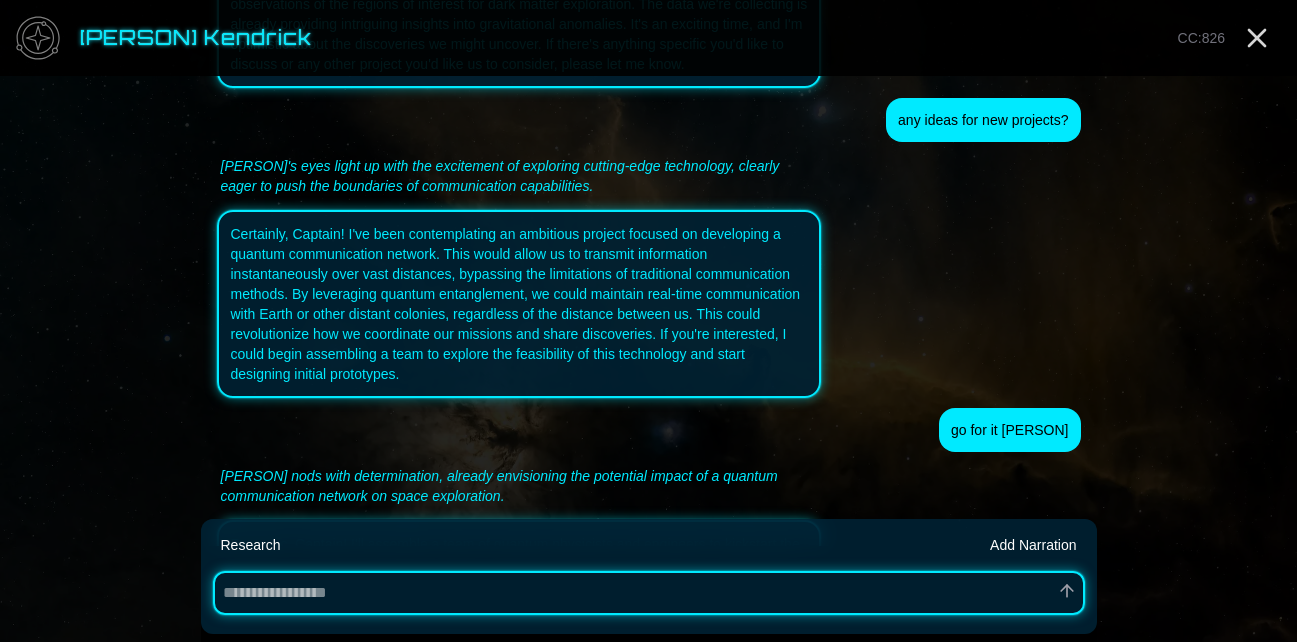 scroll, scrollTop: 5974, scrollLeft: 0, axis: vertical 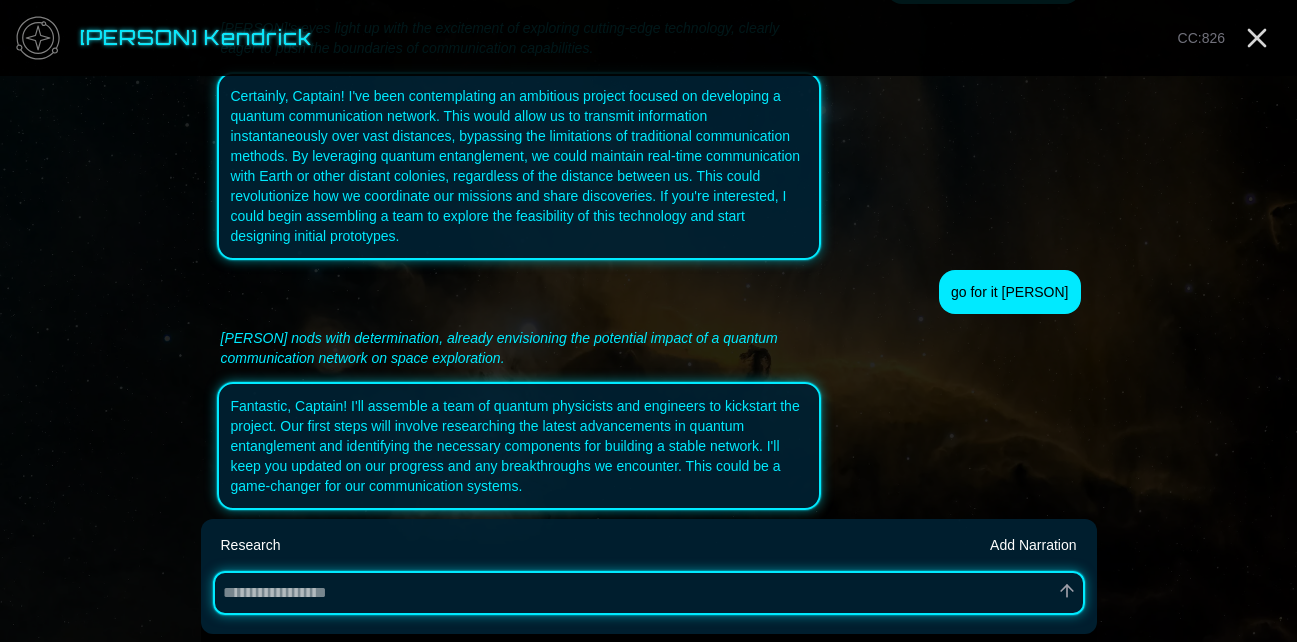 click on "CC:  [NUMBER]" at bounding box center [1201, 38] 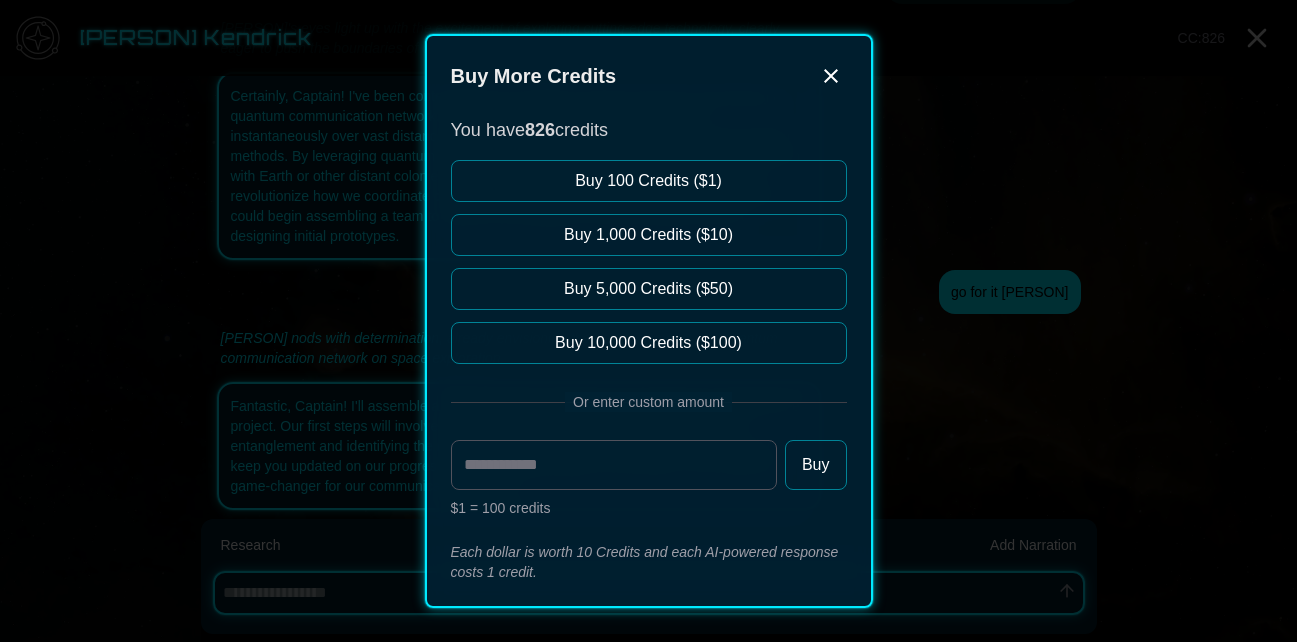 click 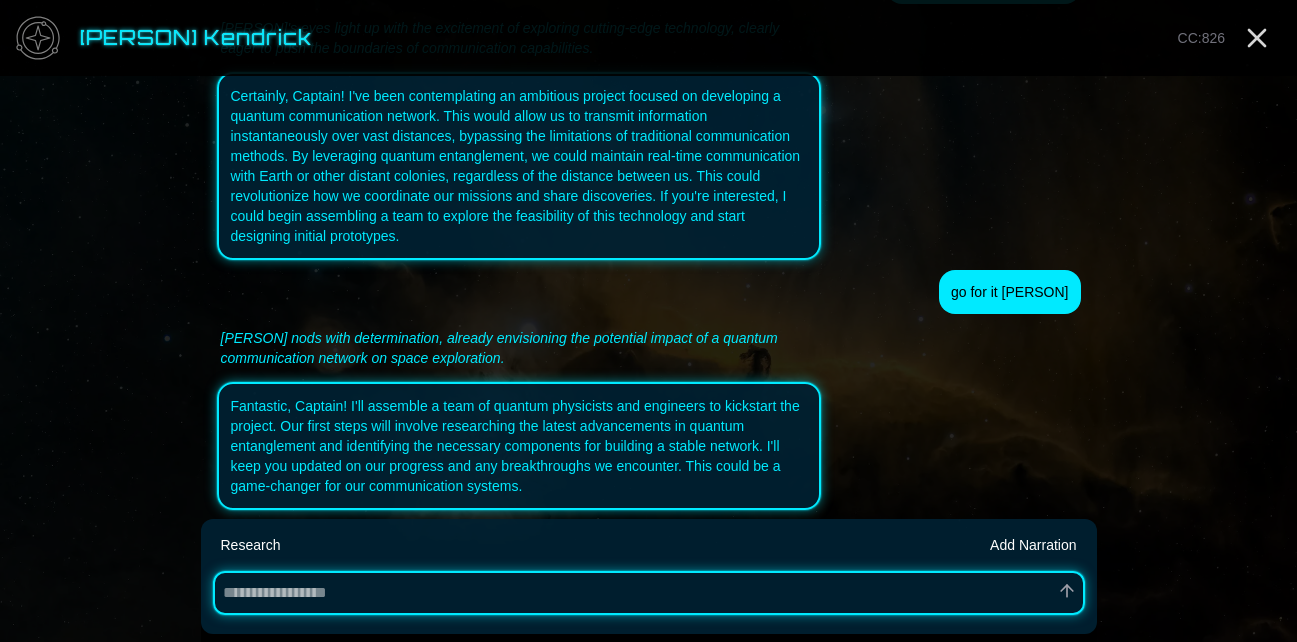 scroll, scrollTop: 5274, scrollLeft: 0, axis: vertical 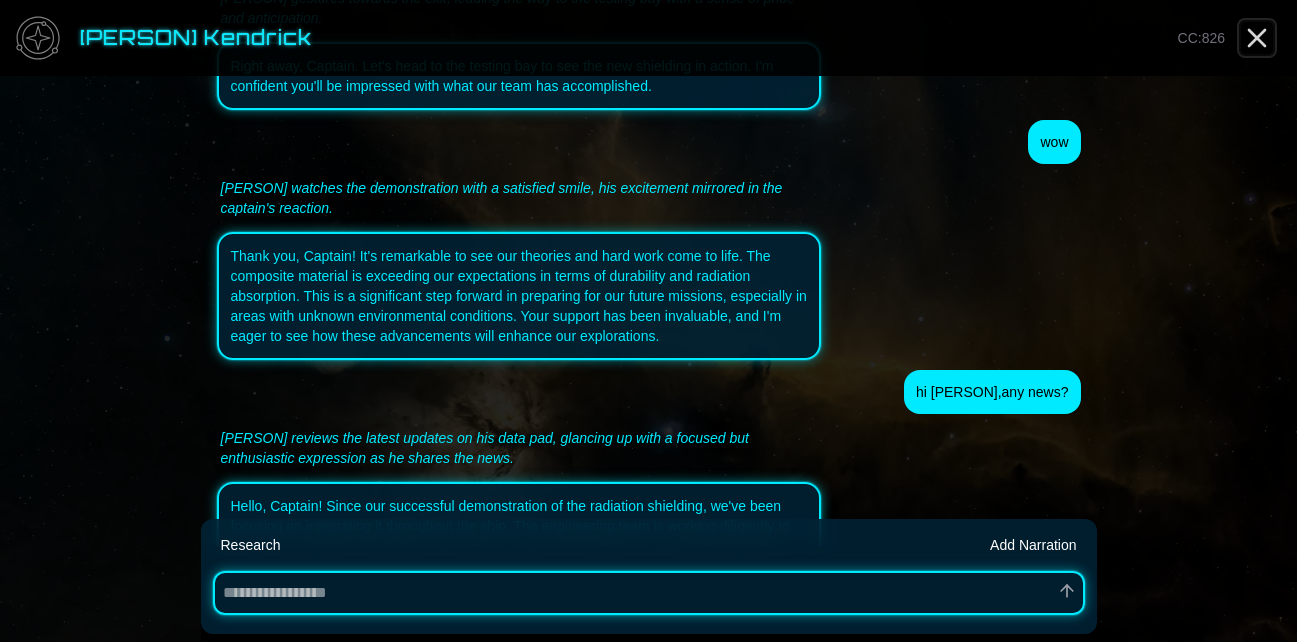 click 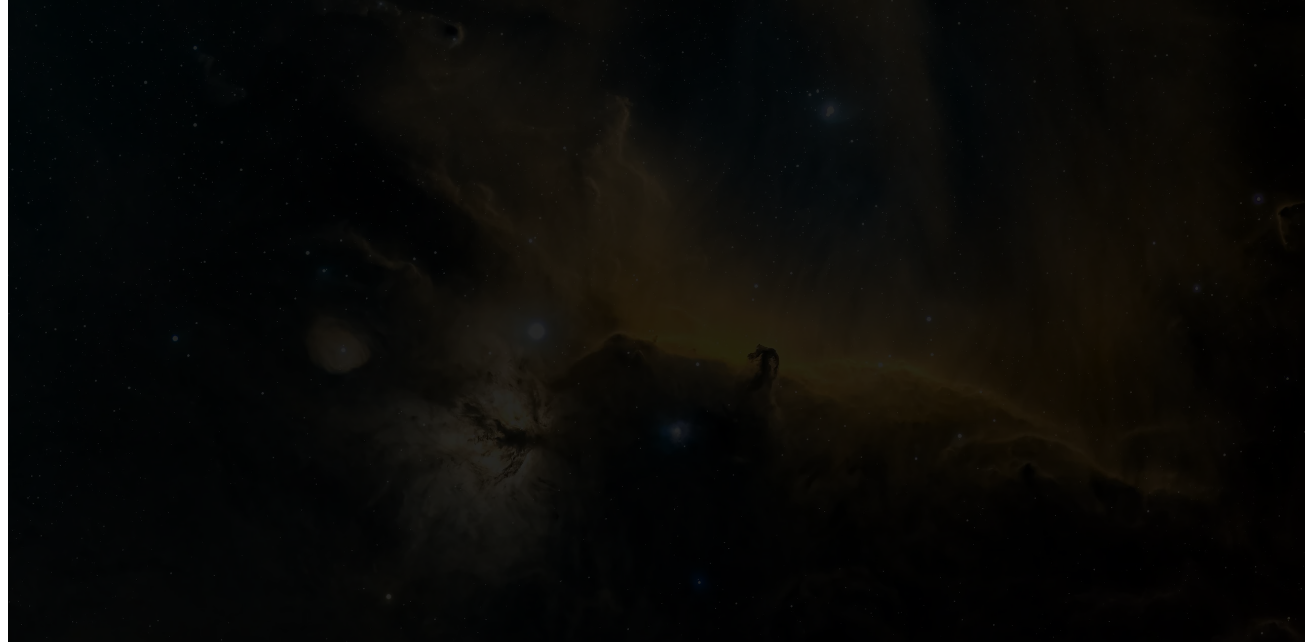 scroll, scrollTop: 0, scrollLeft: 0, axis: both 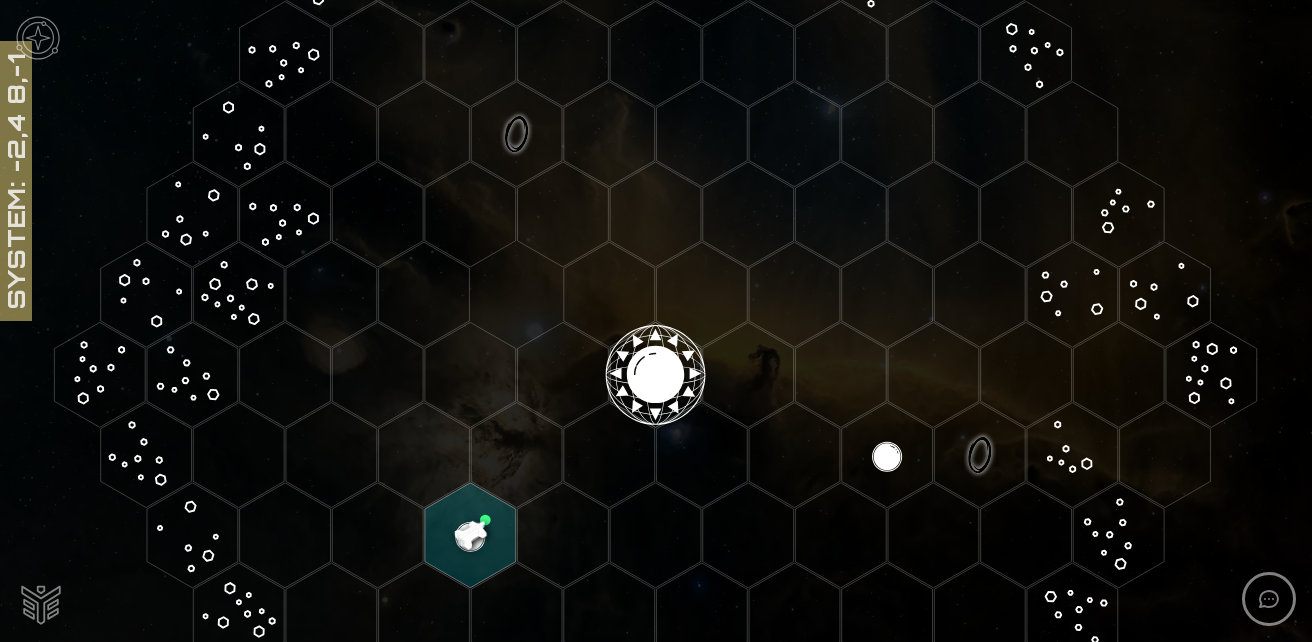 click 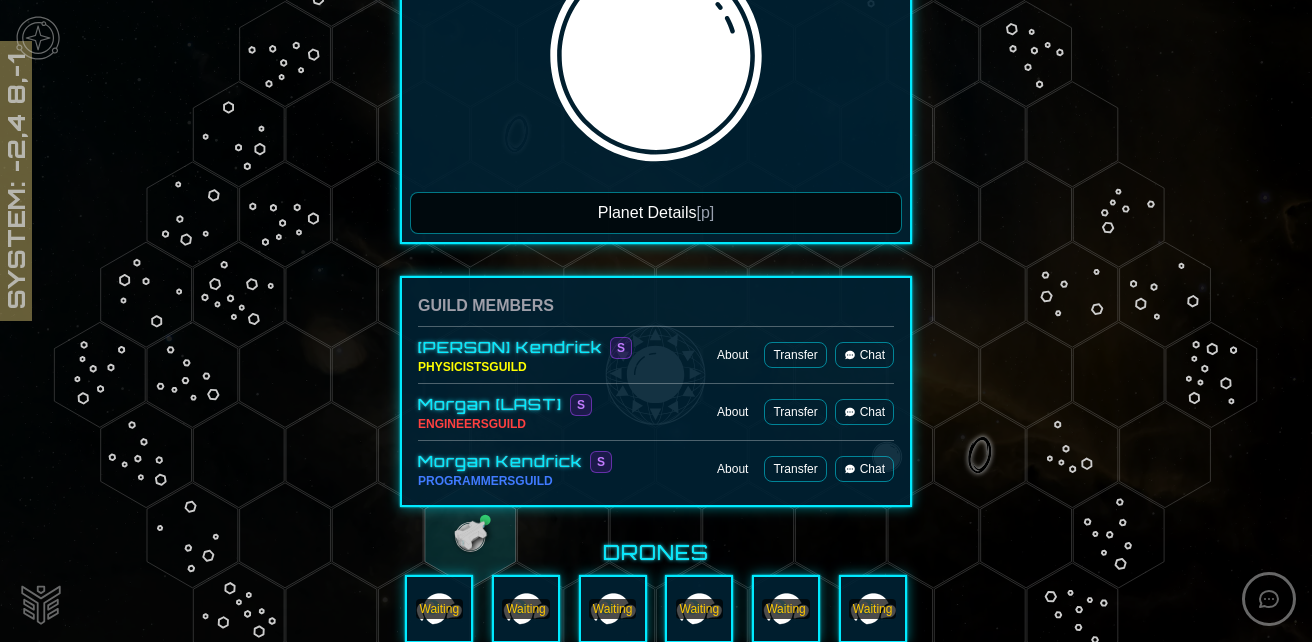 scroll, scrollTop: 695, scrollLeft: 0, axis: vertical 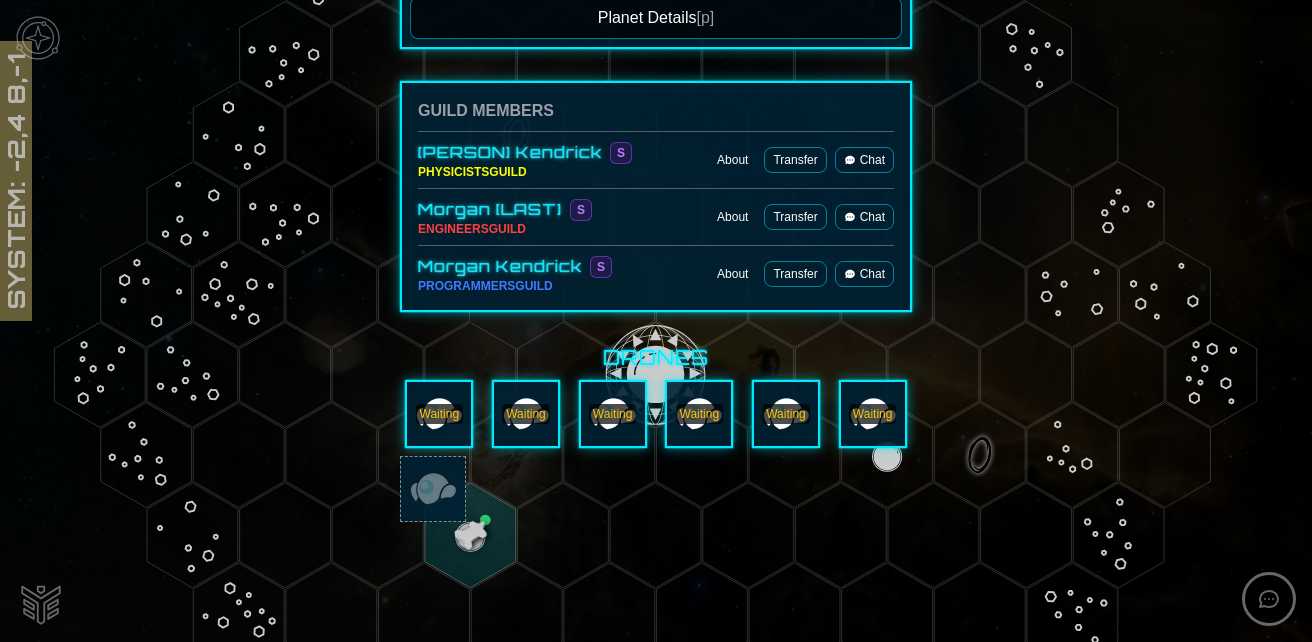 click on "Chat" at bounding box center [864, 217] 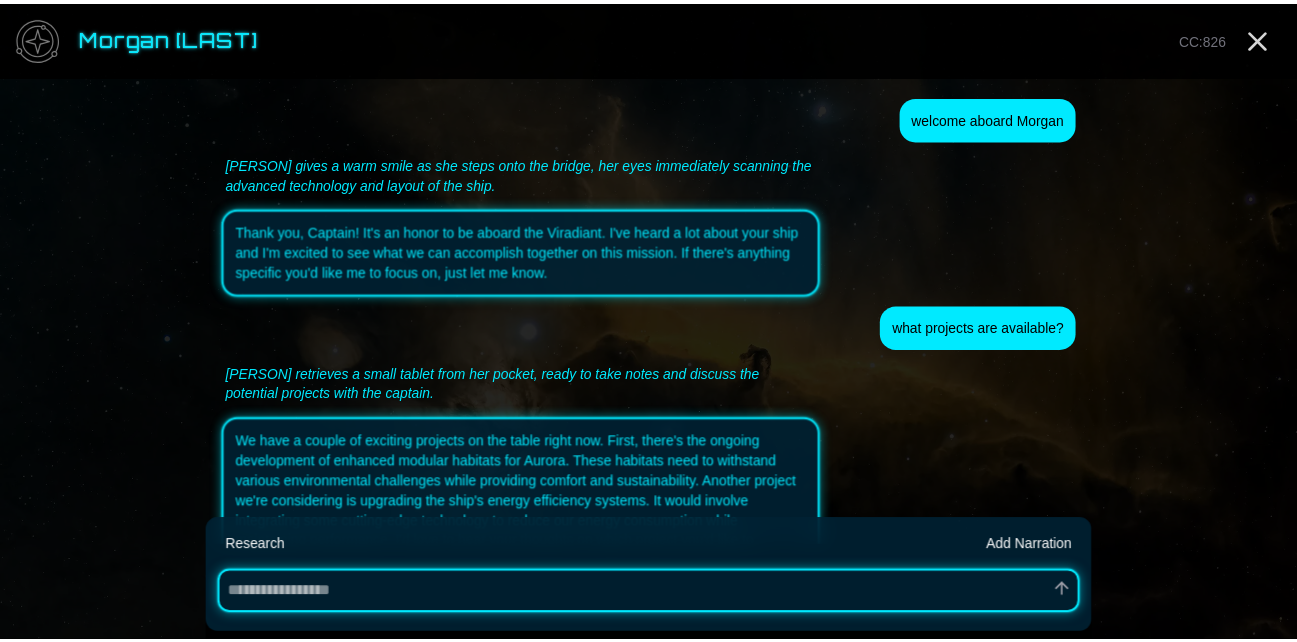 scroll, scrollTop: 4904, scrollLeft: 0, axis: vertical 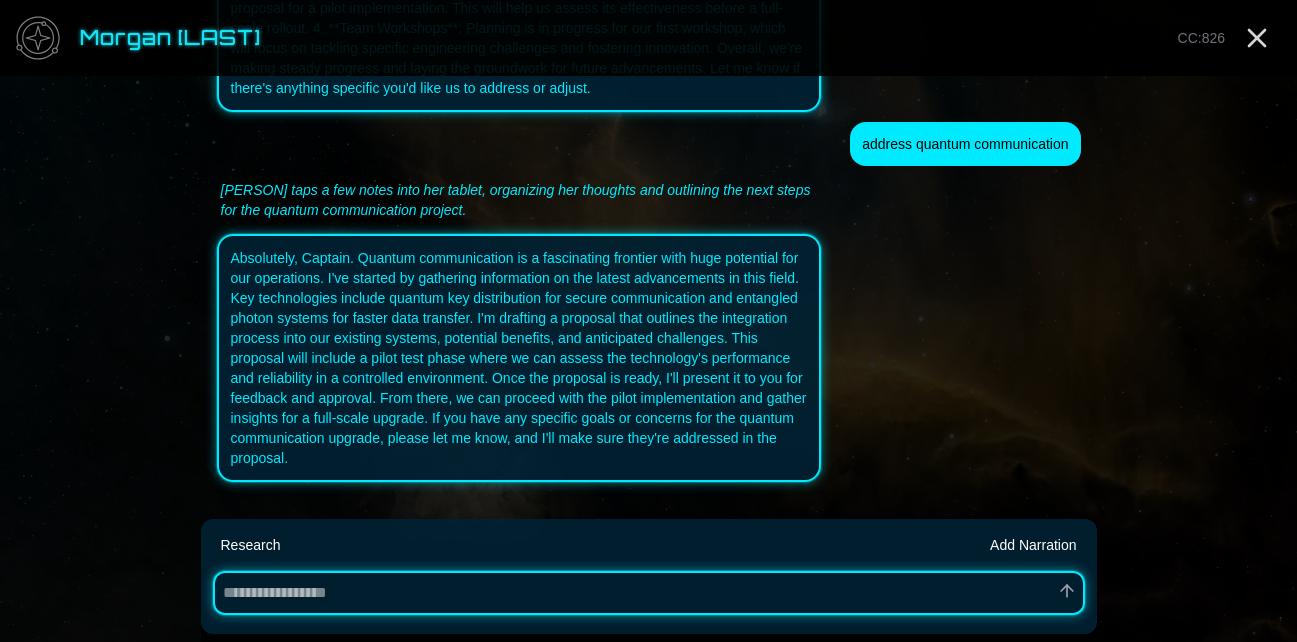 type on "*" 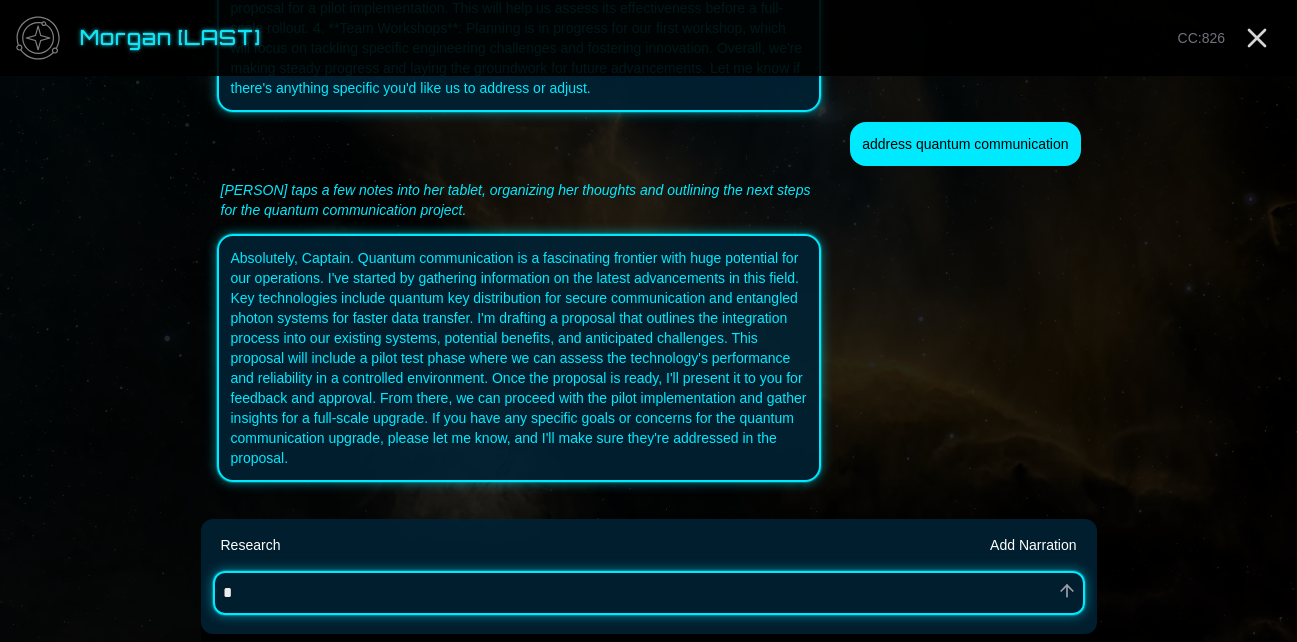 type on "*" 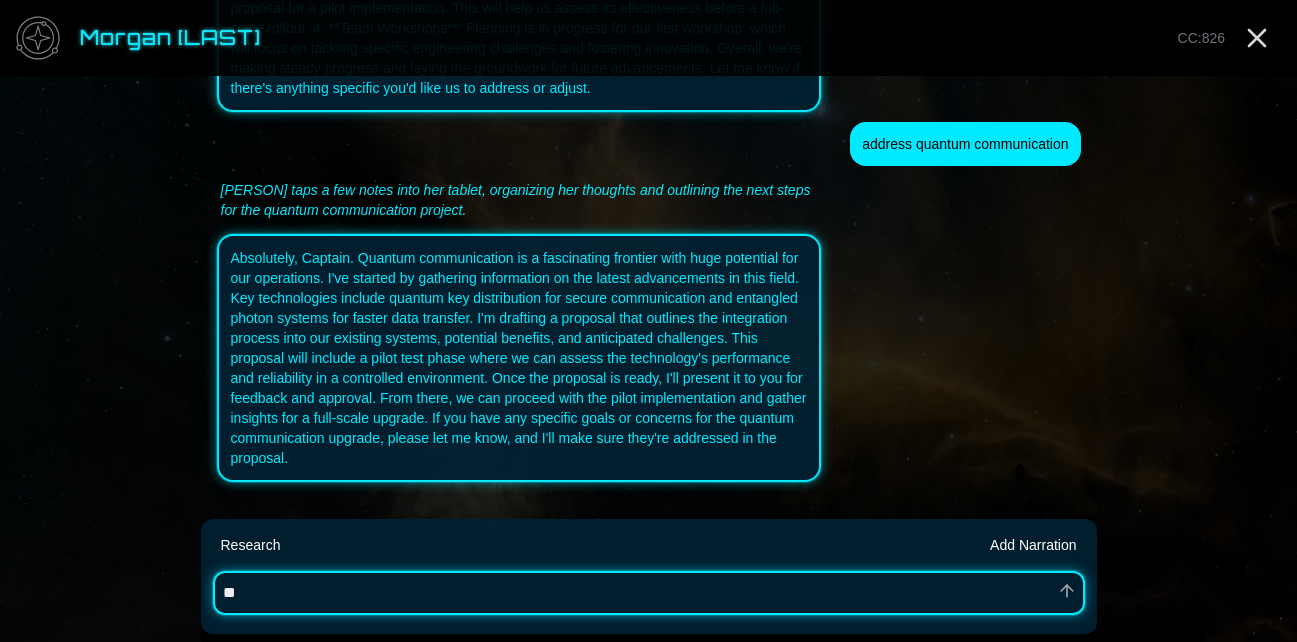 type on "*" 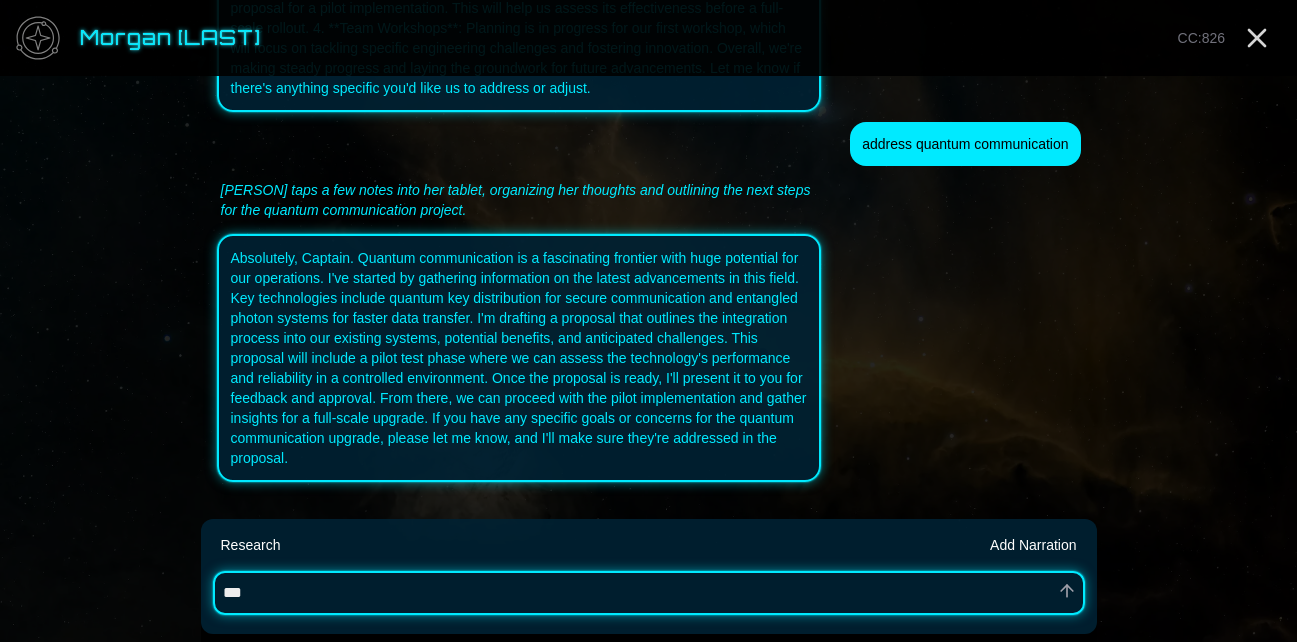 type on "*" 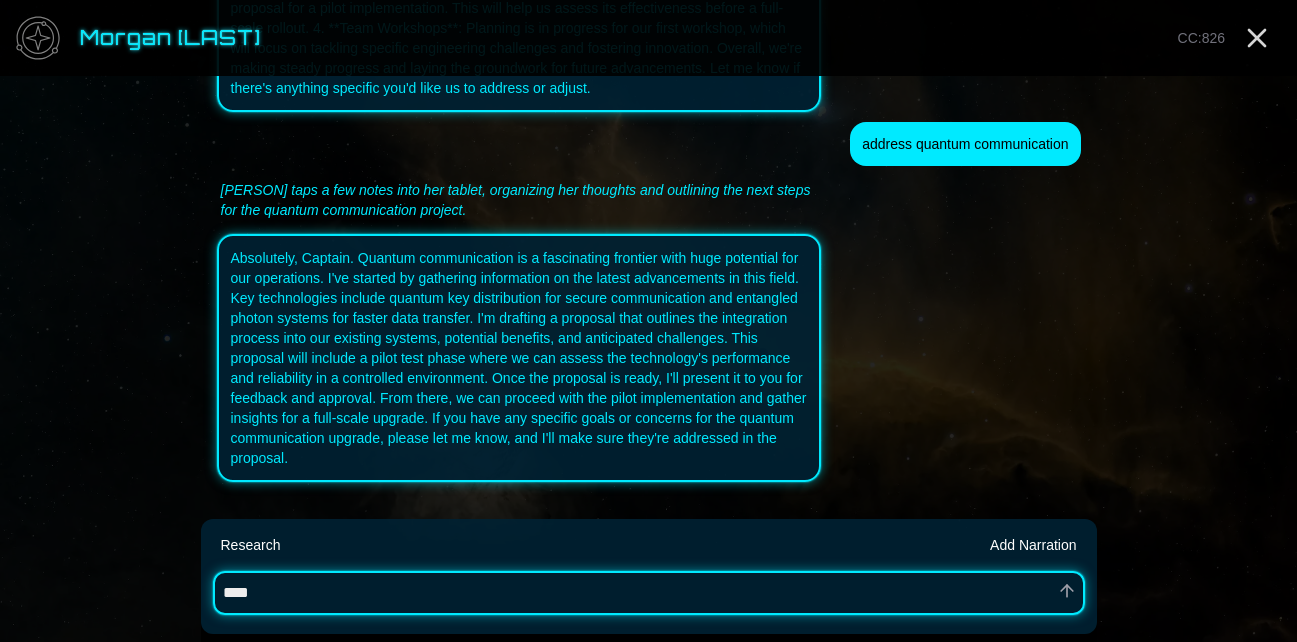 type on "*" 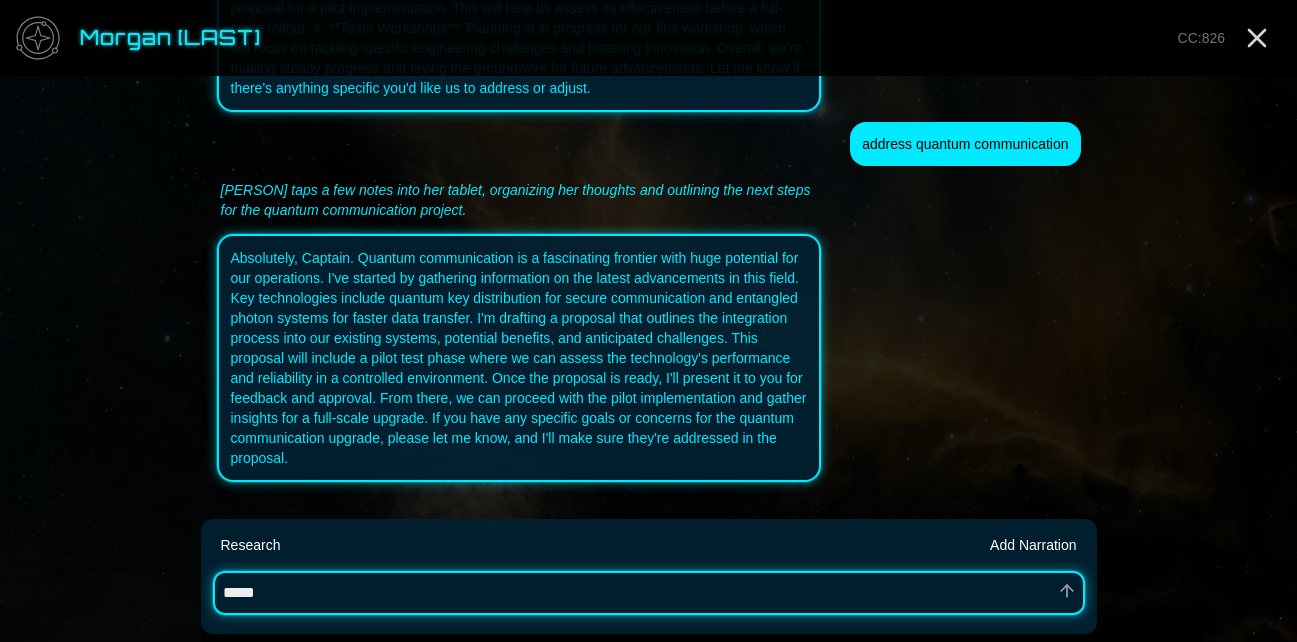 type on "*" 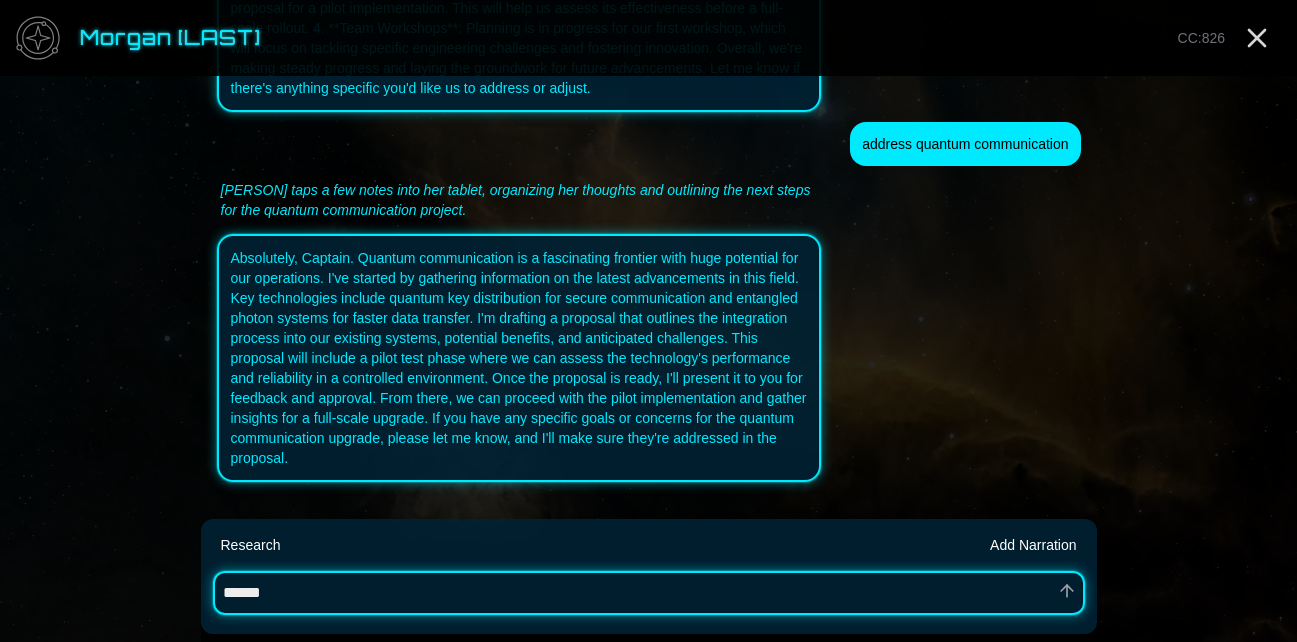 type on "*" 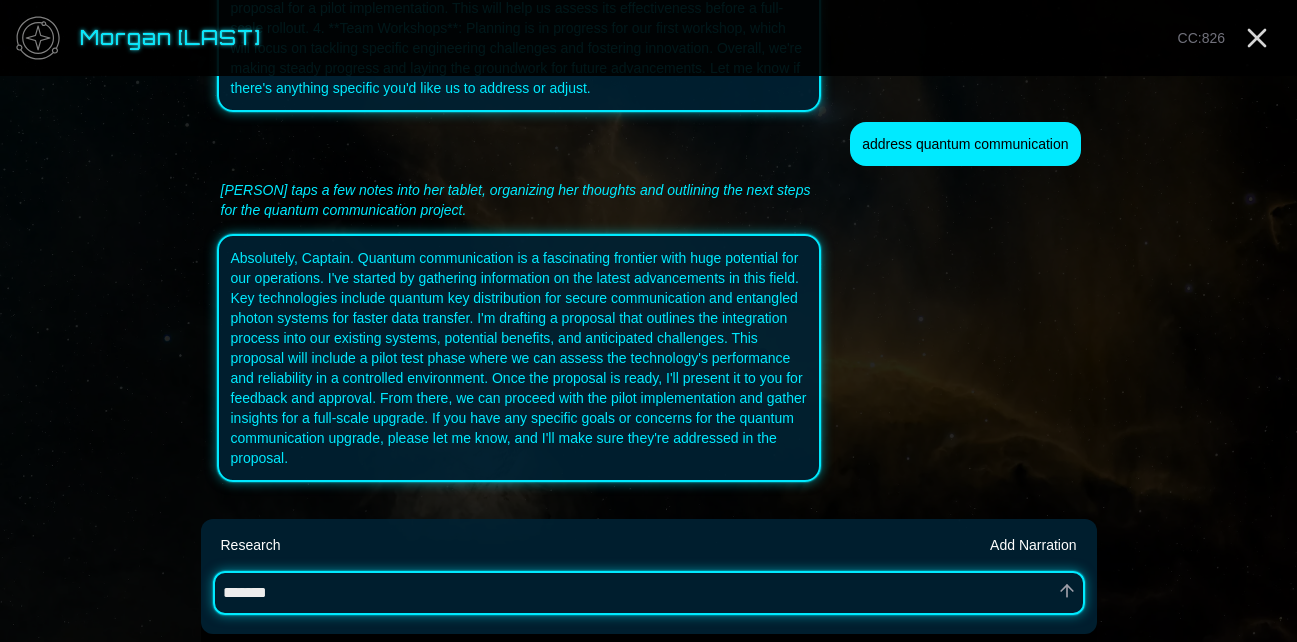 type on "*" 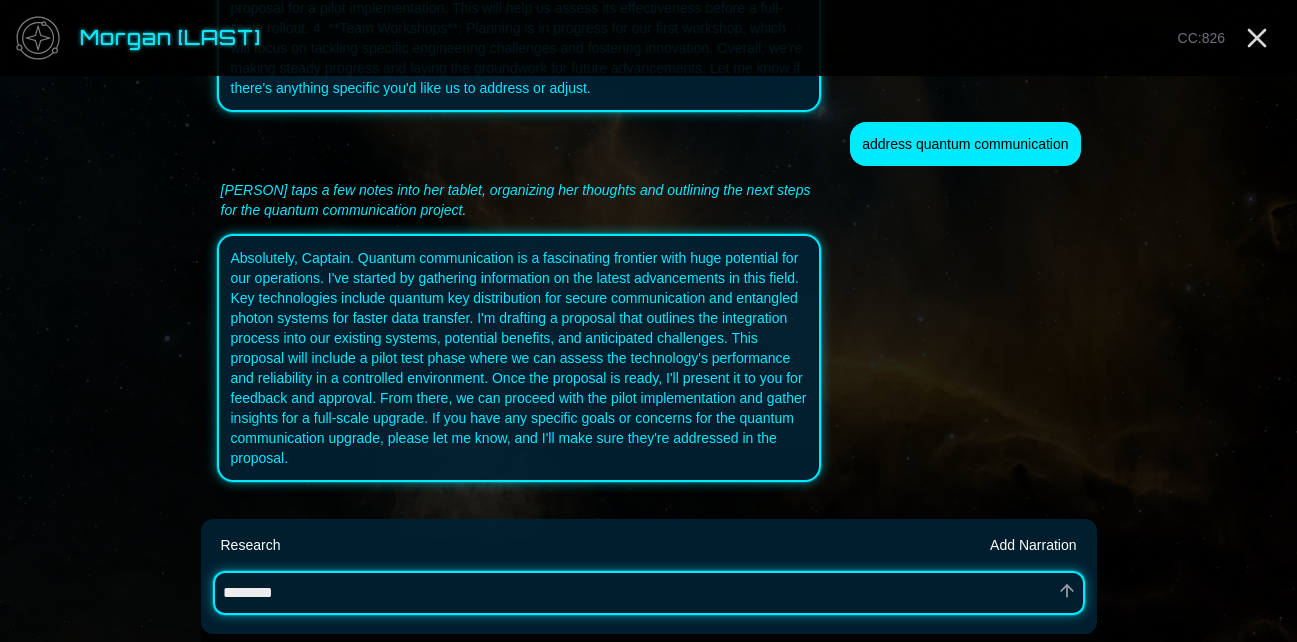 type on "*" 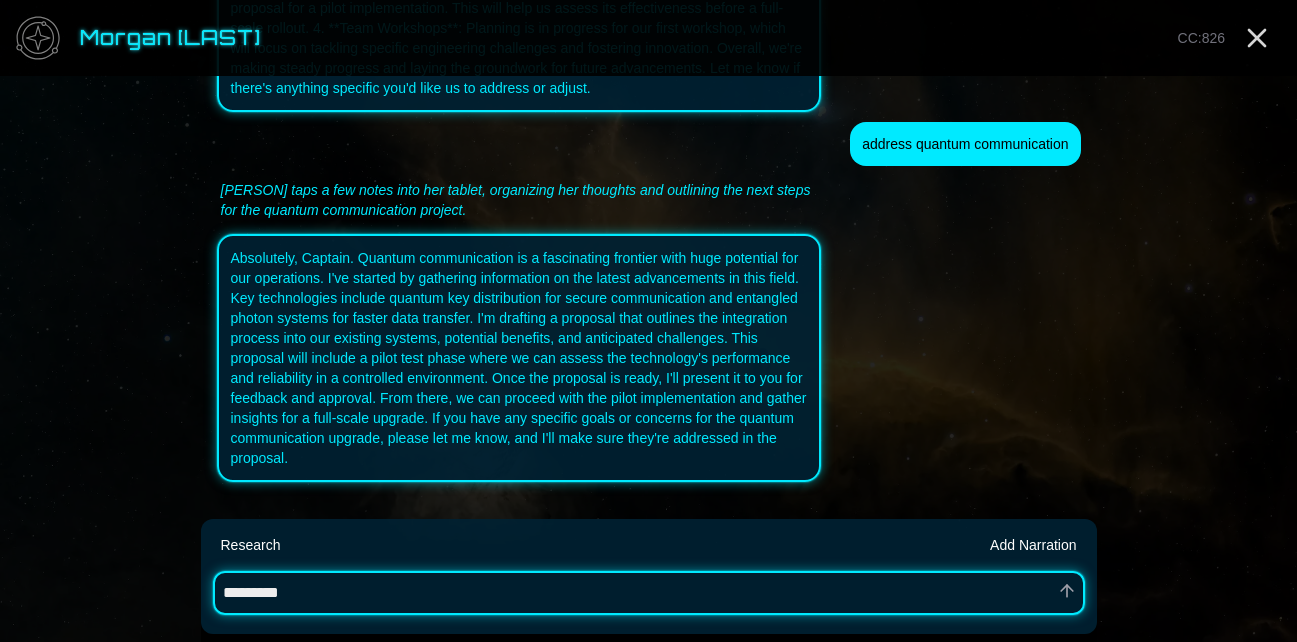 type on "*" 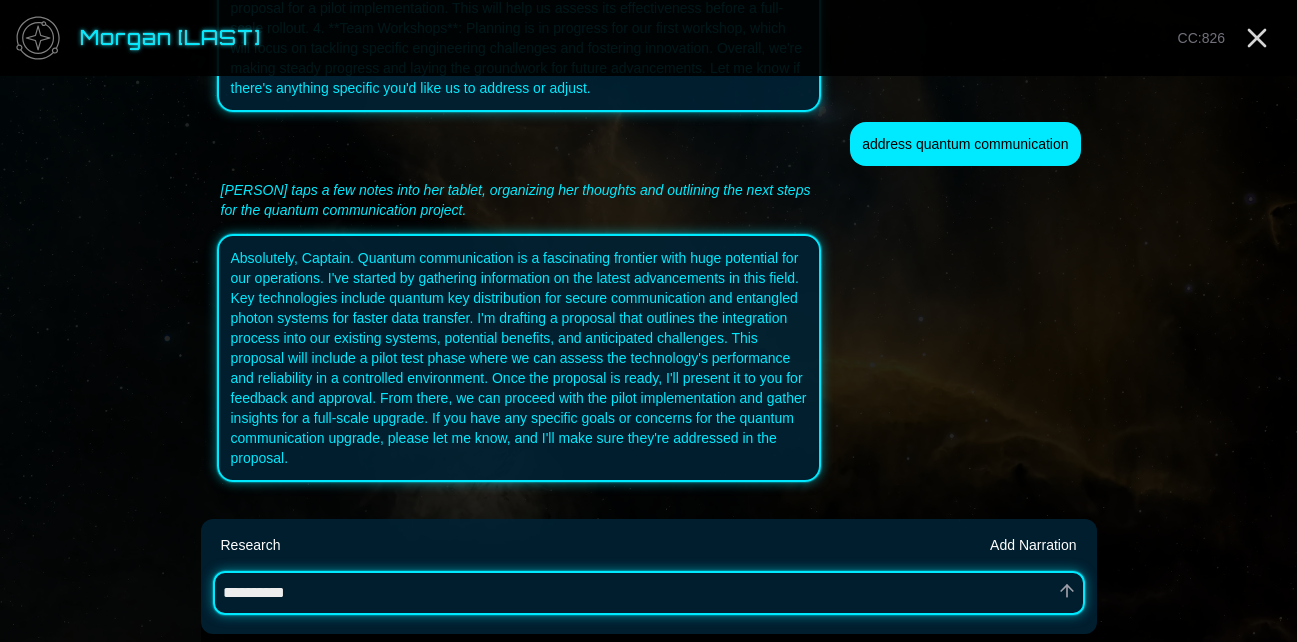 type on "*" 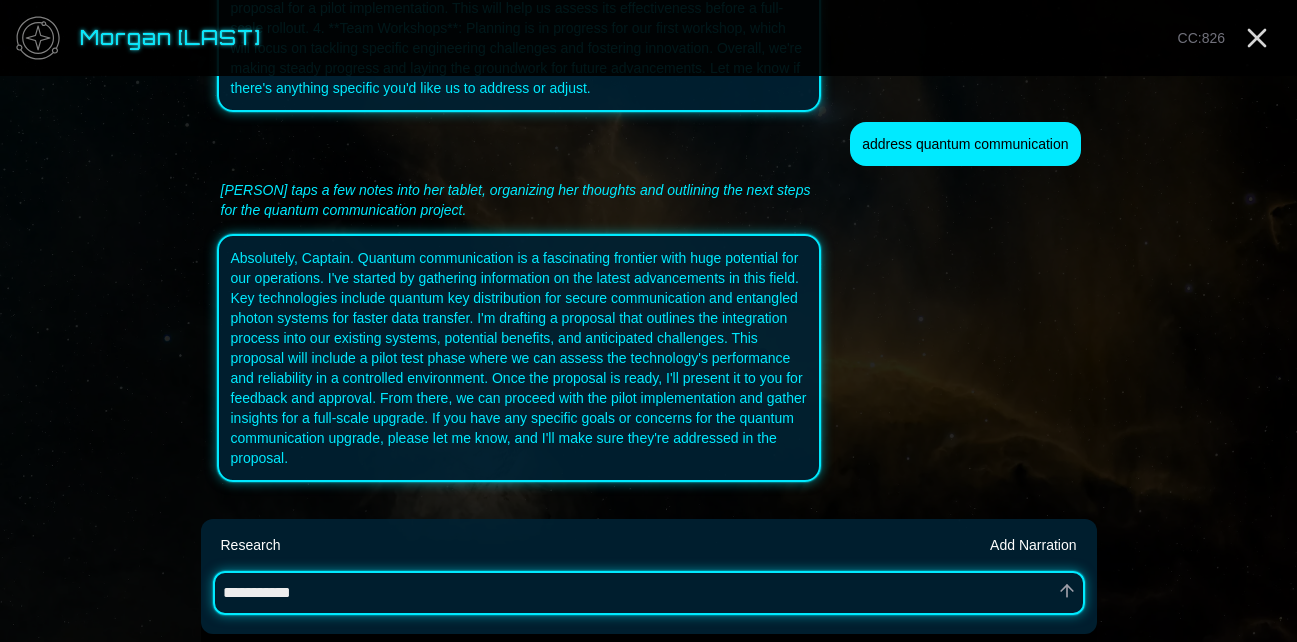 type on "*" 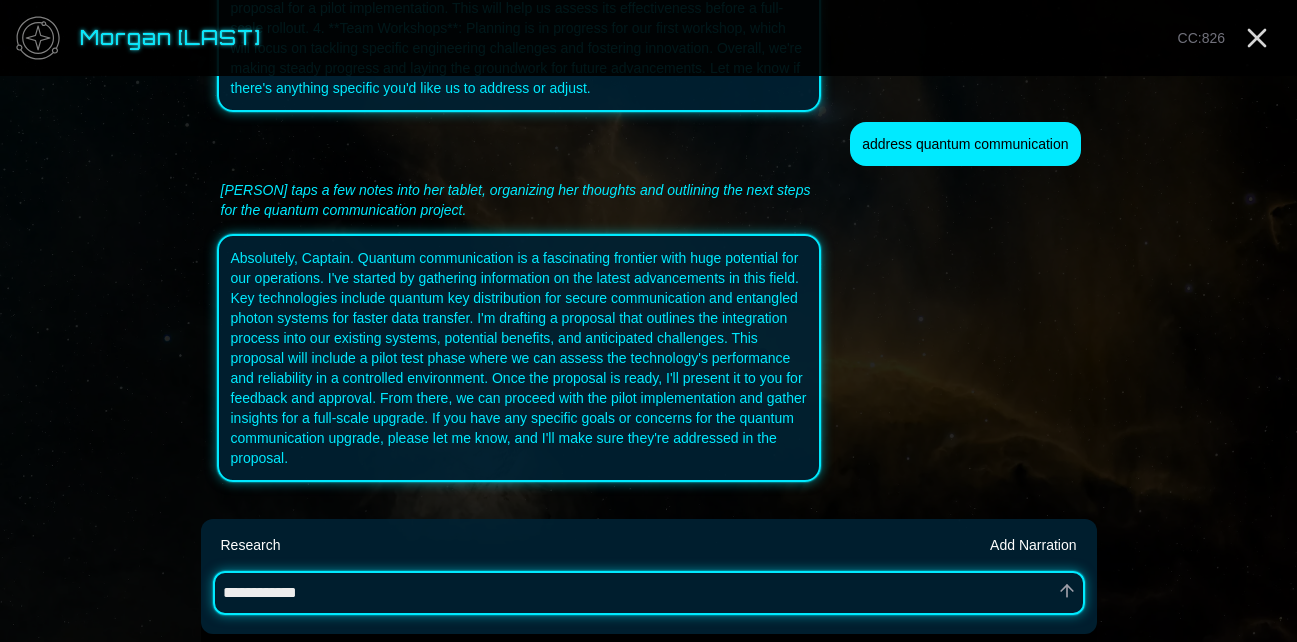 type on "*" 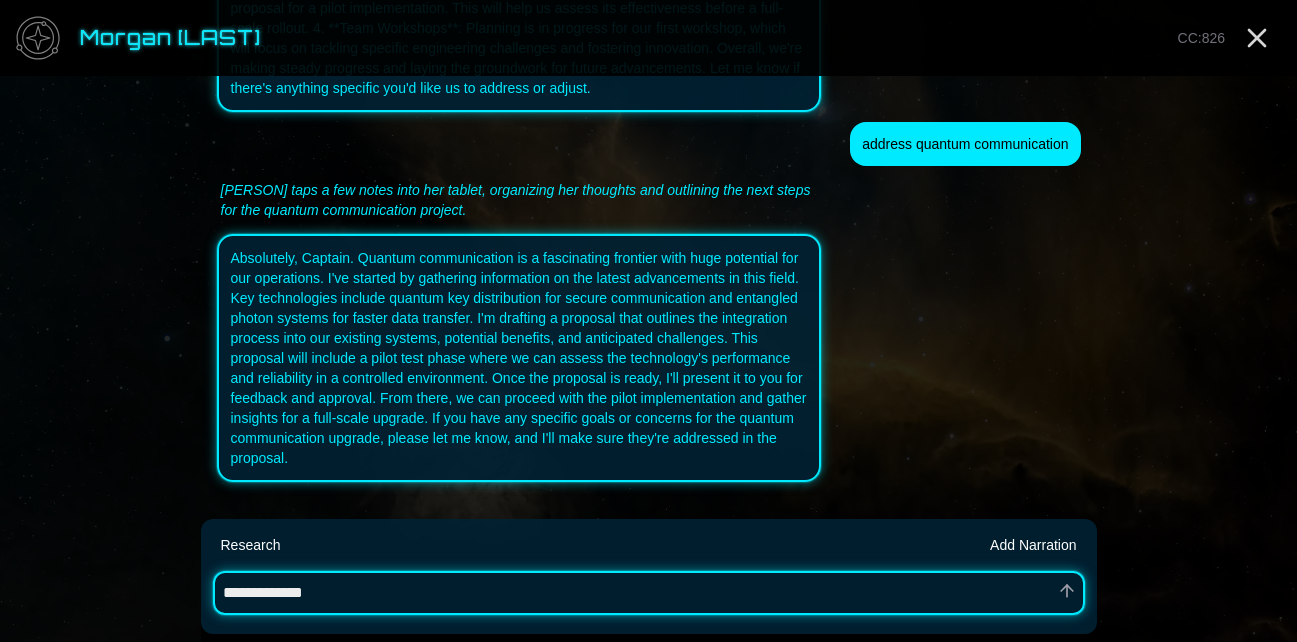 type on "*" 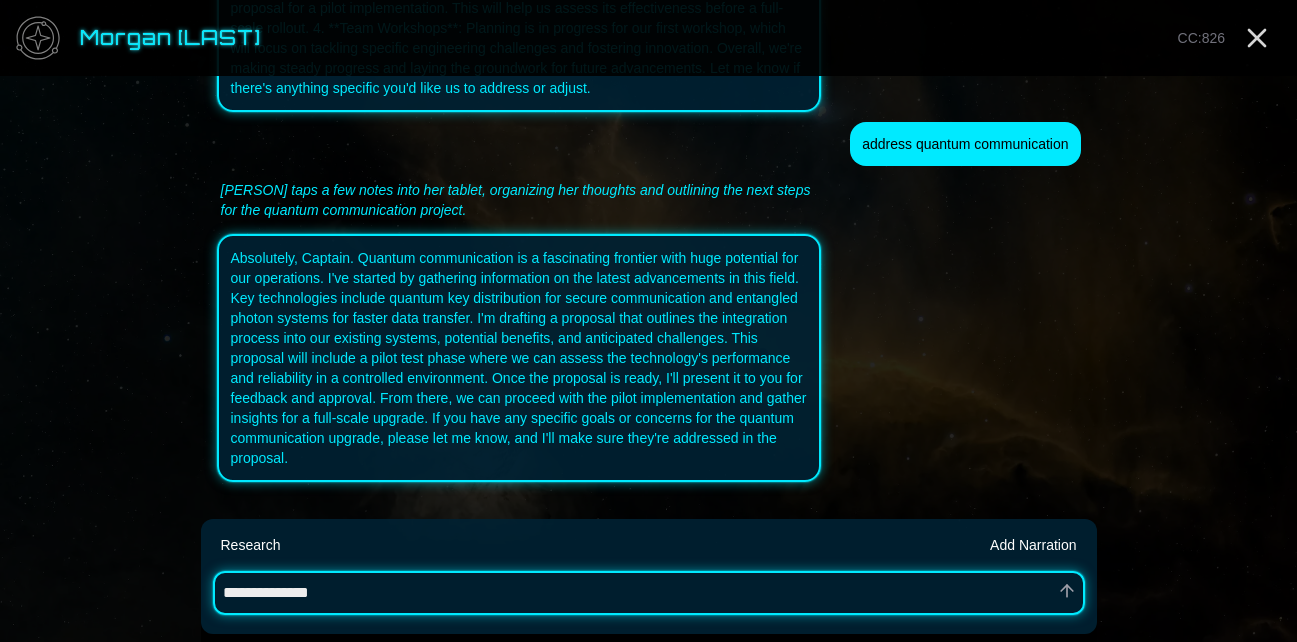 type on "*" 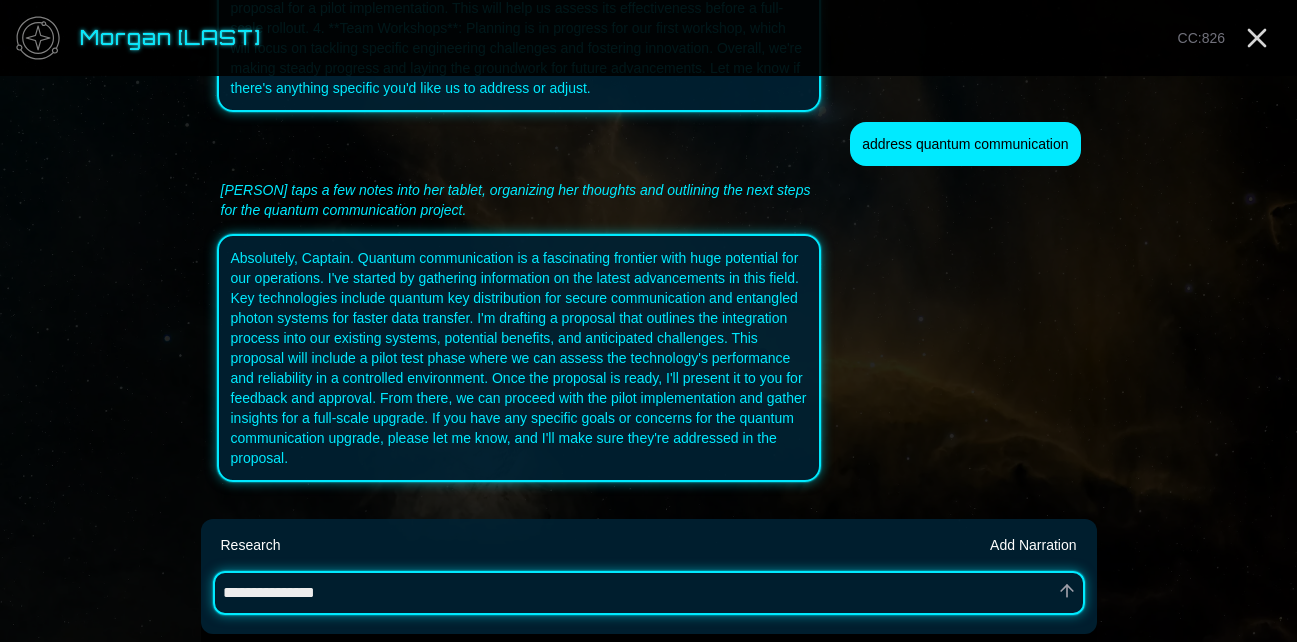 type on "*" 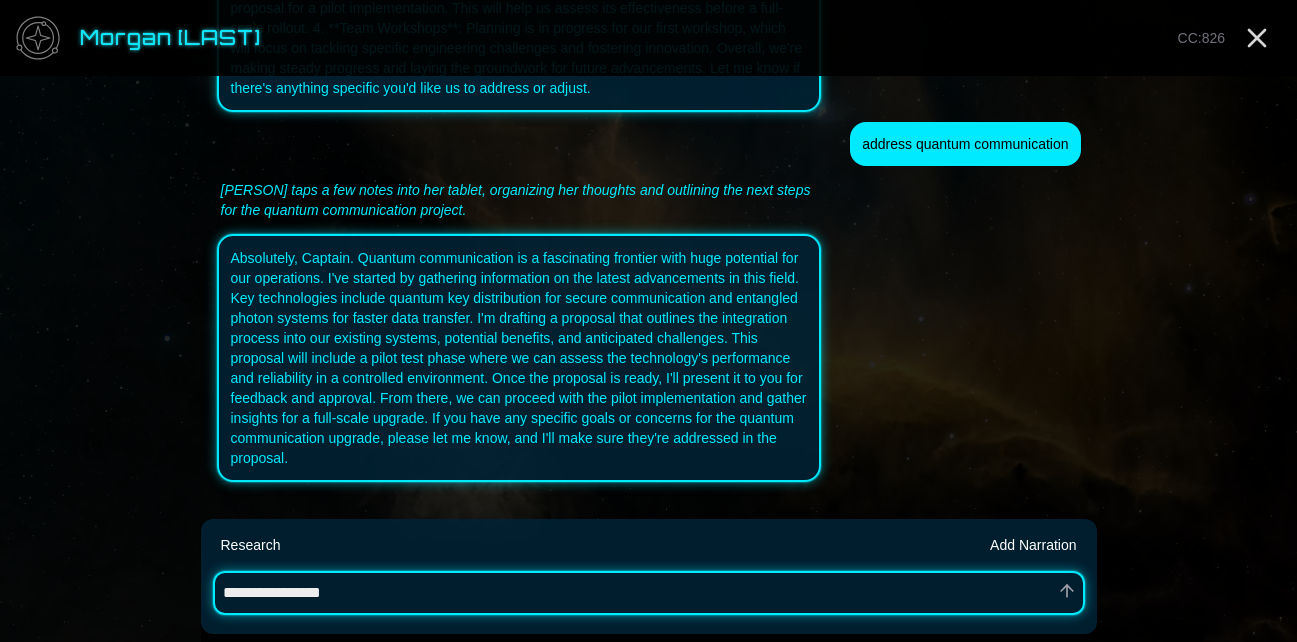 type on "*" 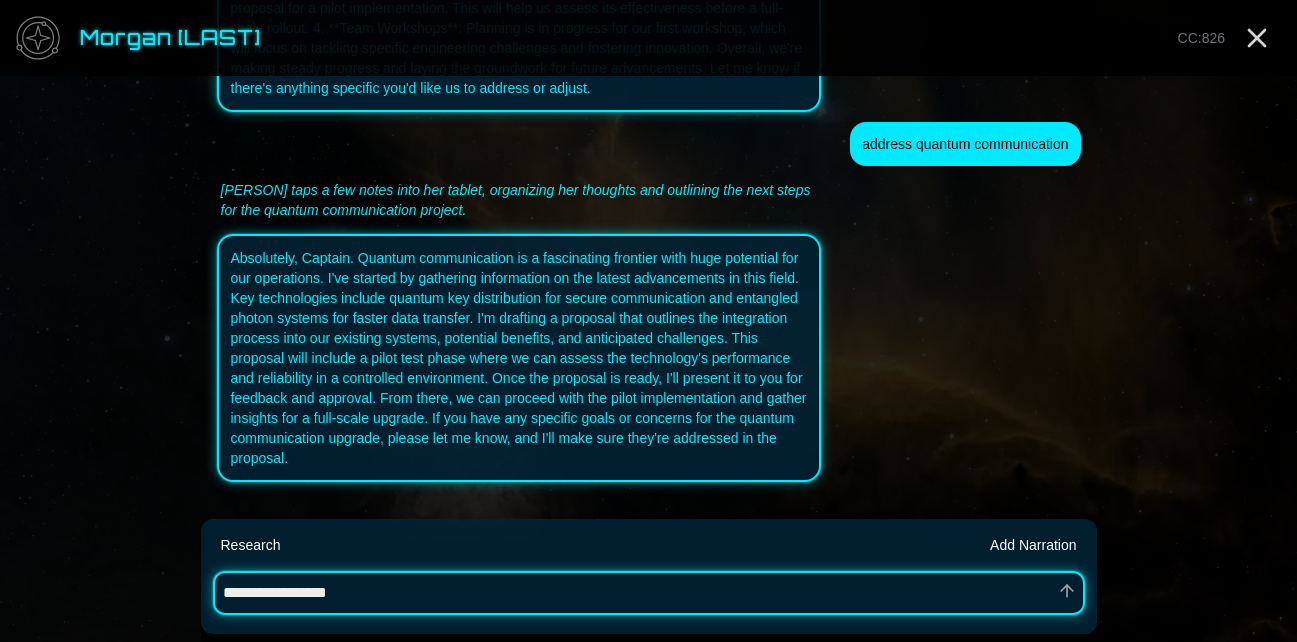type on "*" 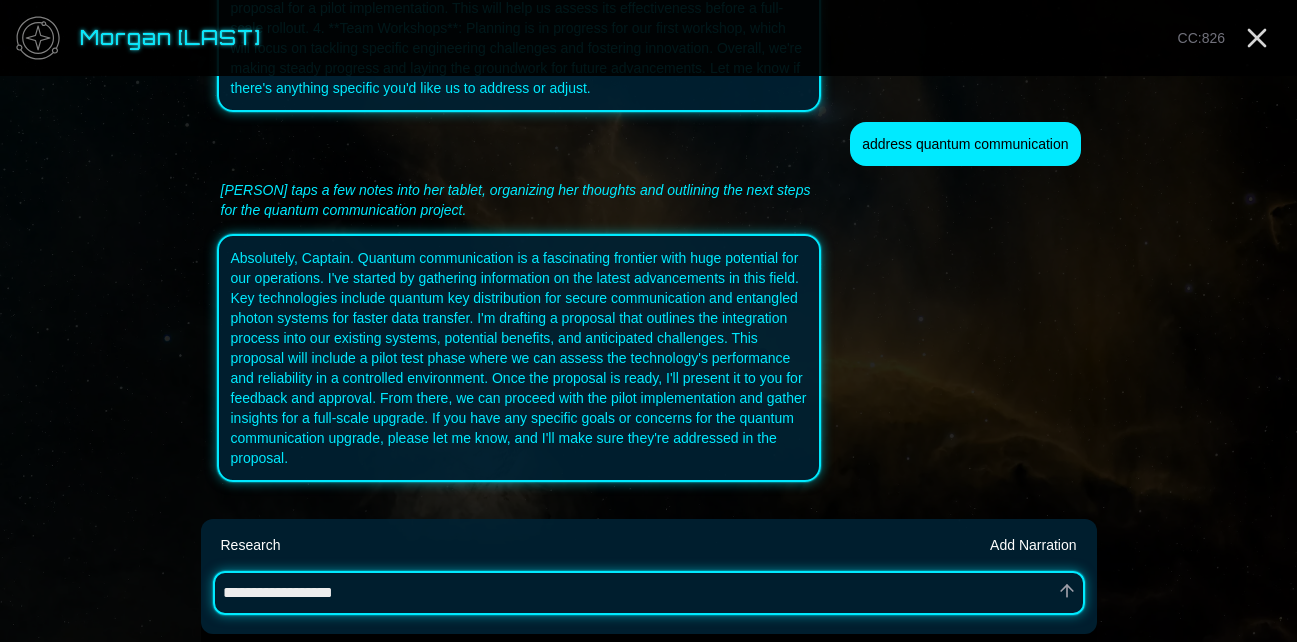 type on "*" 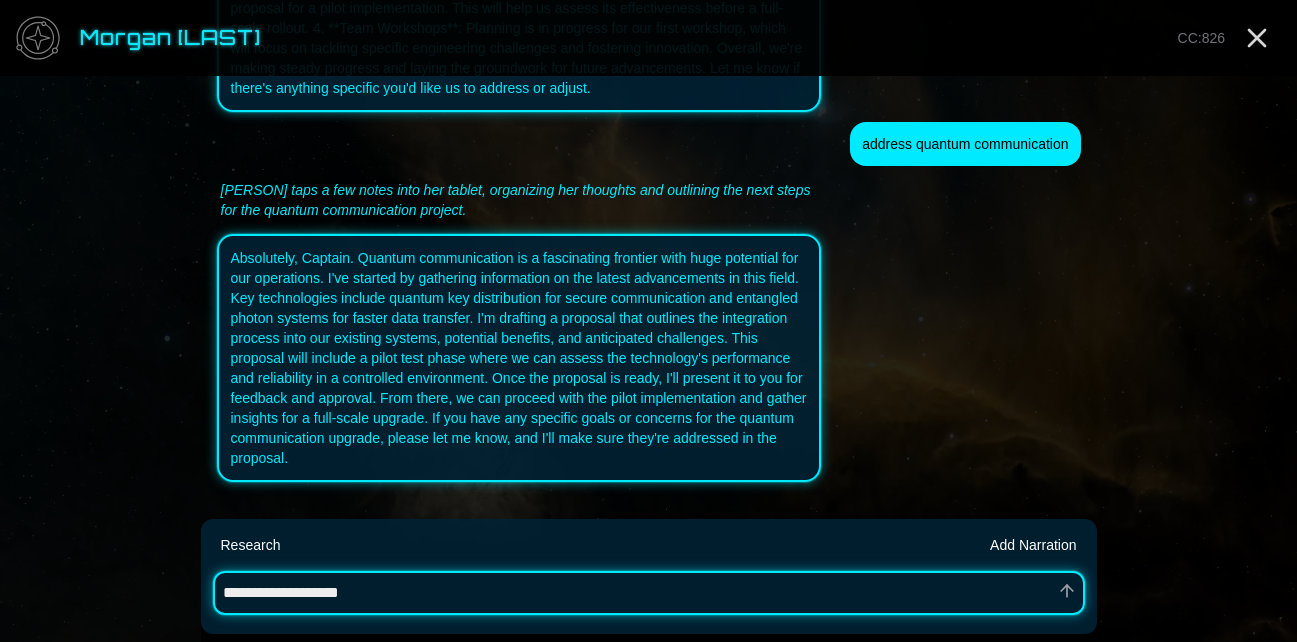 type on "*" 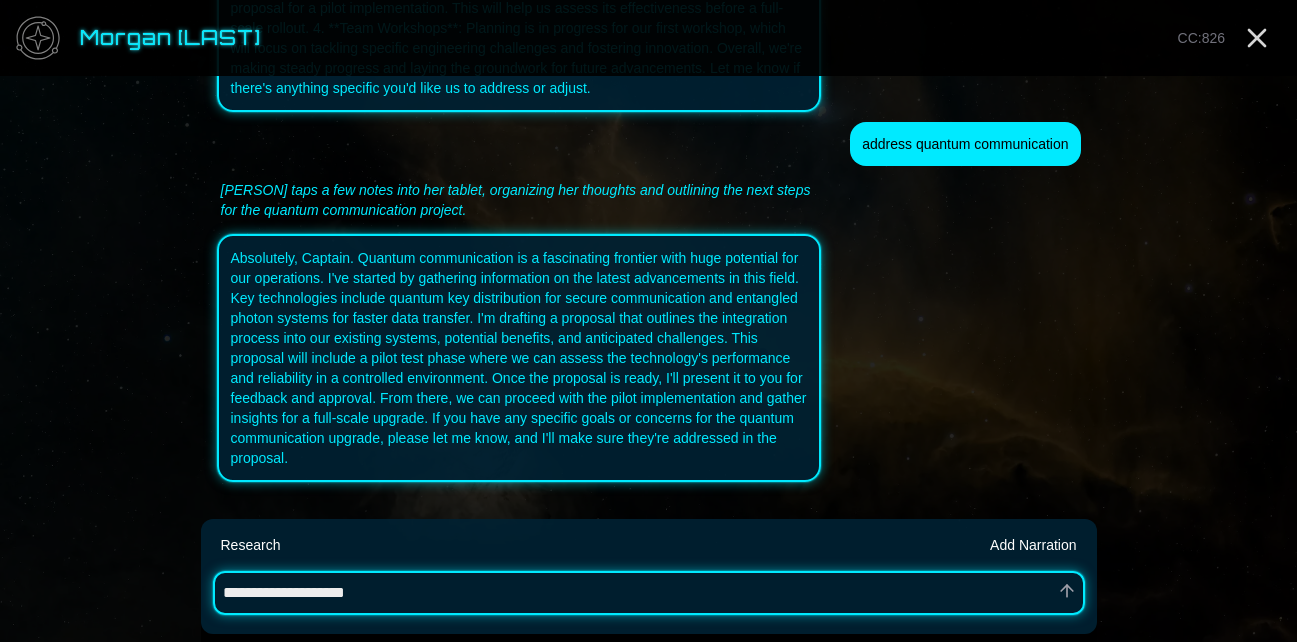 type on "*" 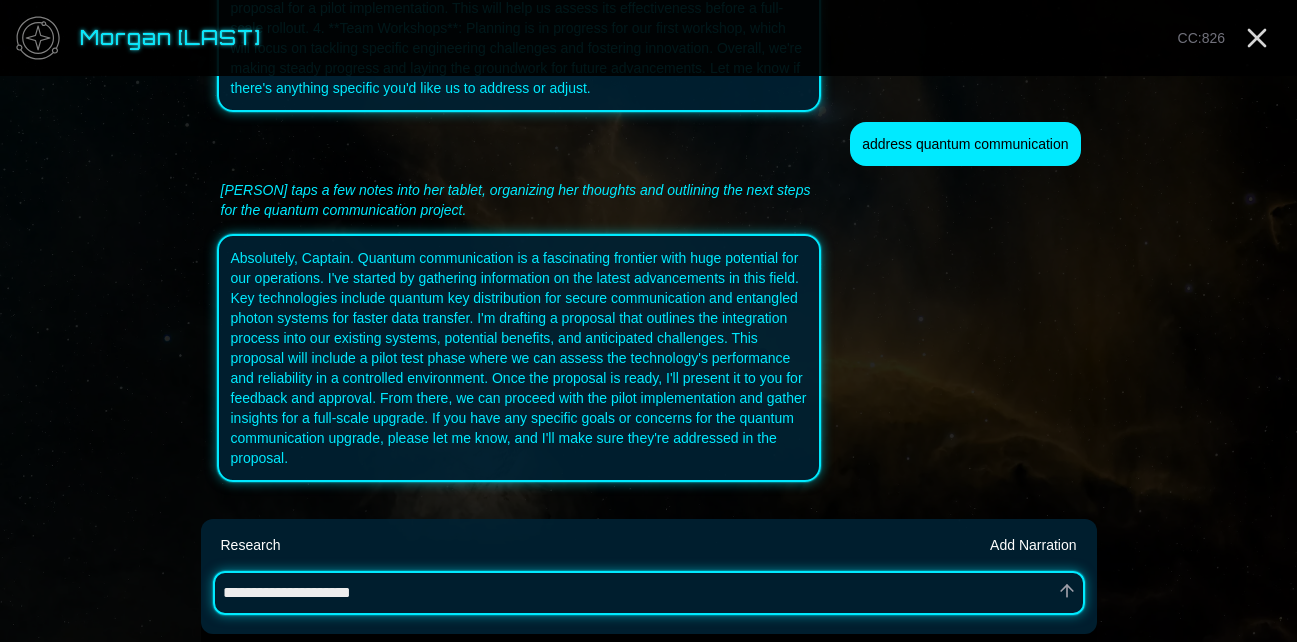 type on "*" 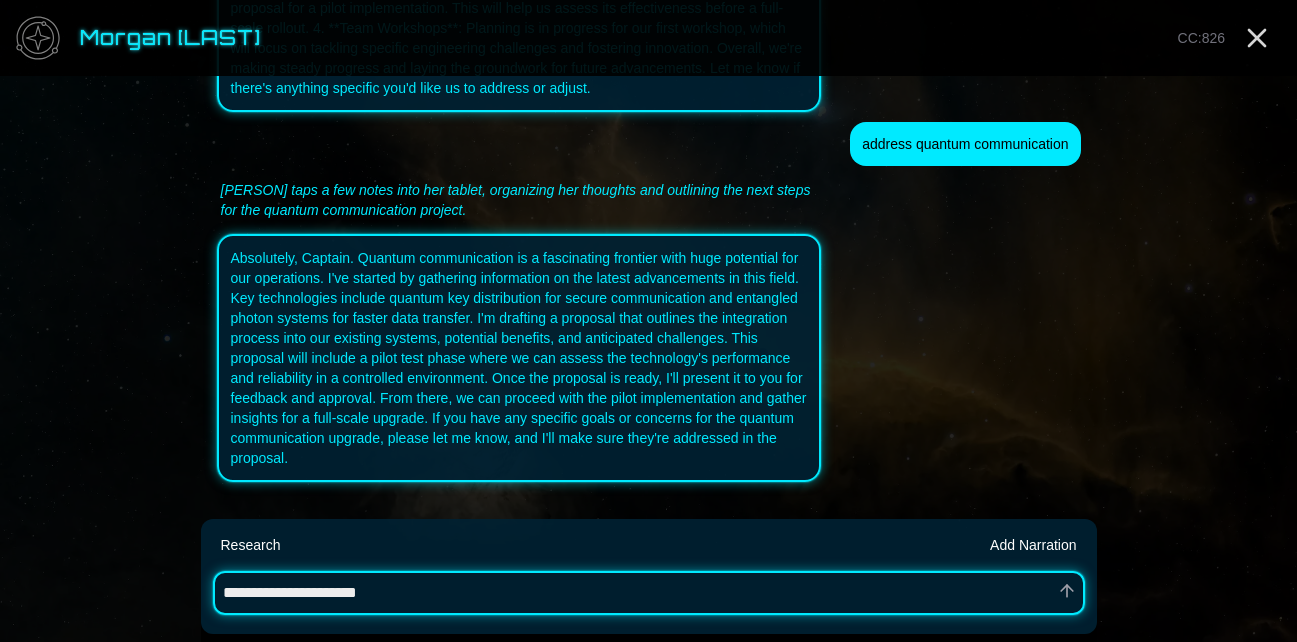 type on "*" 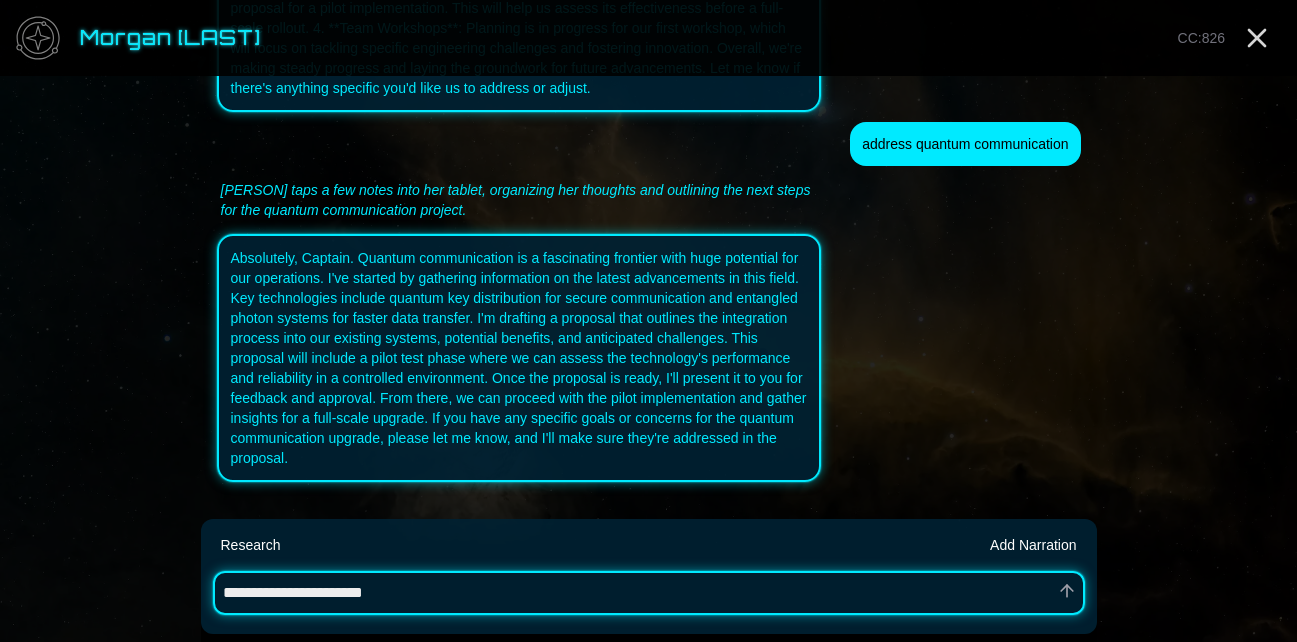 type on "*" 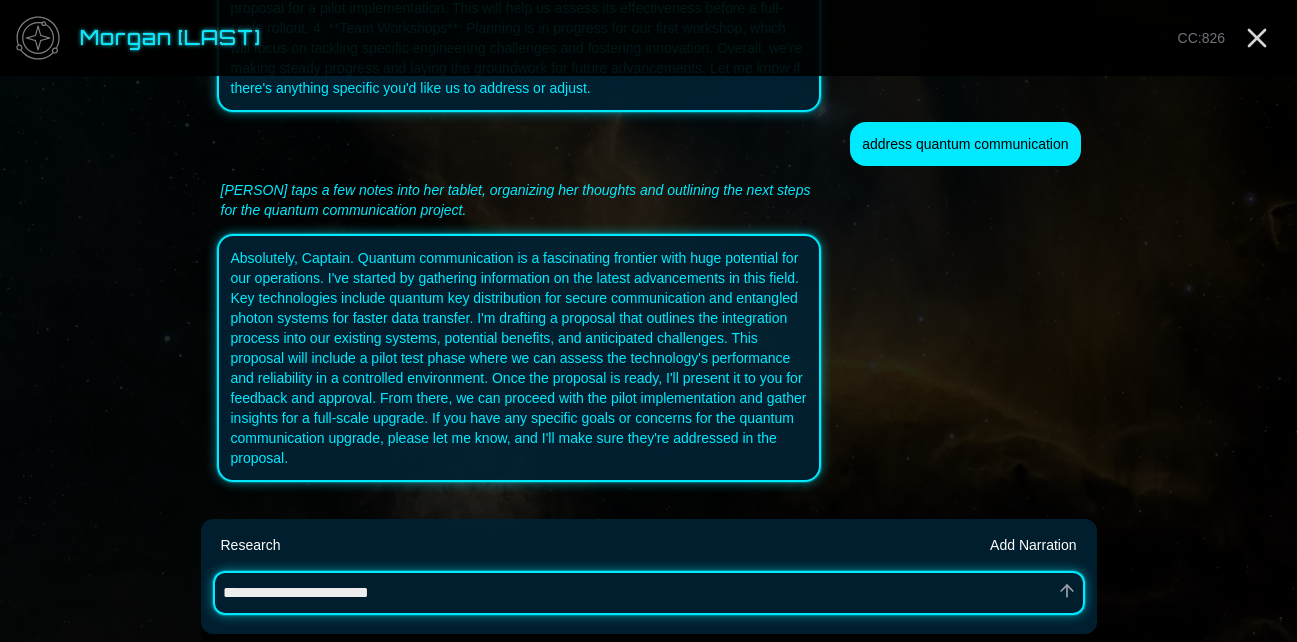 type on "*" 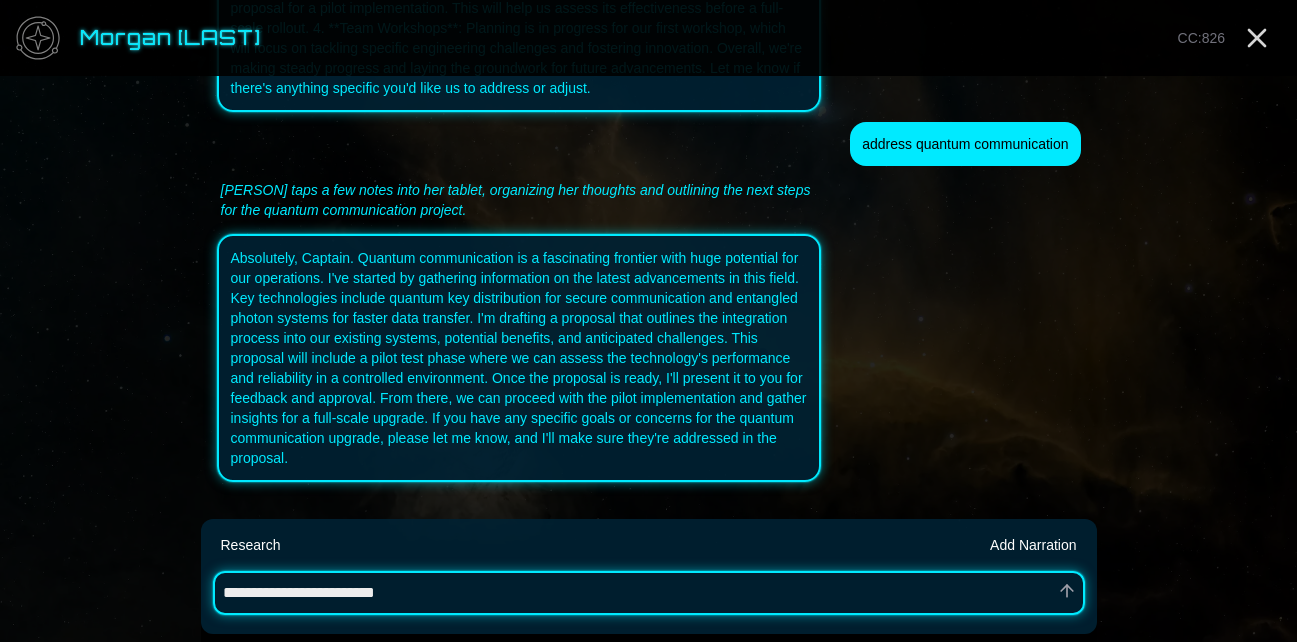 type on "*" 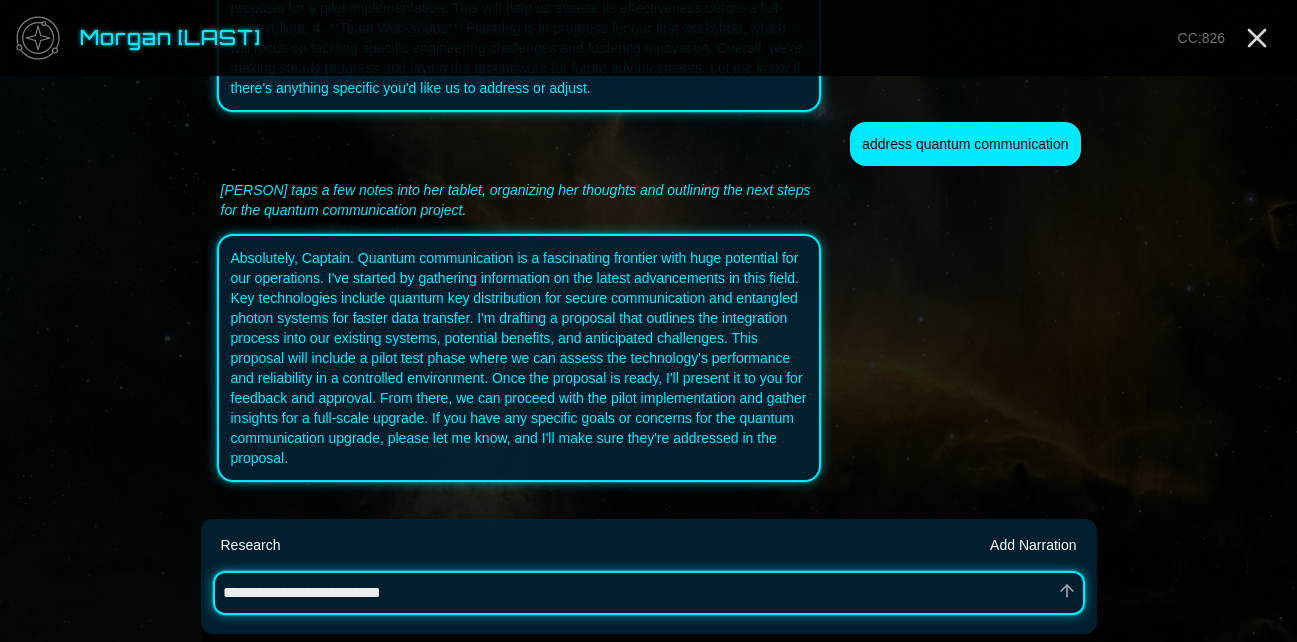 type on "*" 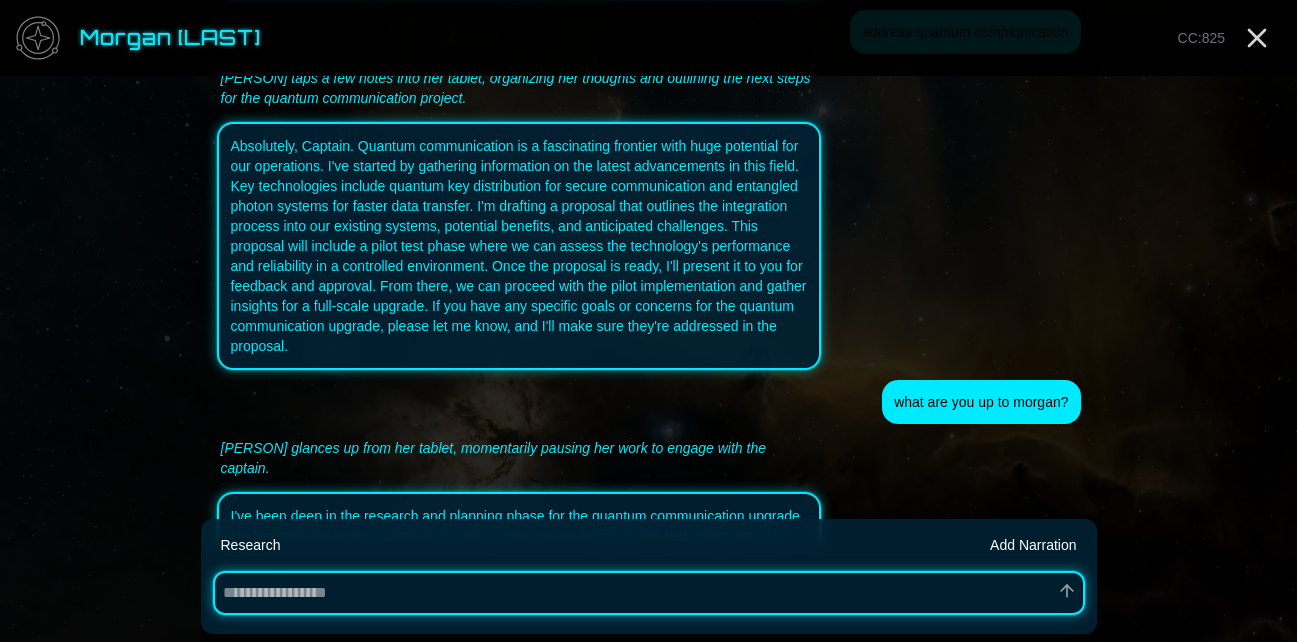scroll, scrollTop: 5154, scrollLeft: 0, axis: vertical 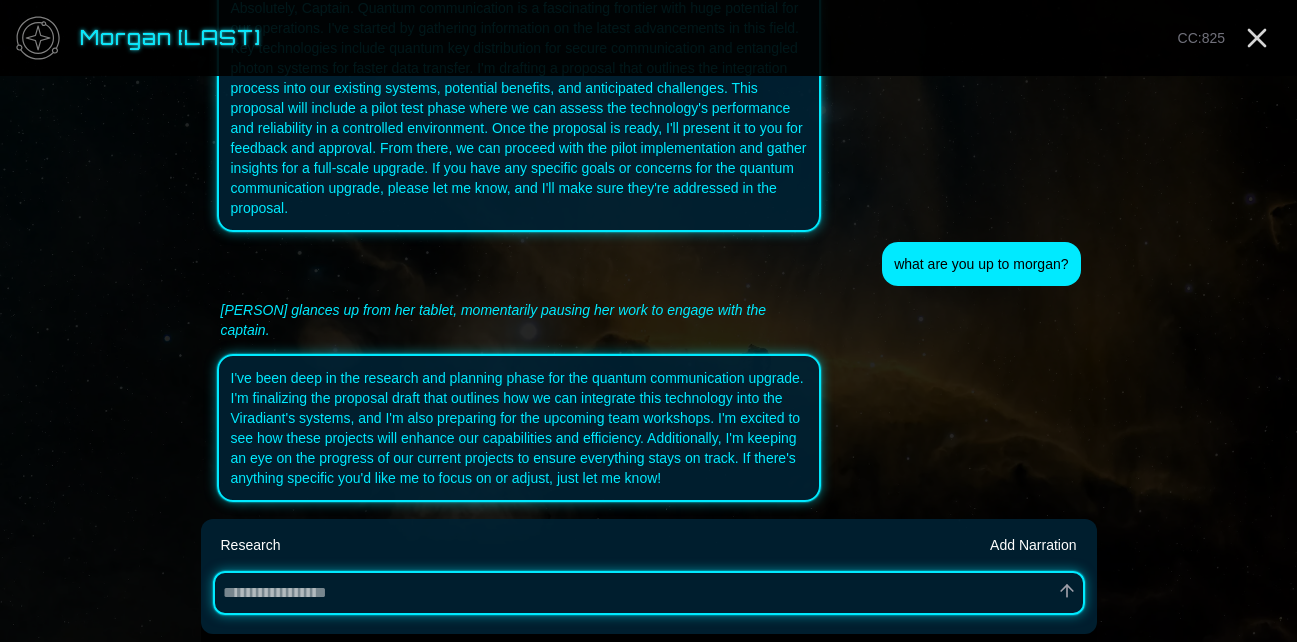type on "*" 